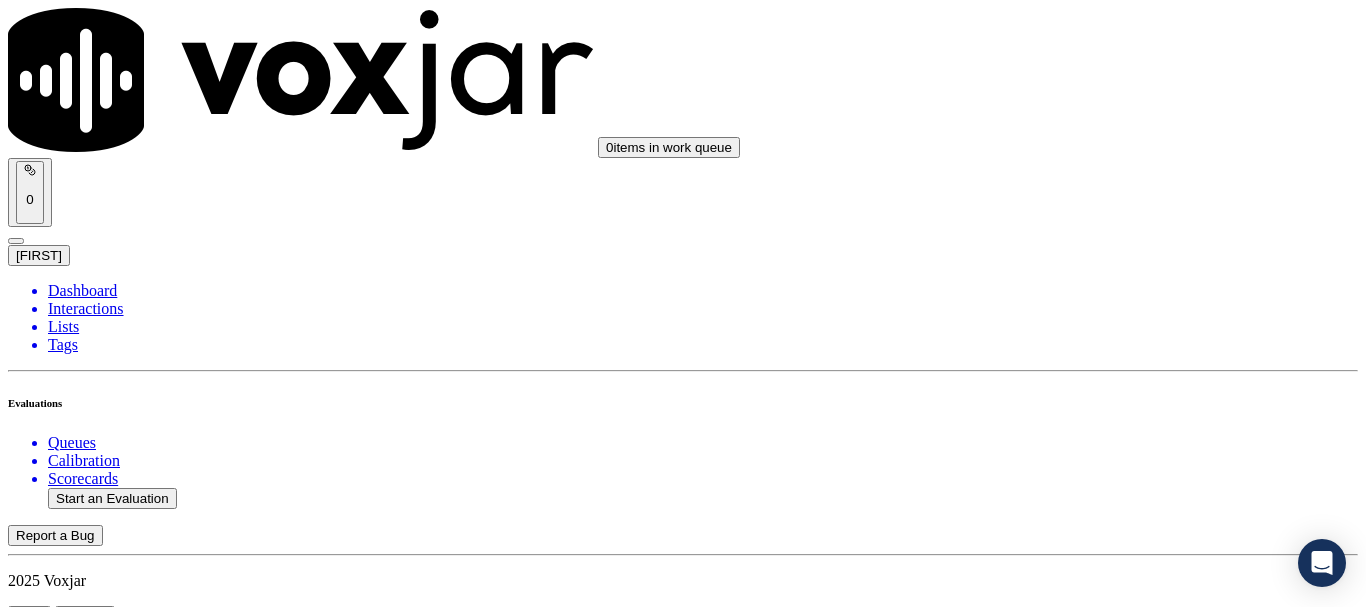 scroll, scrollTop: 0, scrollLeft: 0, axis: both 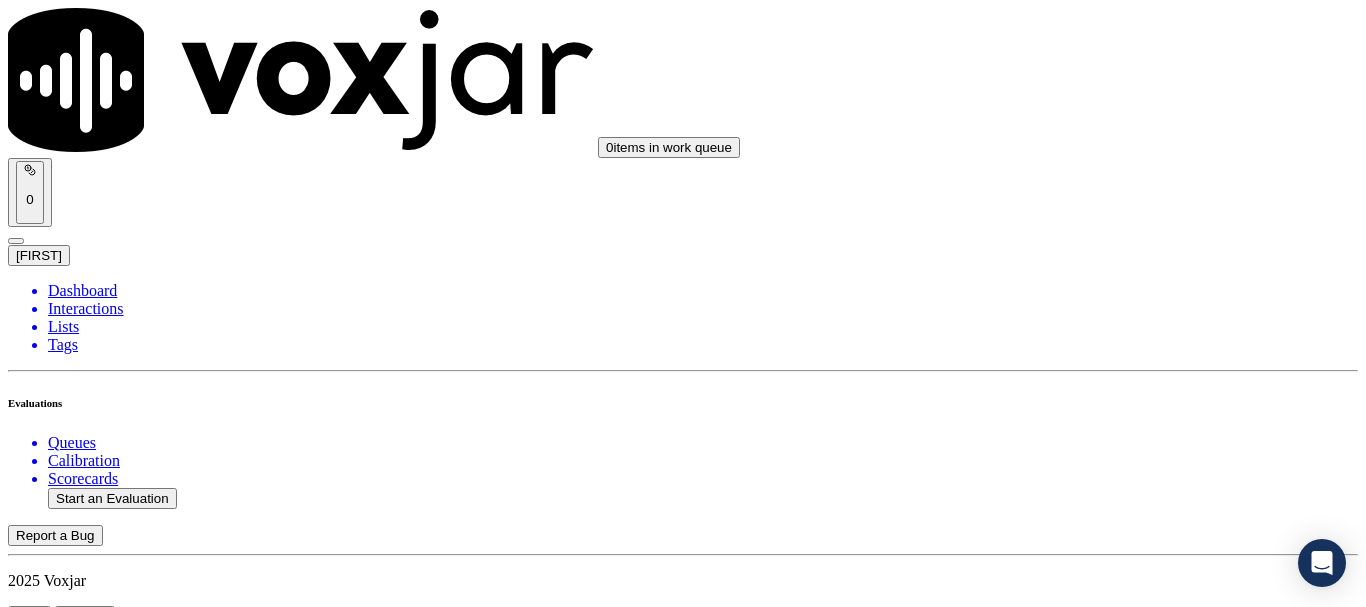 click on "Start an Evaluation" 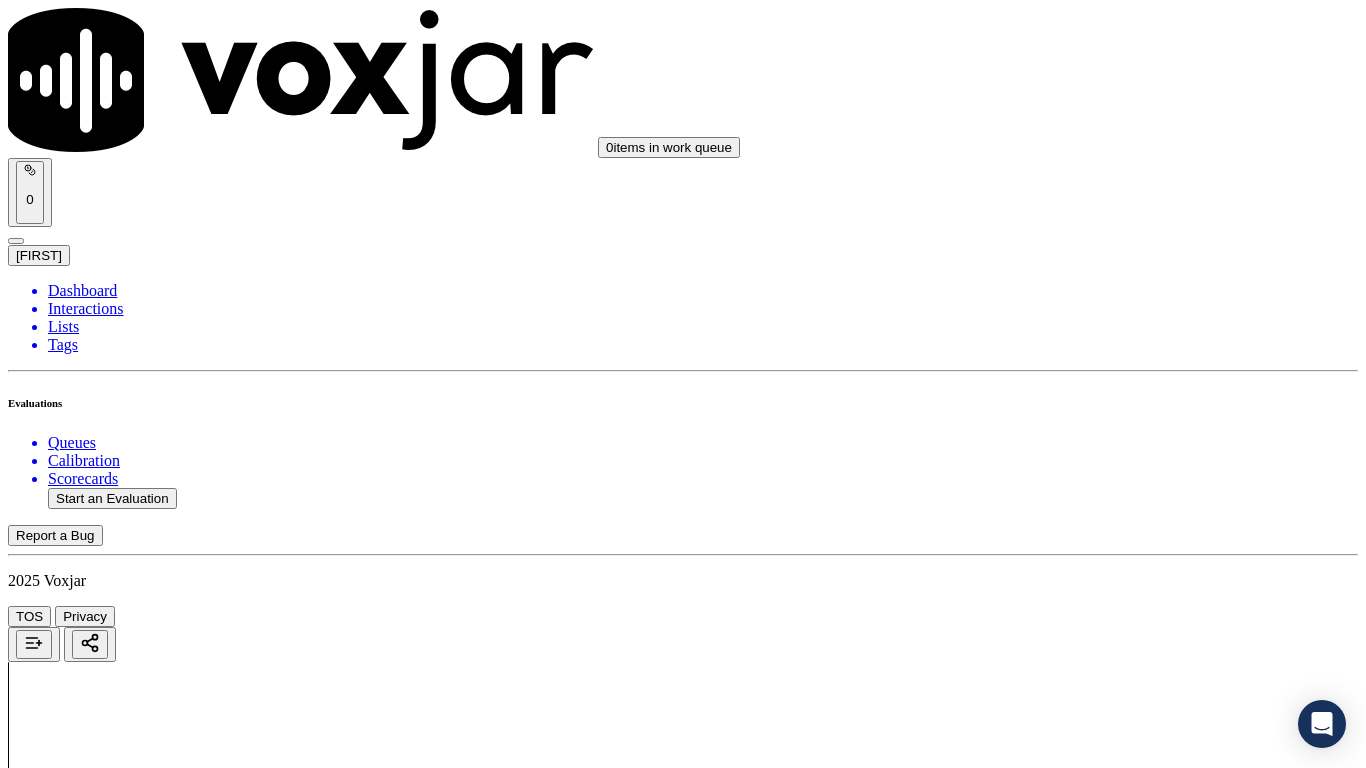 click on "Upload interaction to start evaluation" at bounding box center (124, 2473) 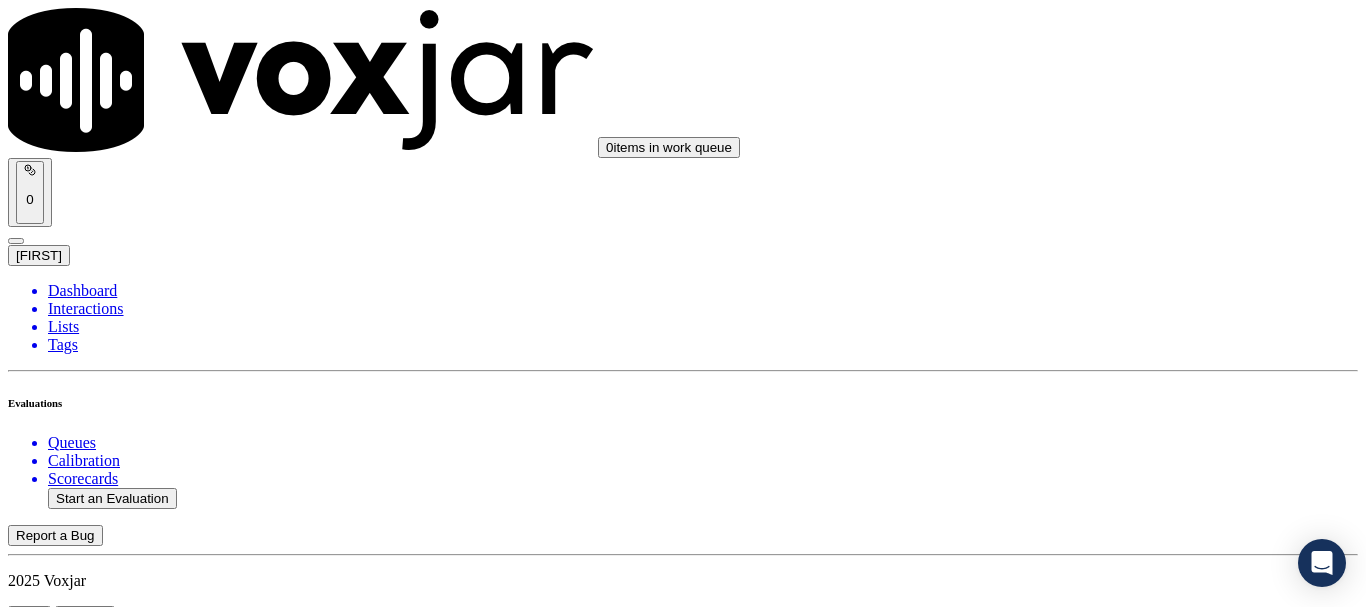 scroll, scrollTop: 200, scrollLeft: 0, axis: vertical 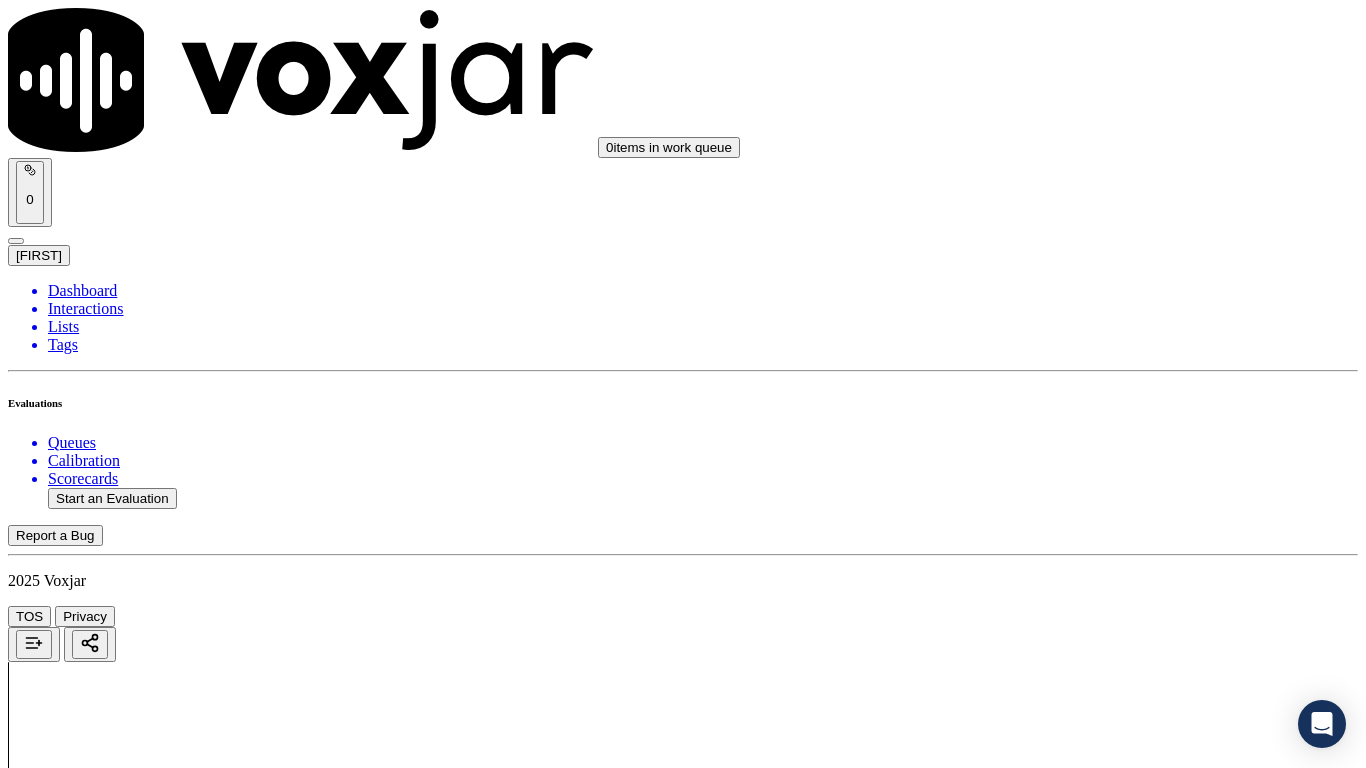 drag, startPoint x: 1162, startPoint y: 373, endPoint x: 1159, endPoint y: 383, distance: 10.440307 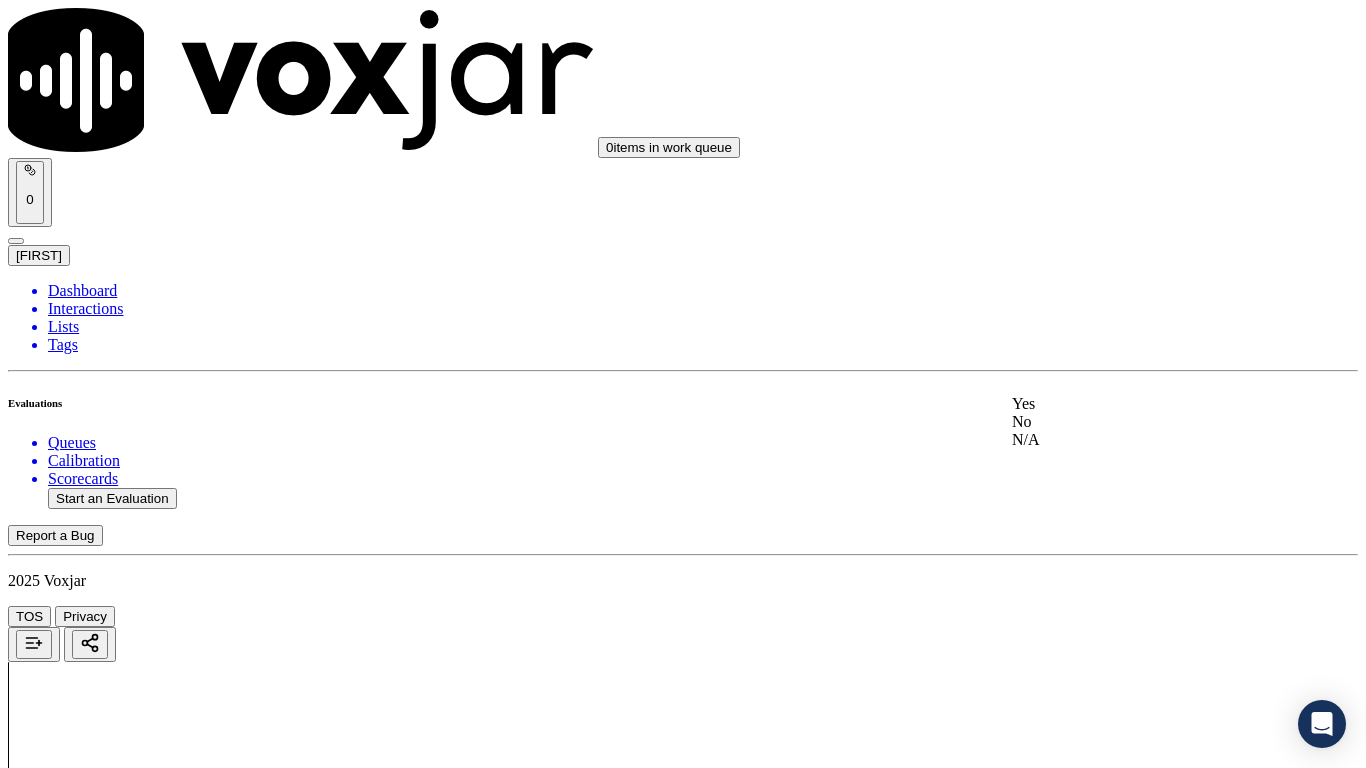 click on "Yes" at bounding box center (1139, 404) 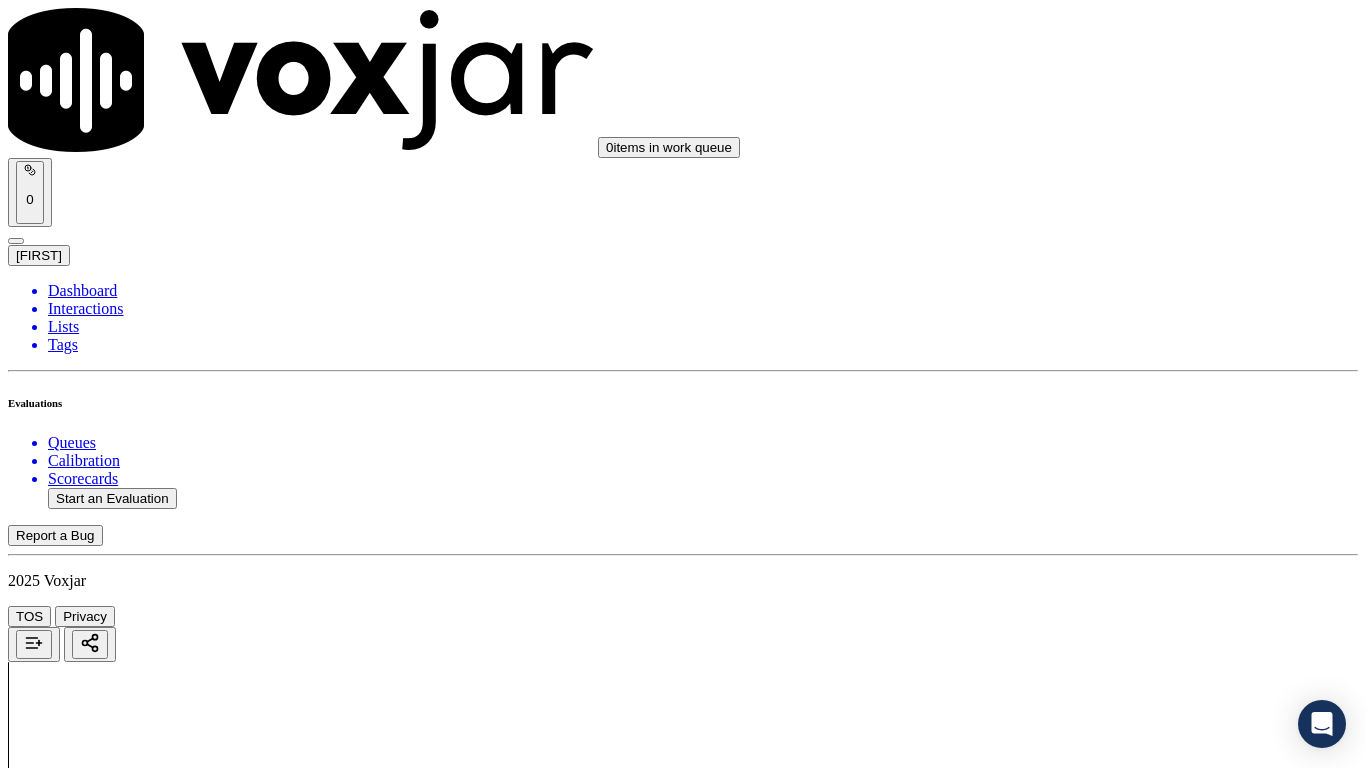 click on "Select an answer" at bounding box center (67, 2625) 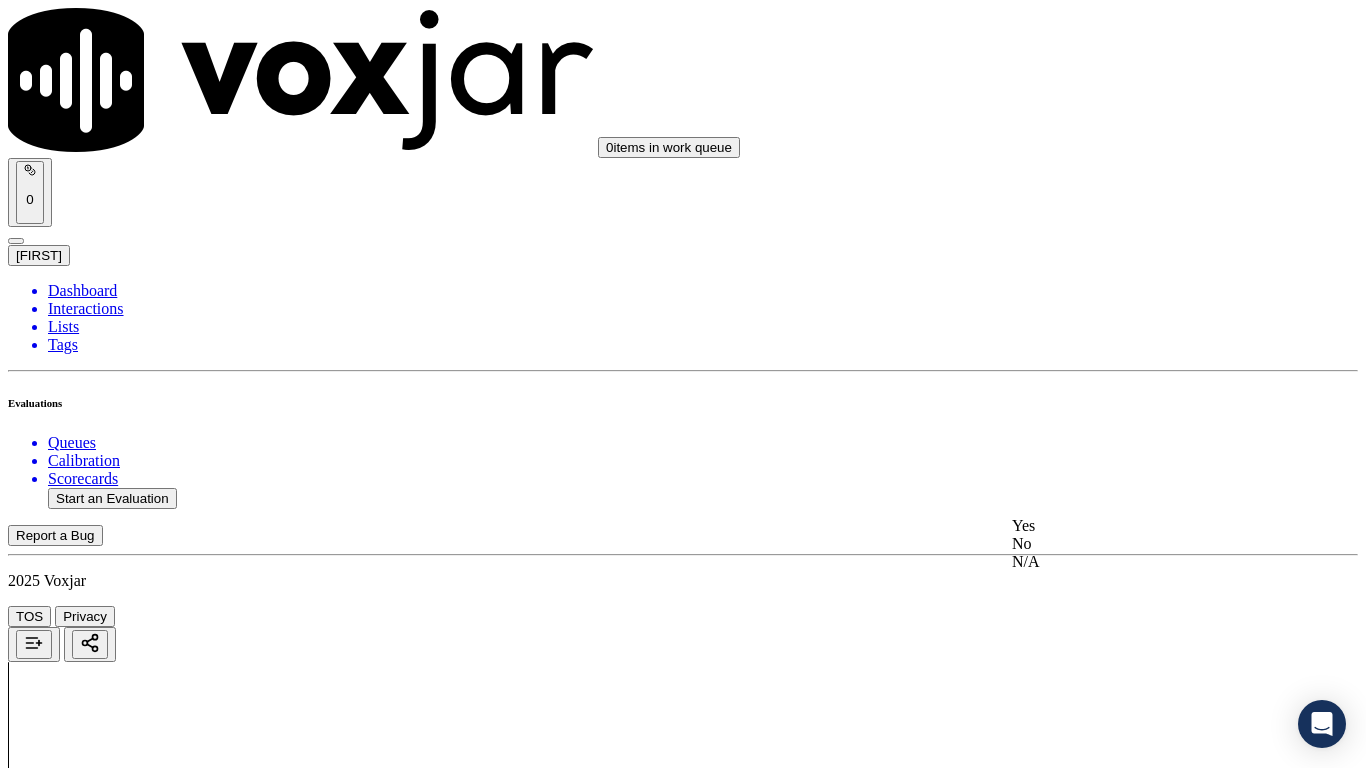 click on "Yes" at bounding box center [1139, 526] 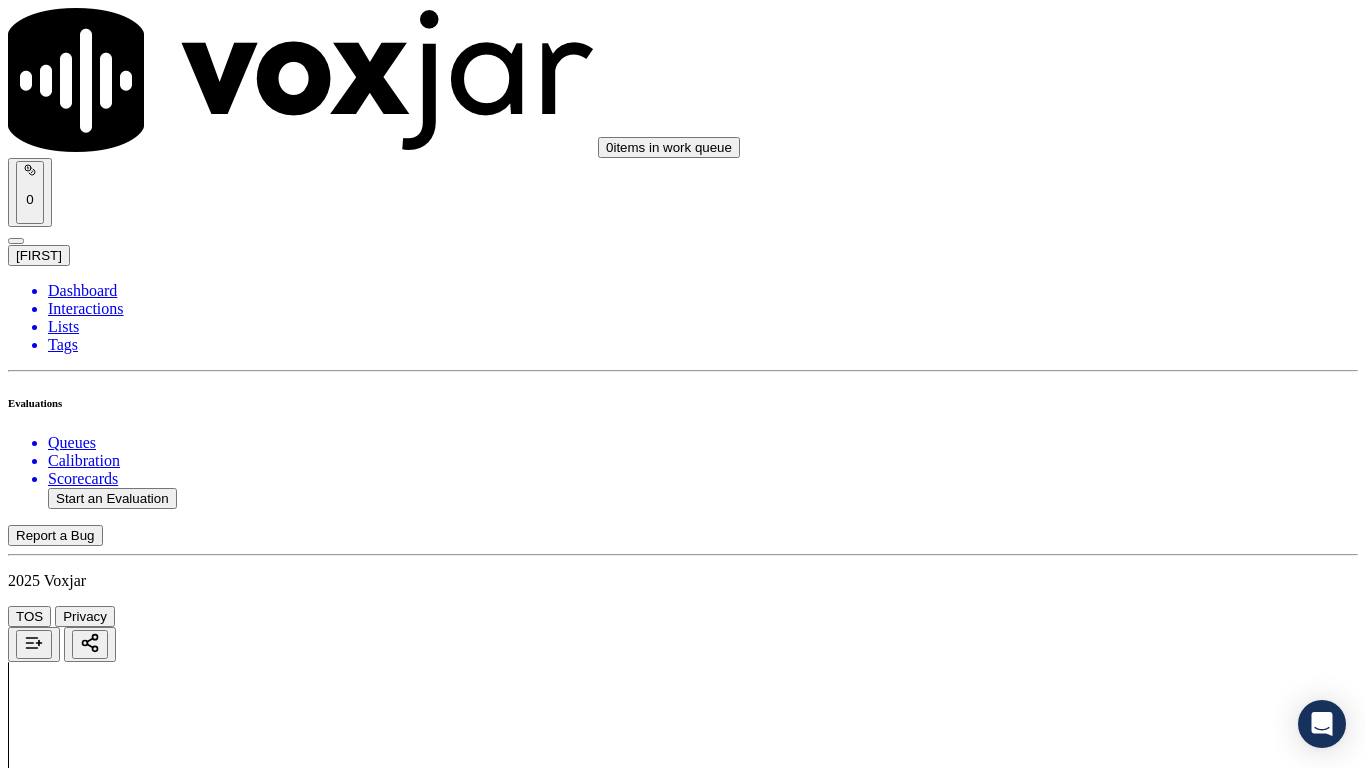 scroll, scrollTop: 700, scrollLeft: 0, axis: vertical 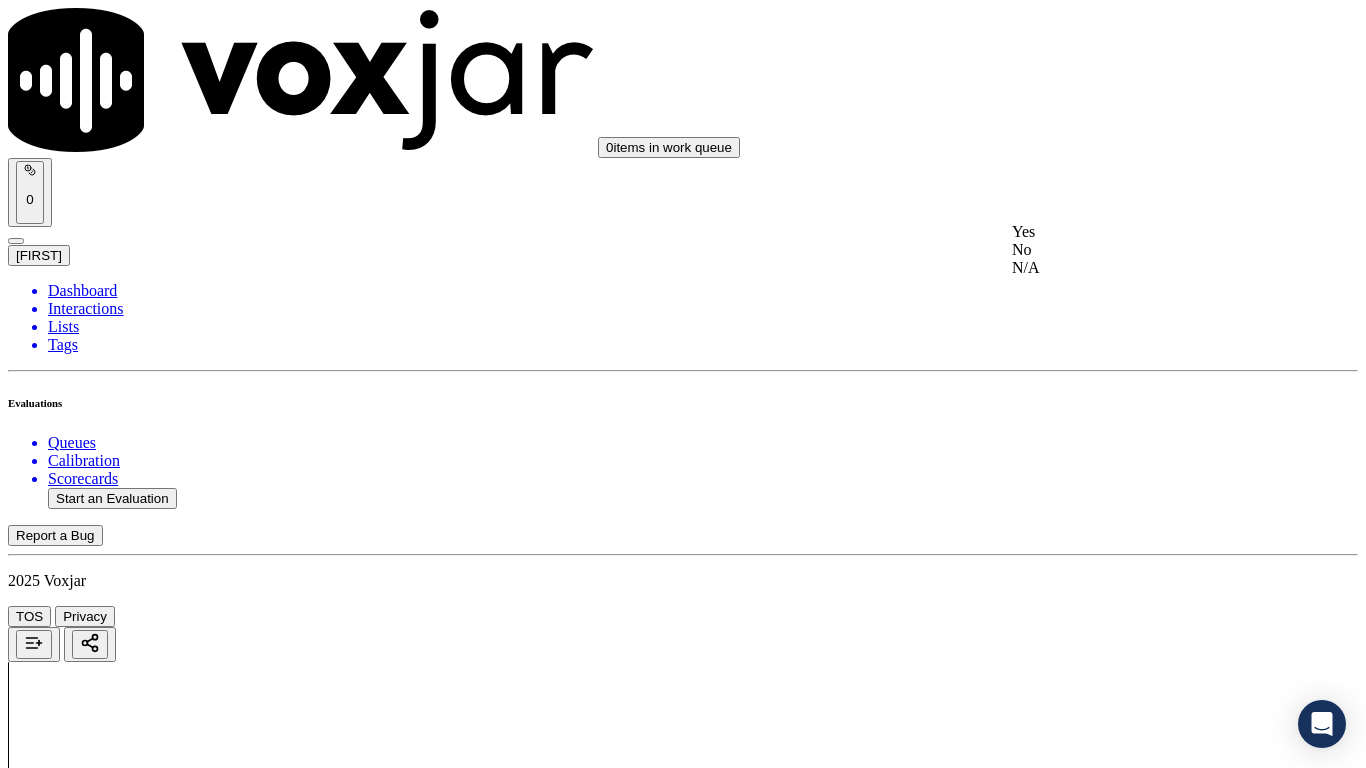 drag, startPoint x: 1109, startPoint y: 249, endPoint x: 1126, endPoint y: 526, distance: 277.52118 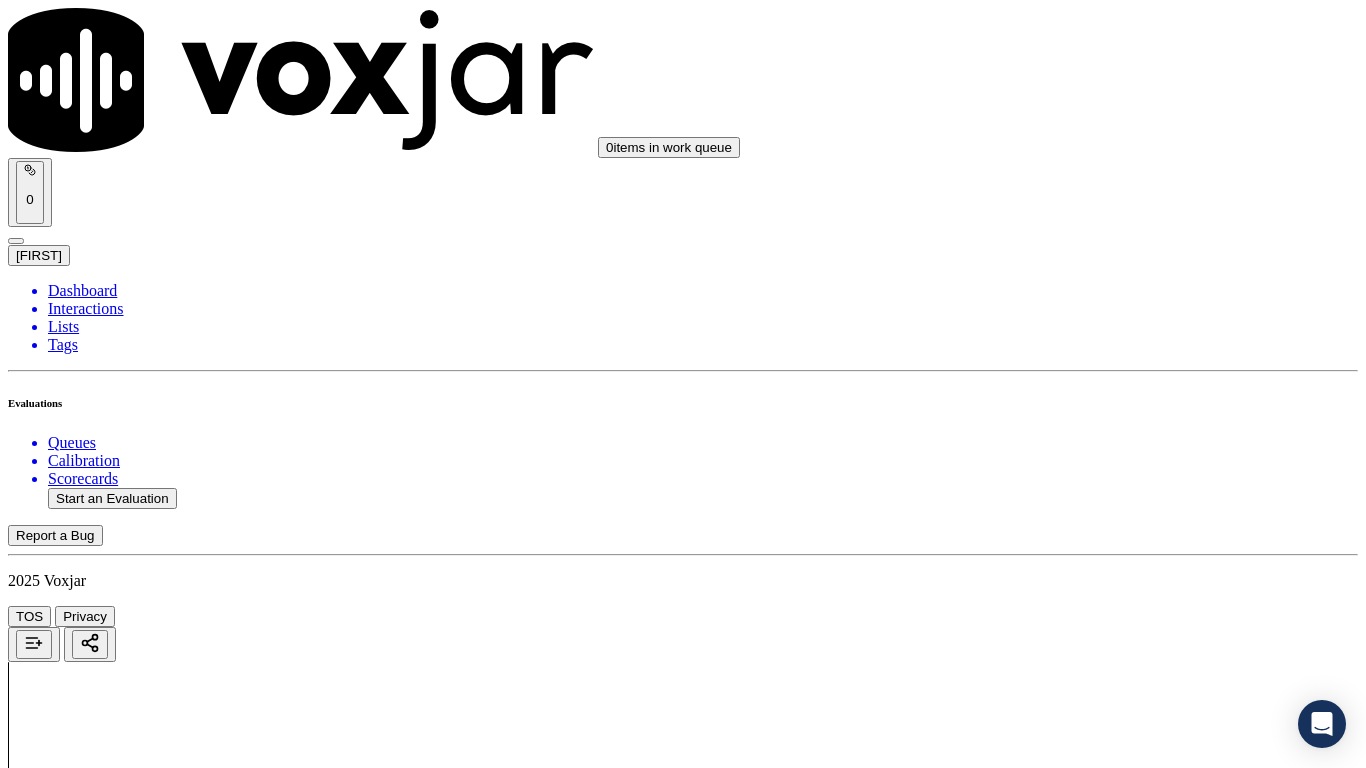 click on "Select an answer" at bounding box center (67, 3112) 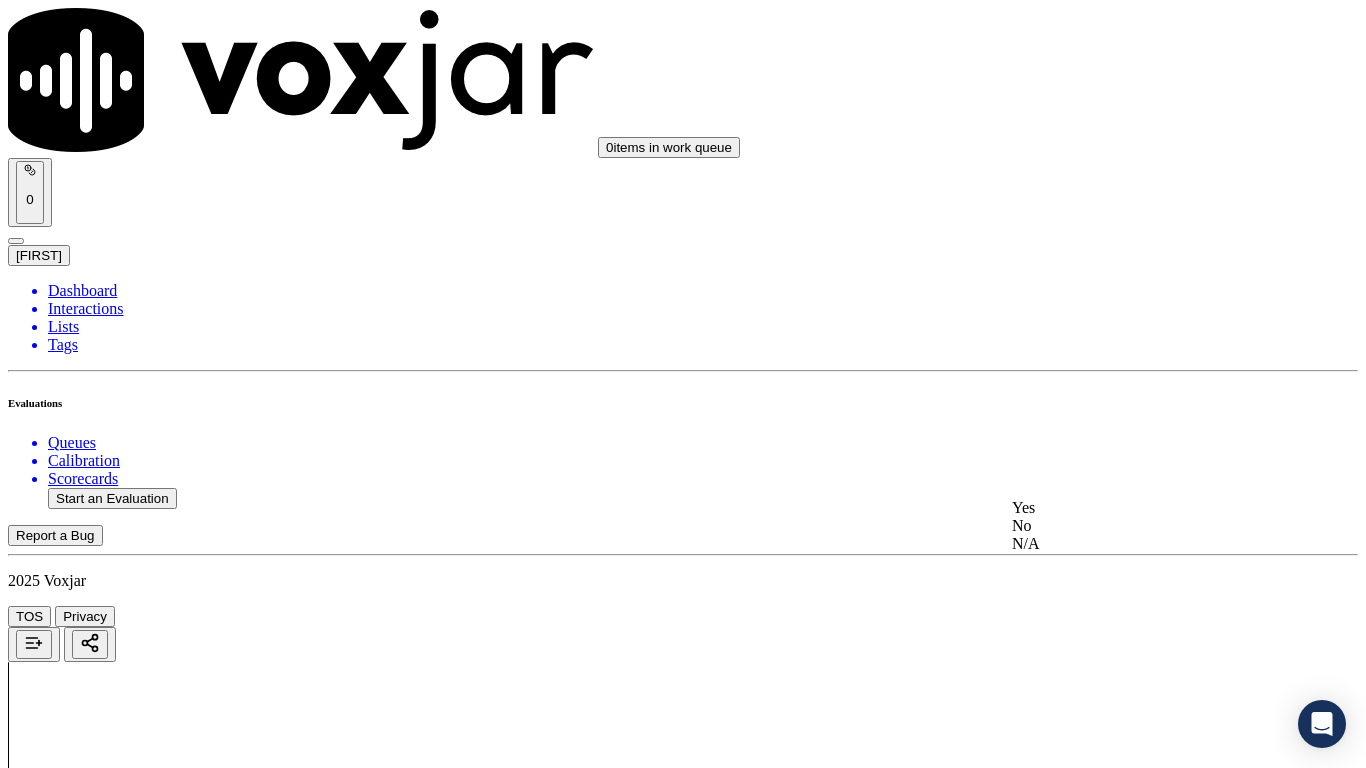 click on "Yes" at bounding box center [1139, 508] 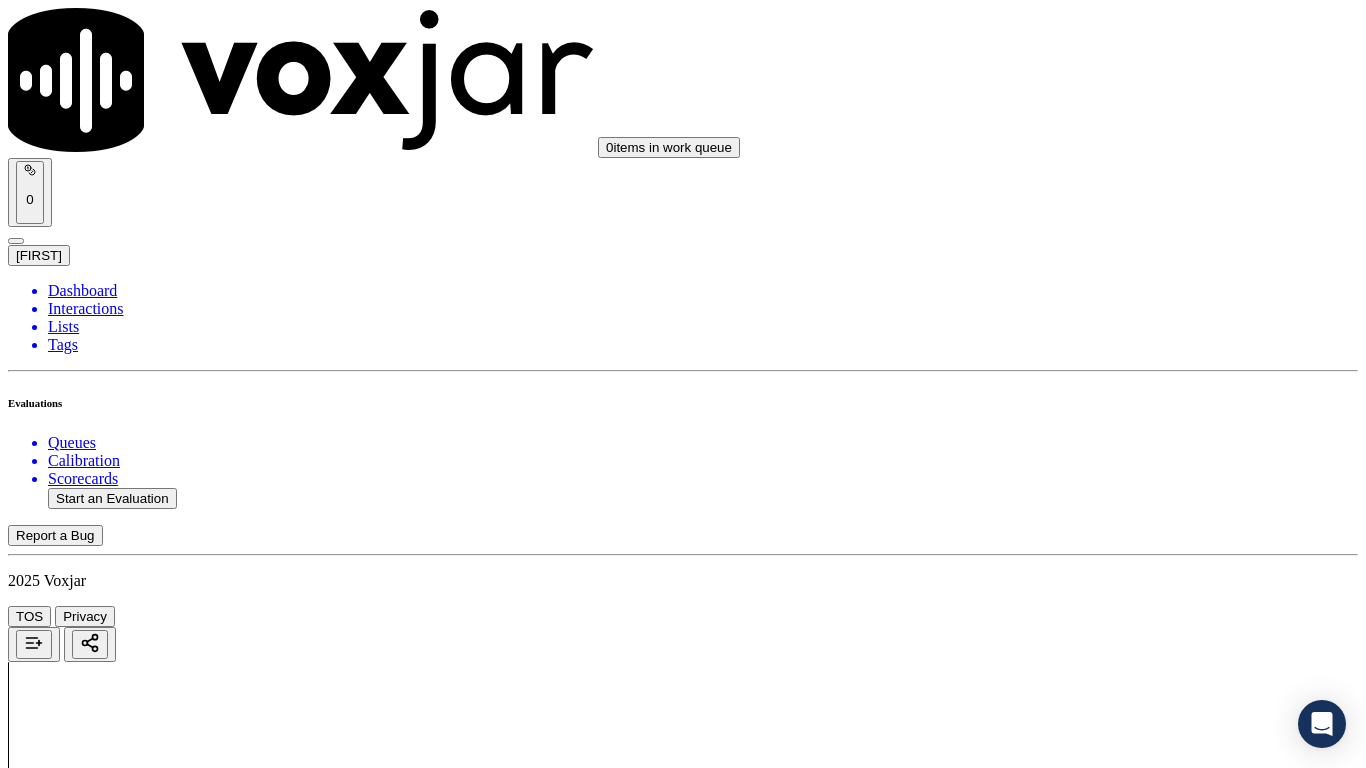 scroll, scrollTop: 1300, scrollLeft: 0, axis: vertical 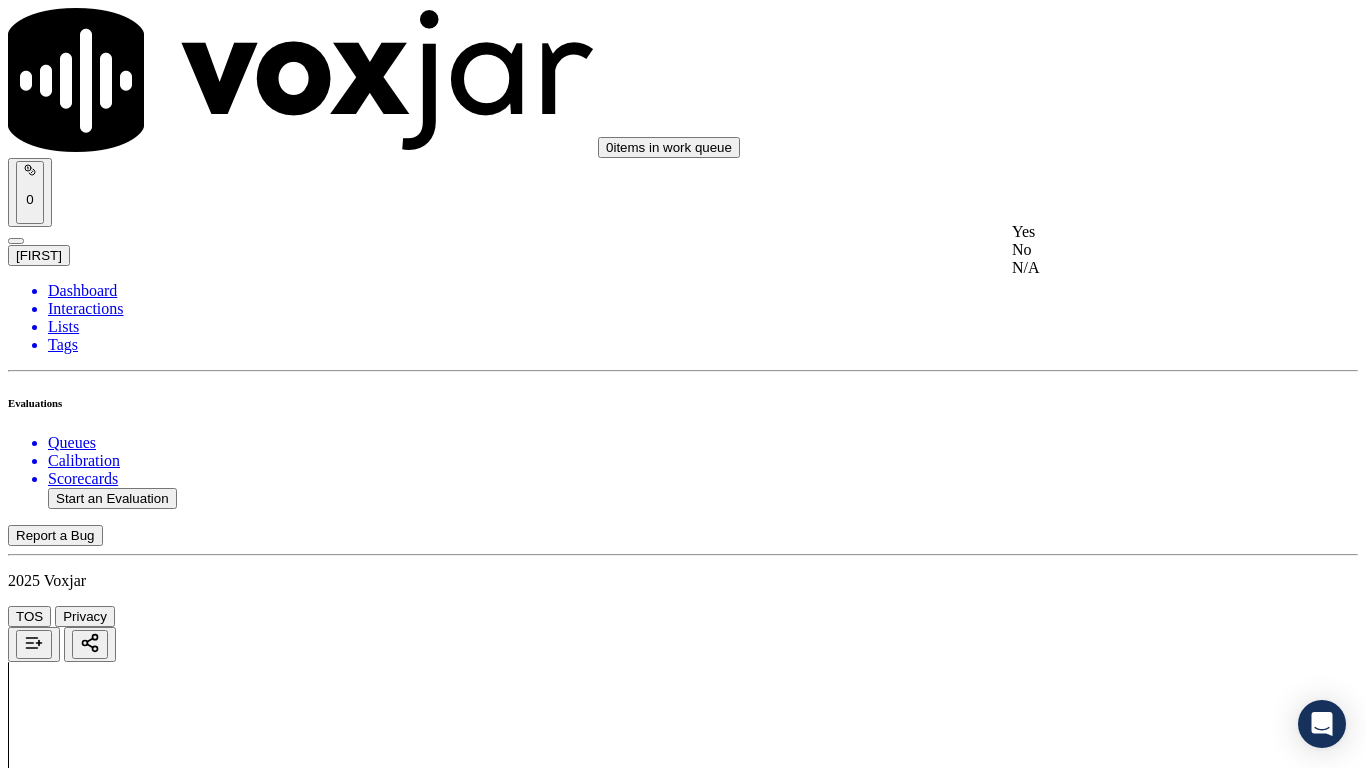 click on "N/A" 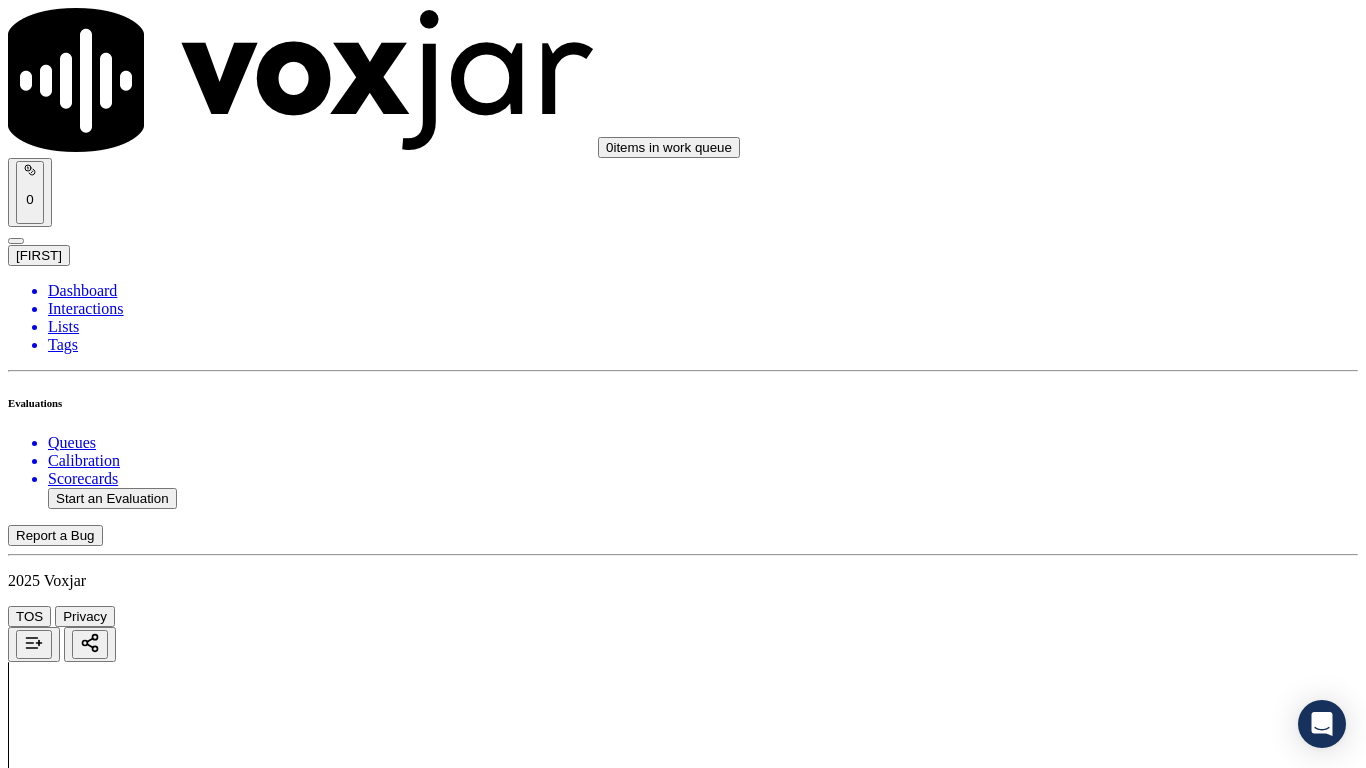 scroll, scrollTop: 900, scrollLeft: 0, axis: vertical 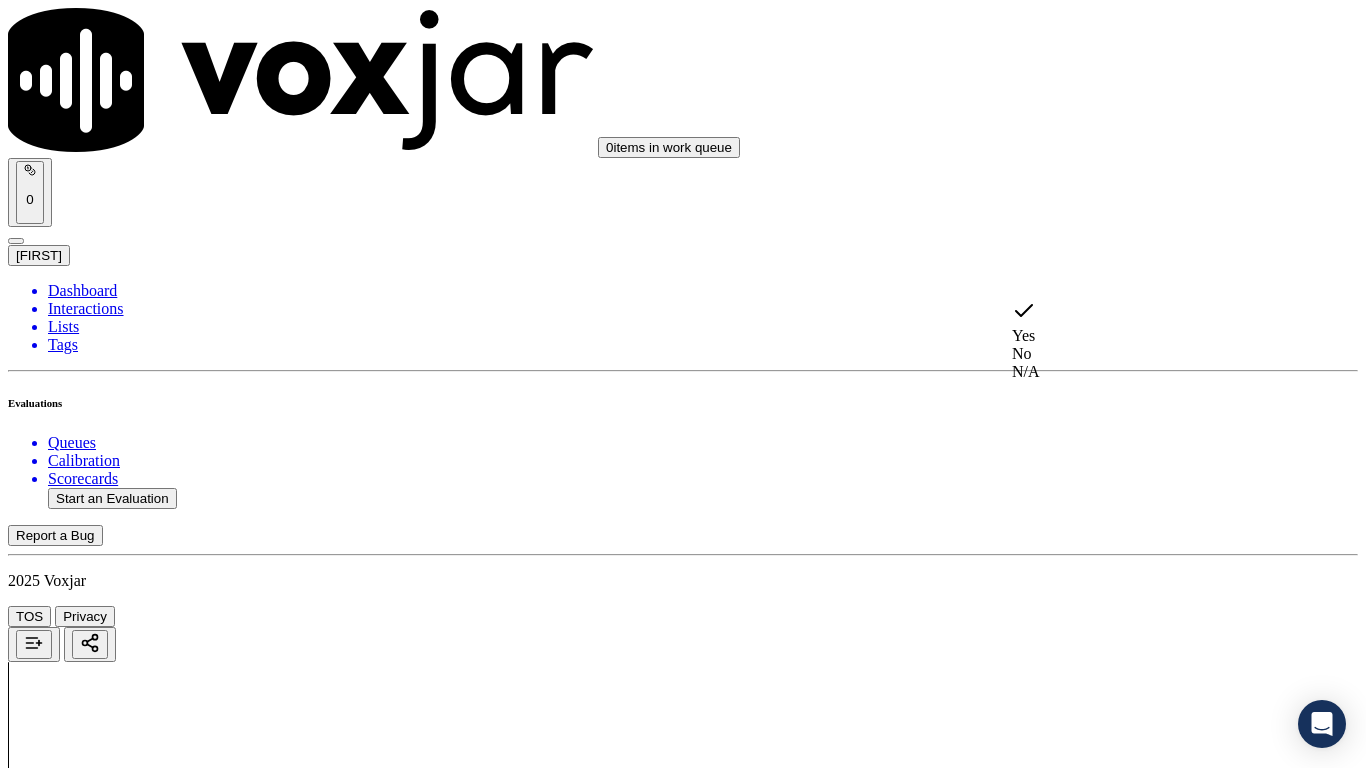 click on "N/A" 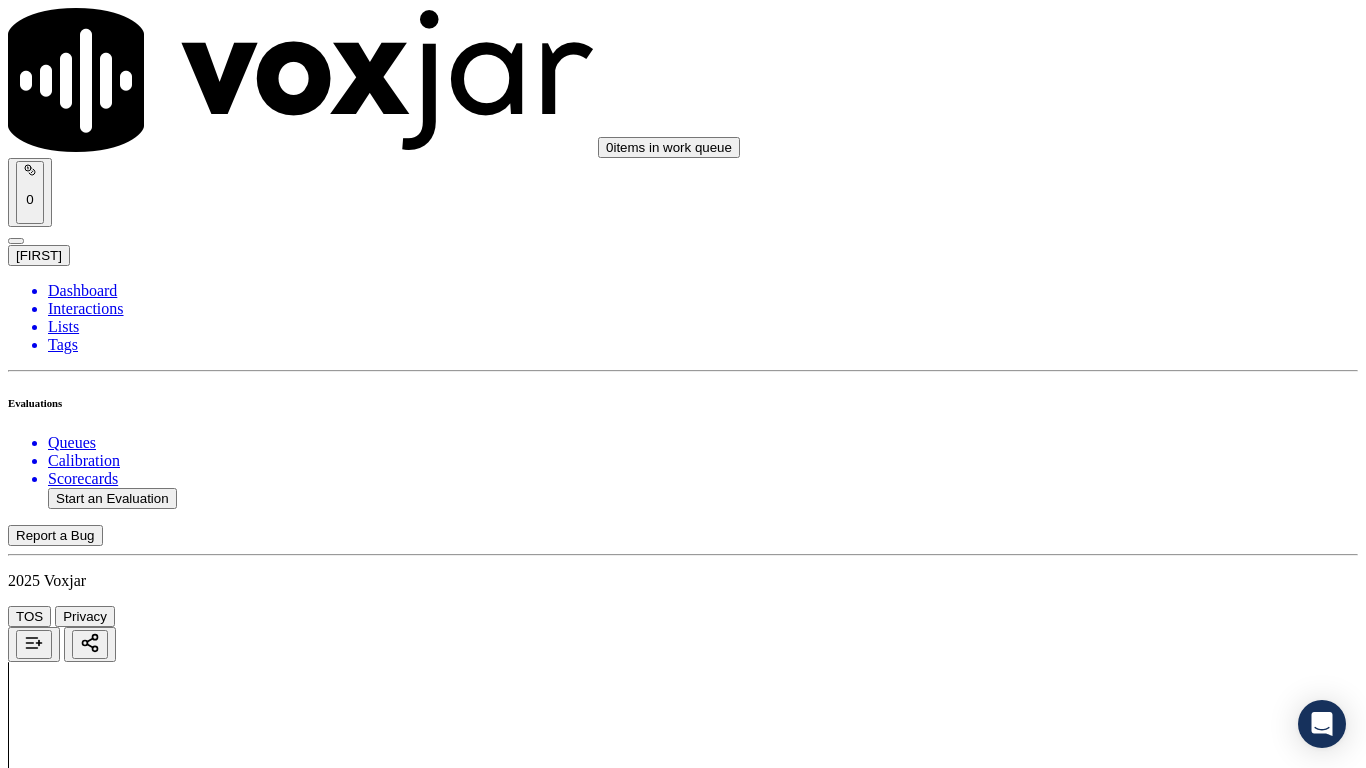 scroll, scrollTop: 1500, scrollLeft: 0, axis: vertical 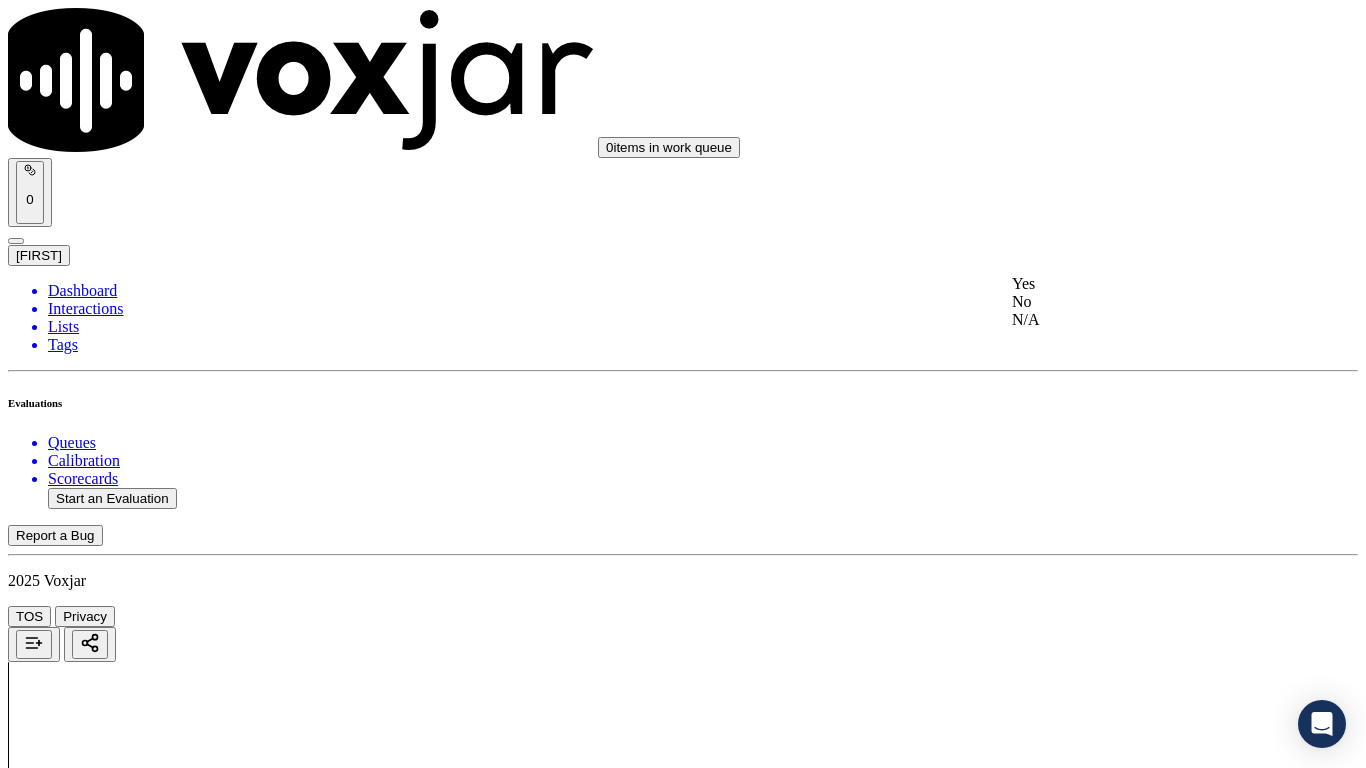 click on "Yes" at bounding box center (1139, 284) 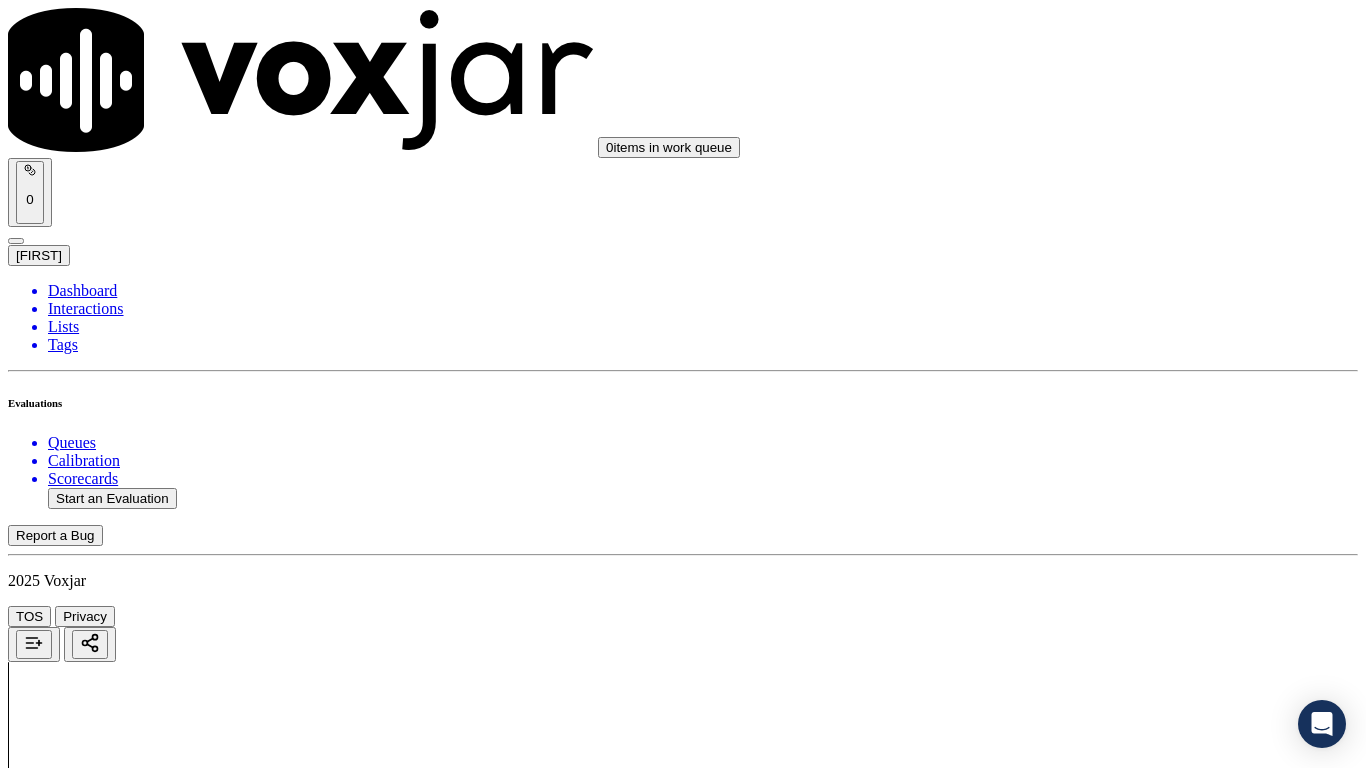 click on "Select an answer" at bounding box center (67, 3807) 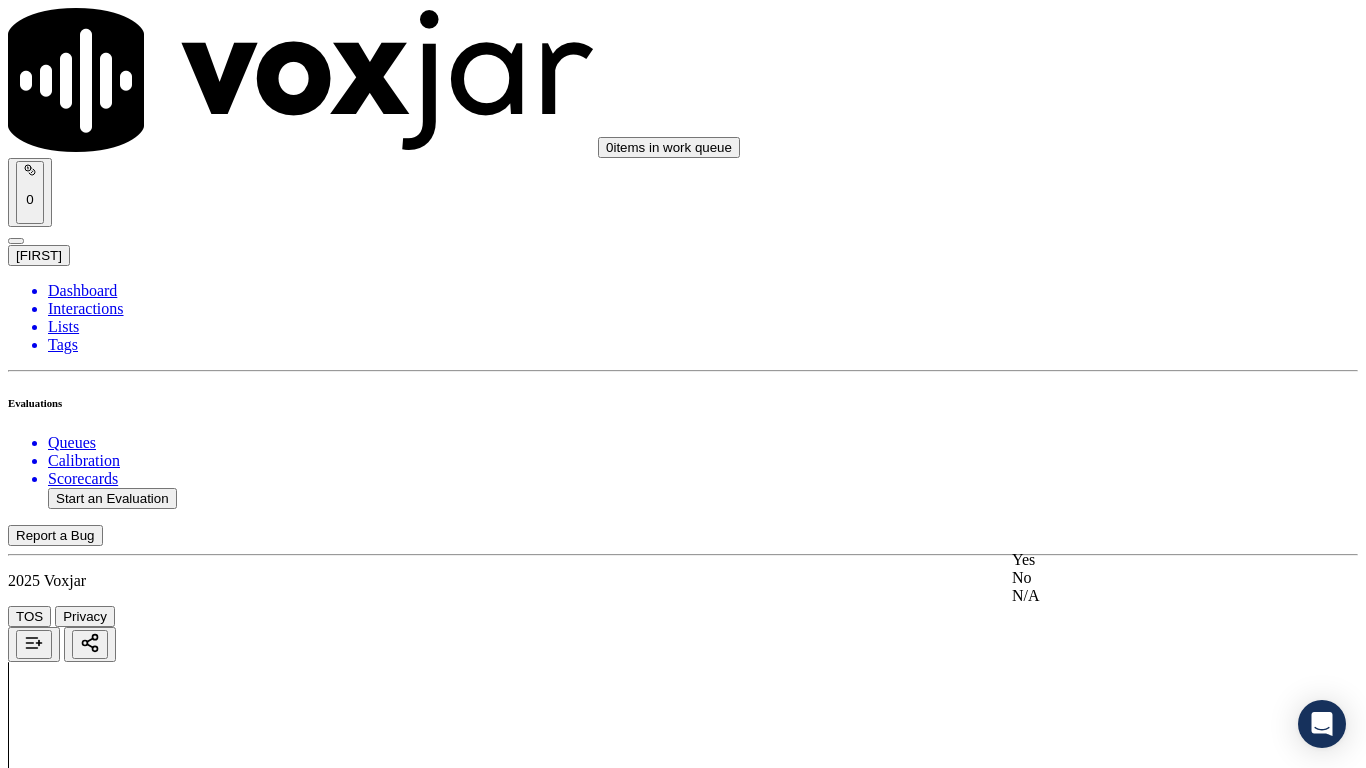 drag, startPoint x: 1082, startPoint y: 575, endPoint x: 1058, endPoint y: 597, distance: 32.55764 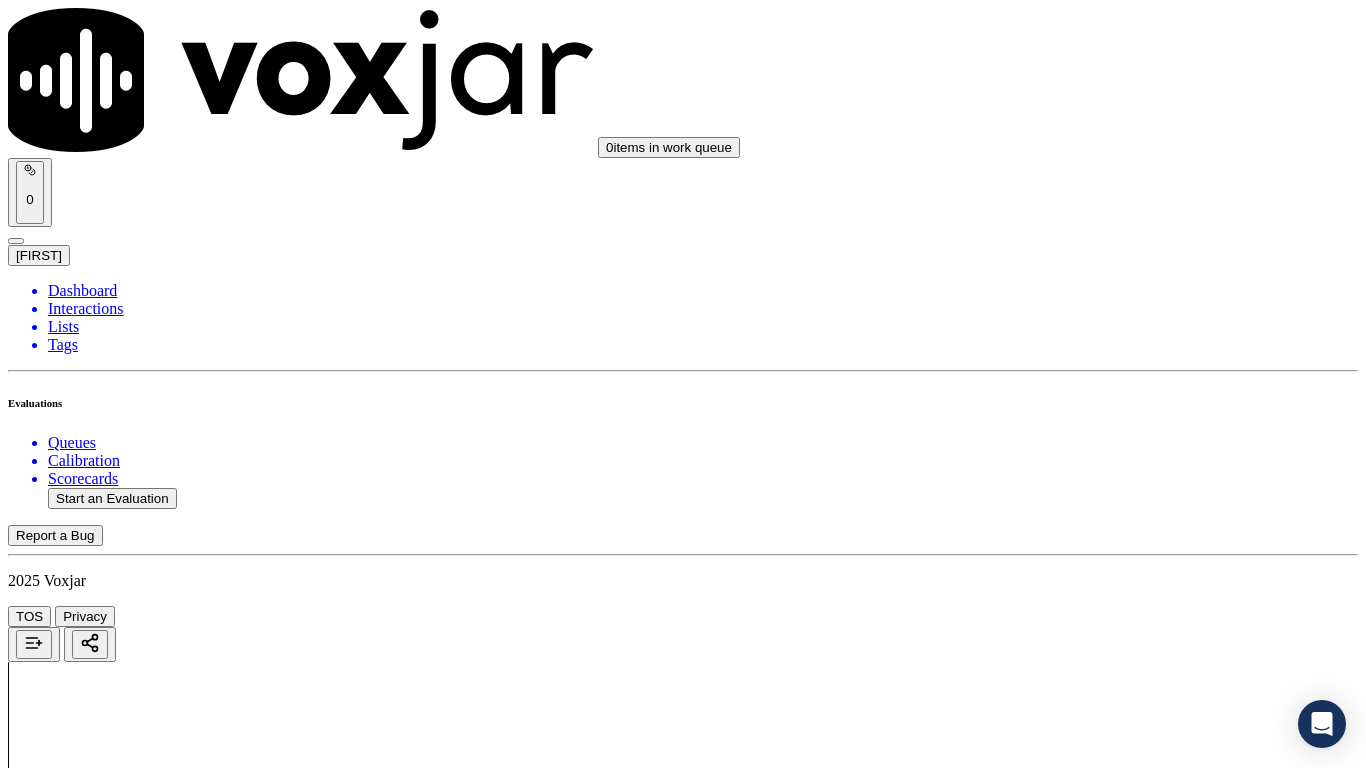 scroll, scrollTop: 2100, scrollLeft: 0, axis: vertical 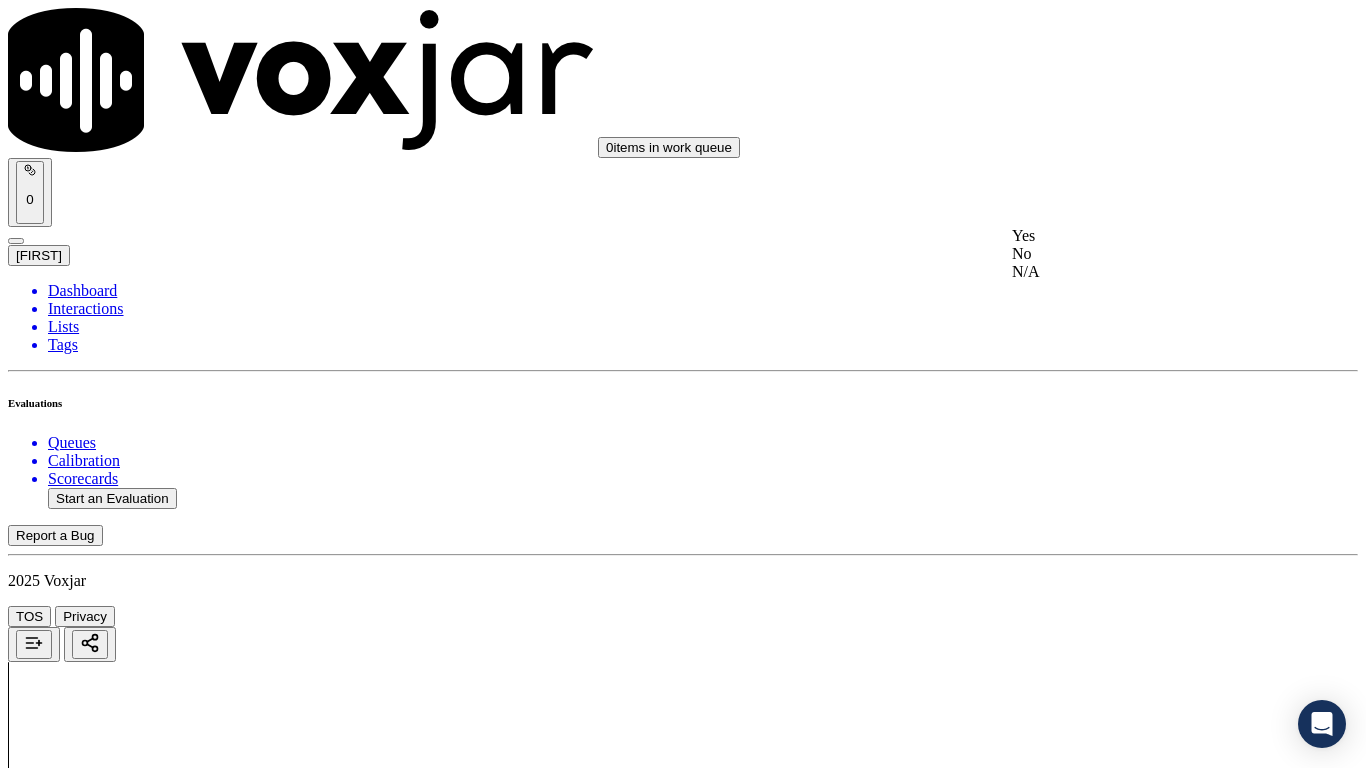 drag, startPoint x: 1096, startPoint y: 244, endPoint x: 1123, endPoint y: 438, distance: 195.86986 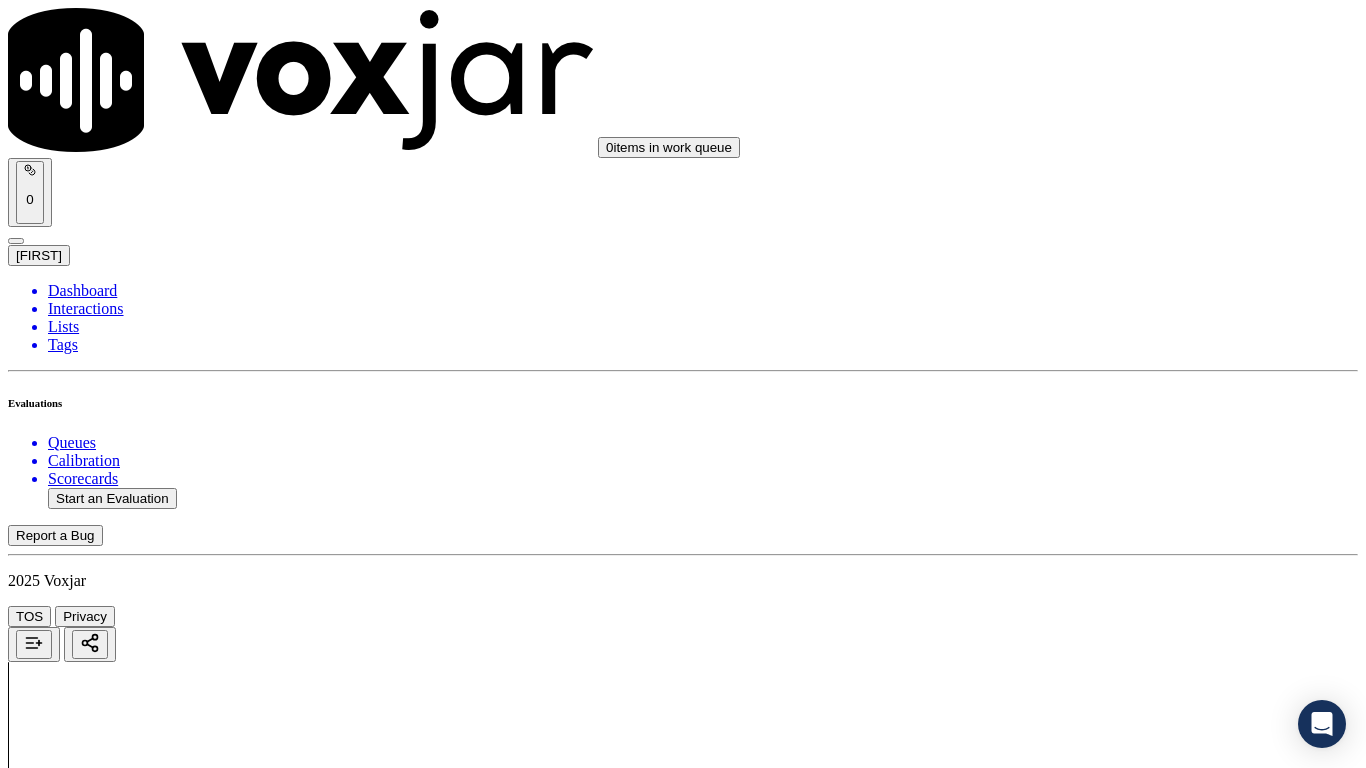 click on "Select an answer" at bounding box center [67, 4280] 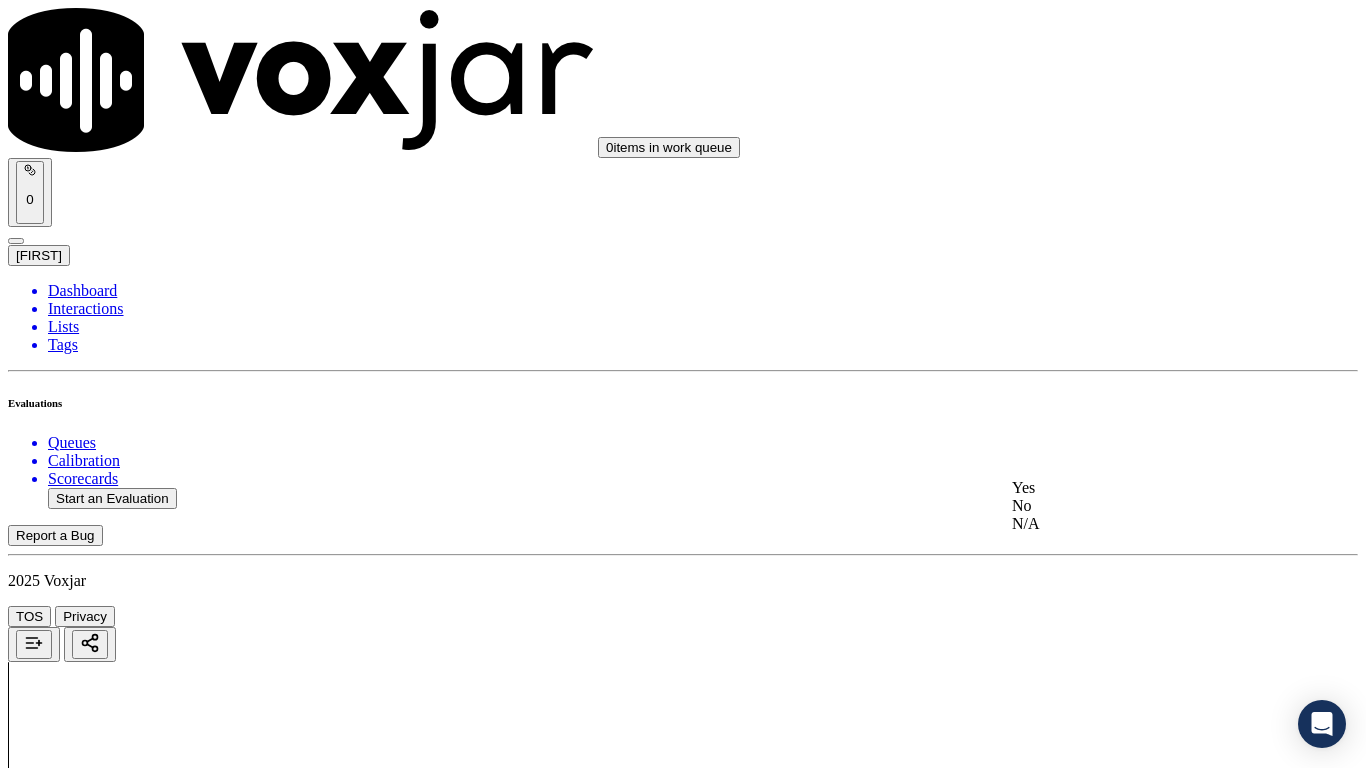 drag, startPoint x: 1110, startPoint y: 494, endPoint x: 1115, endPoint y: 561, distance: 67.18631 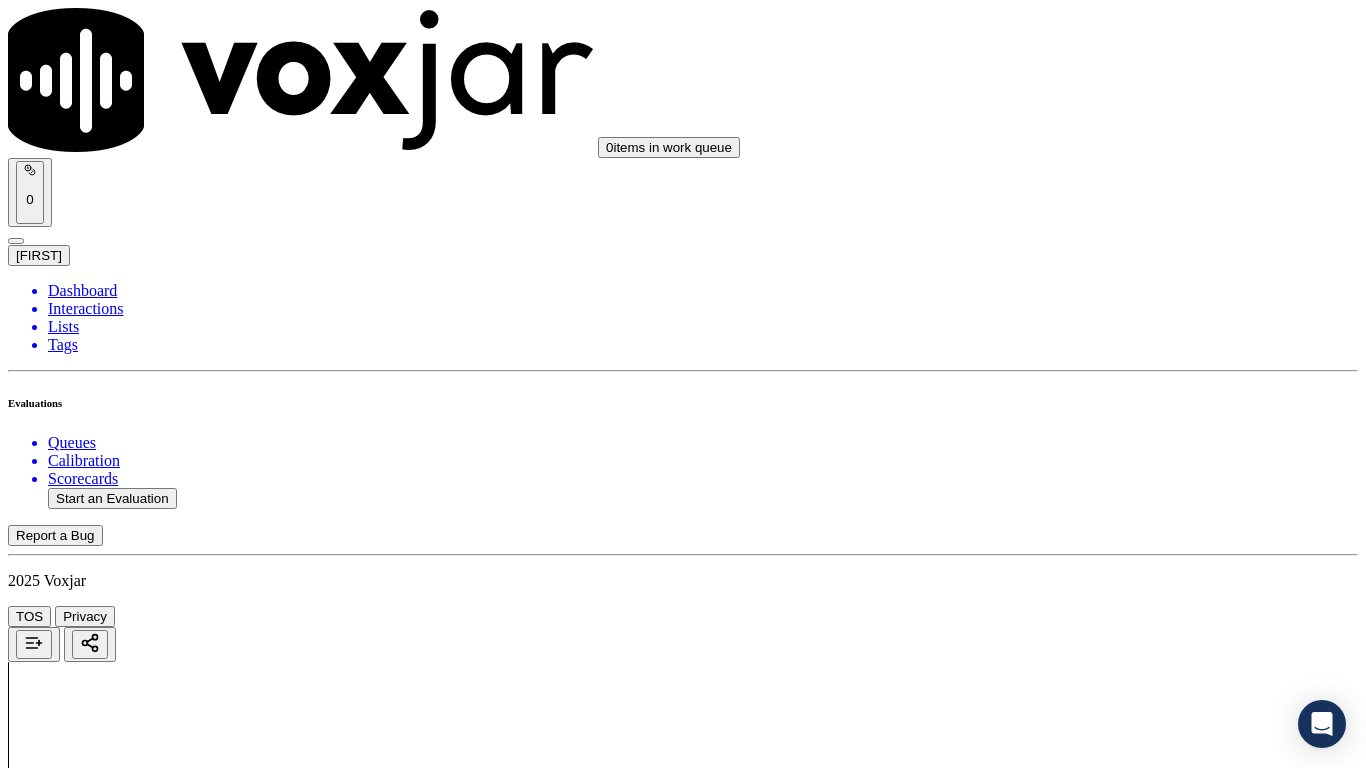 scroll, scrollTop: 2700, scrollLeft: 0, axis: vertical 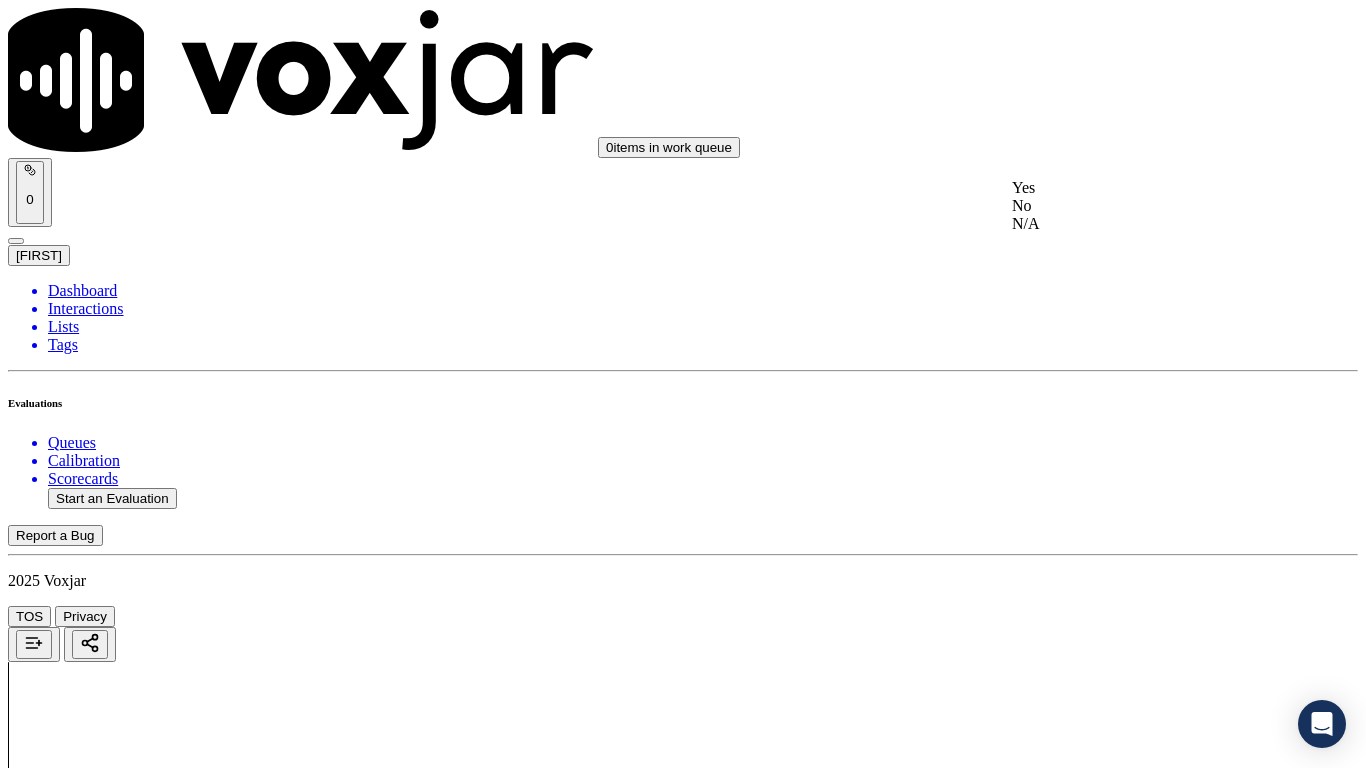 drag, startPoint x: 1072, startPoint y: 172, endPoint x: 1180, endPoint y: 314, distance: 178.40404 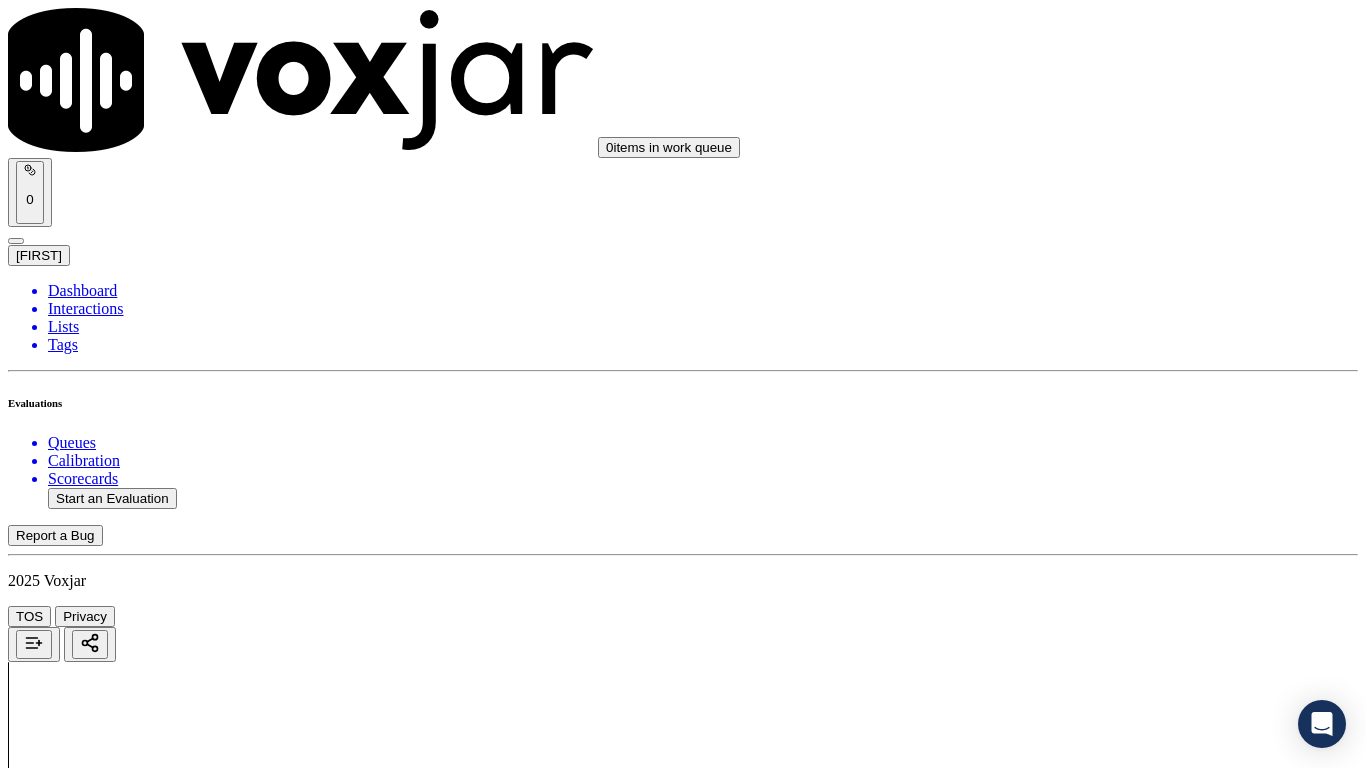 click on "Select an answer" at bounding box center (67, 4844) 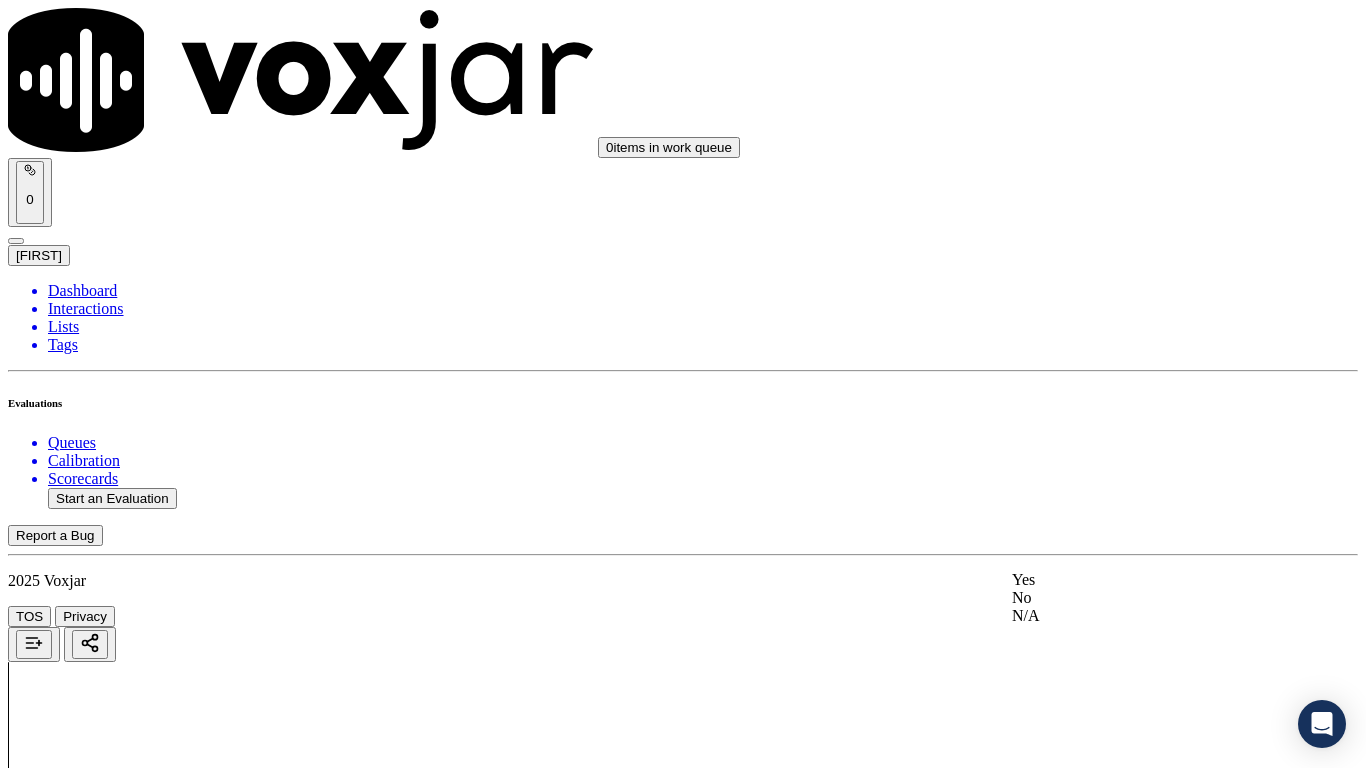 click on "Yes" at bounding box center (1139, 580) 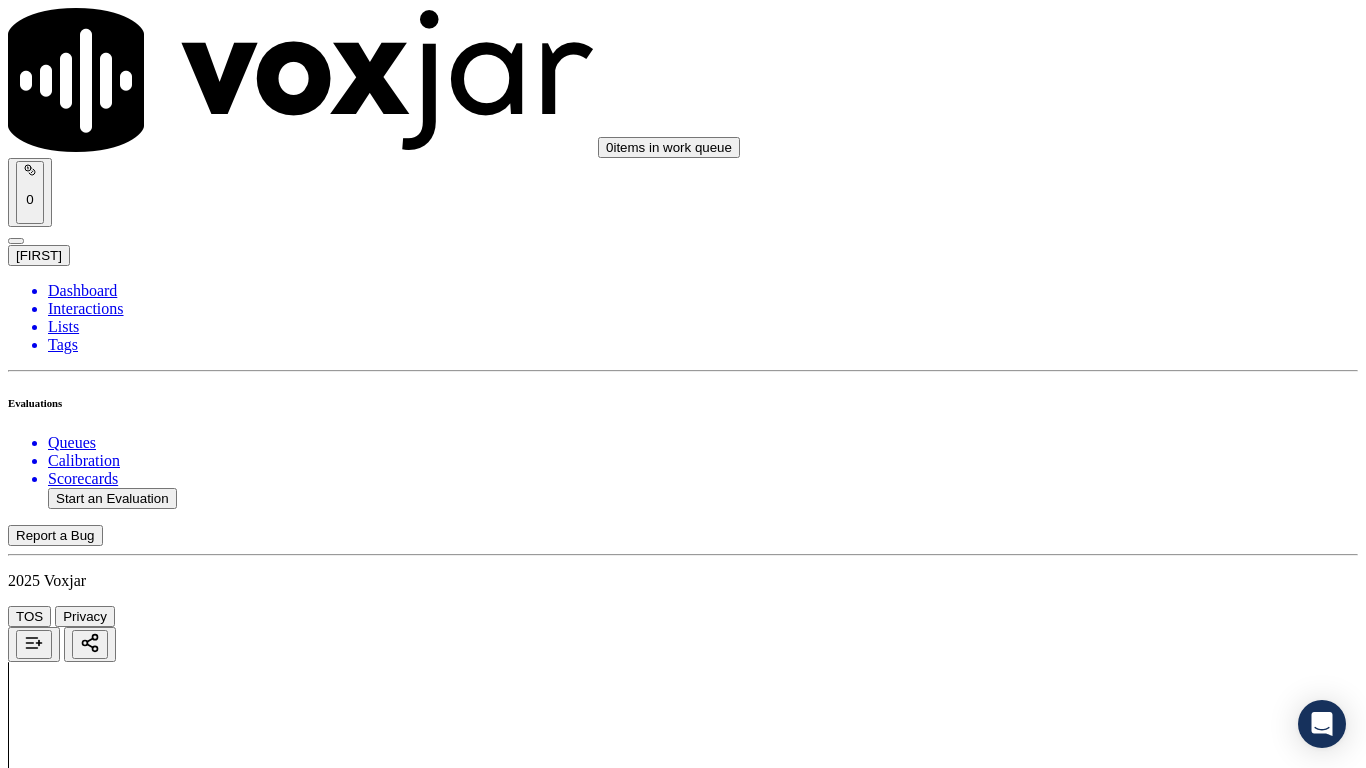 scroll, scrollTop: 3400, scrollLeft: 0, axis: vertical 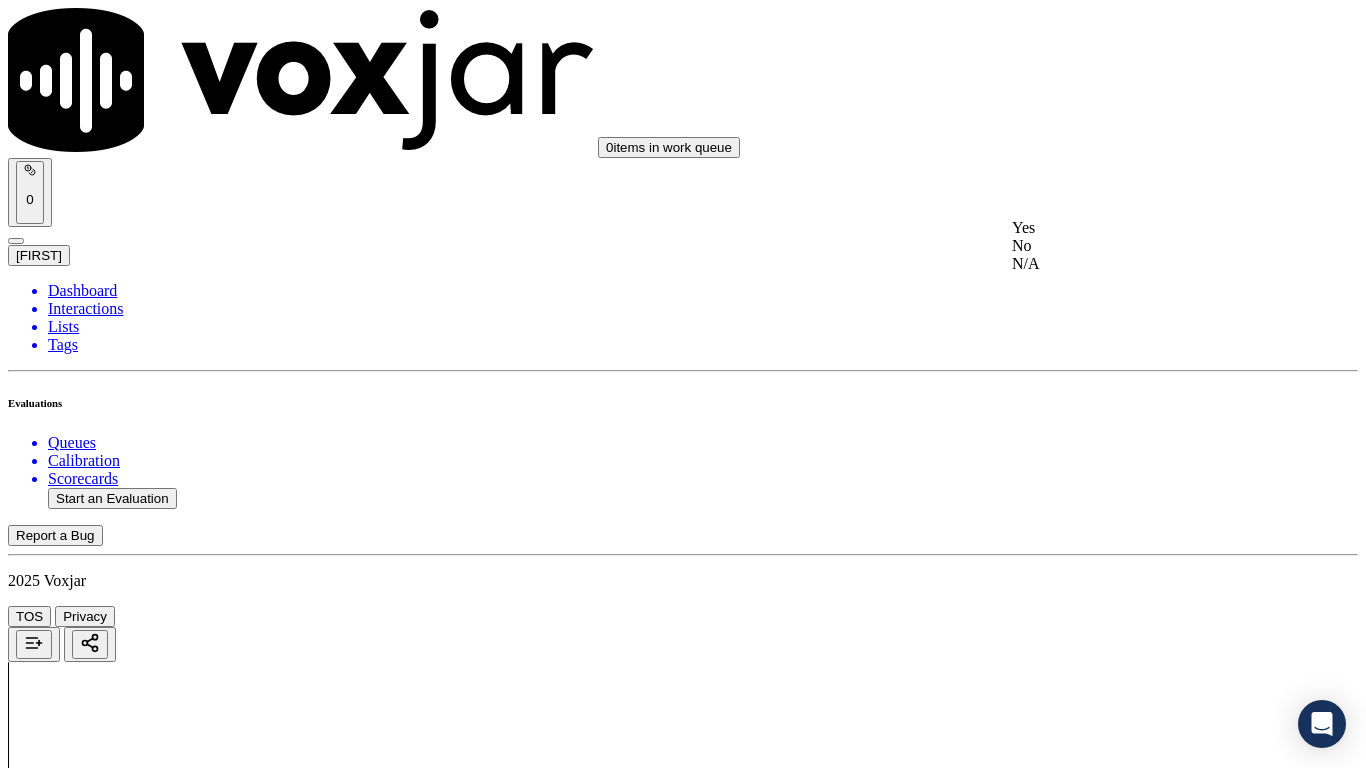 click on "Yes" at bounding box center [1139, 228] 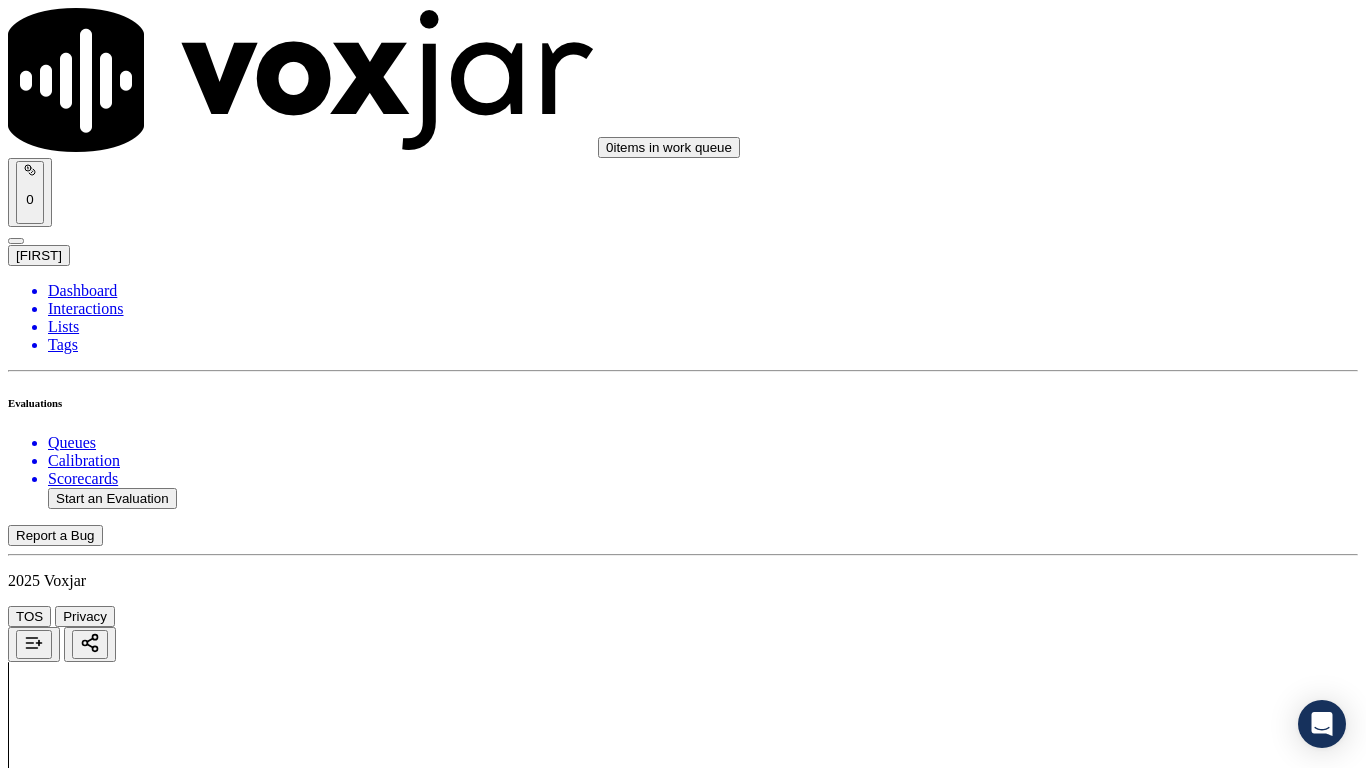 click on "Select an answer" at bounding box center (67, 5303) 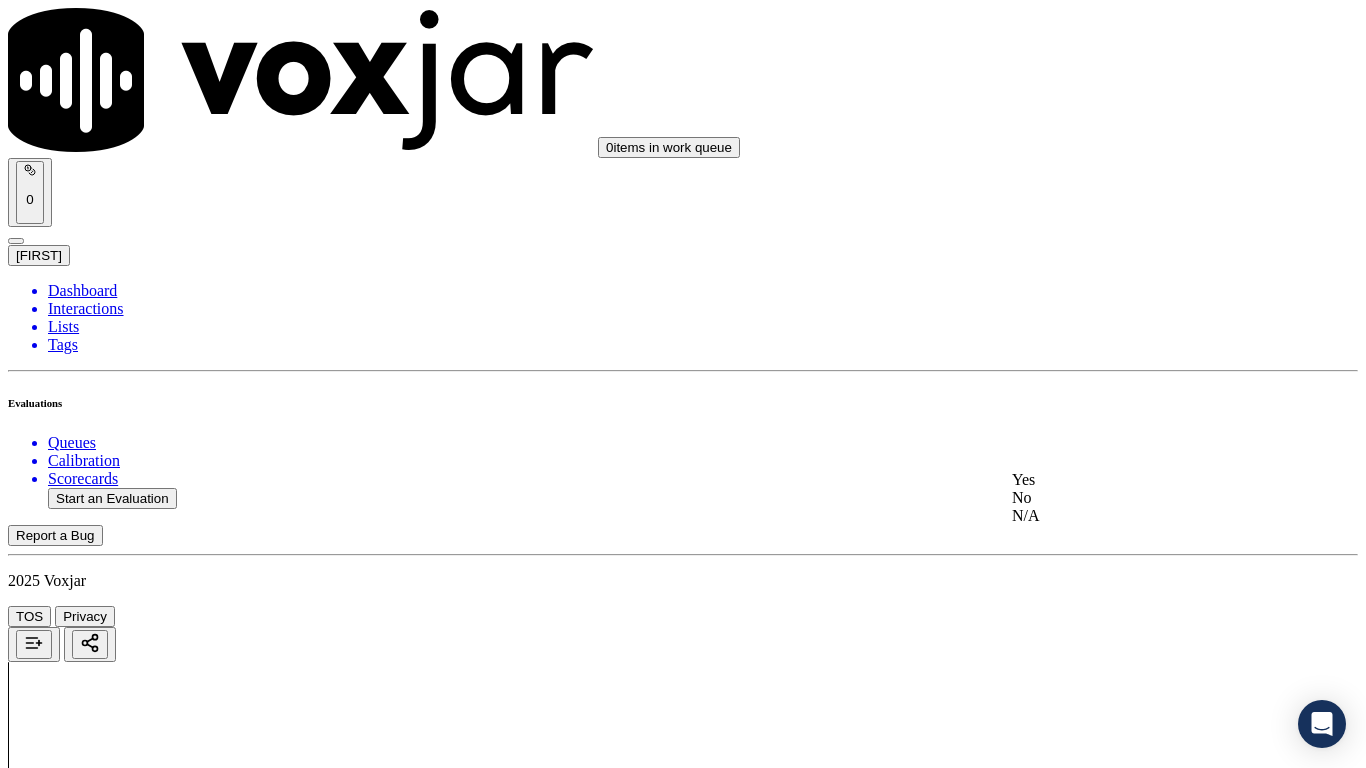 click on "Yes" at bounding box center [1139, 480] 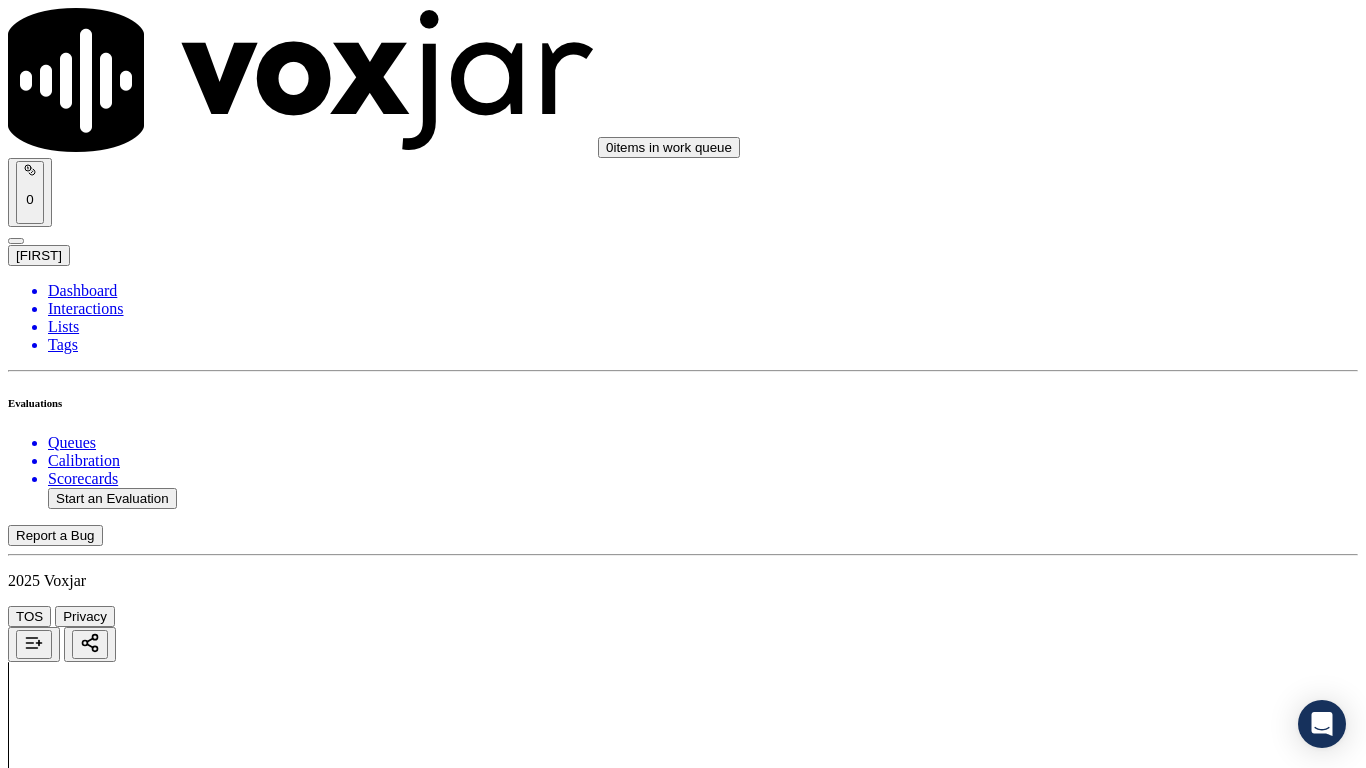 scroll, scrollTop: 4100, scrollLeft: 0, axis: vertical 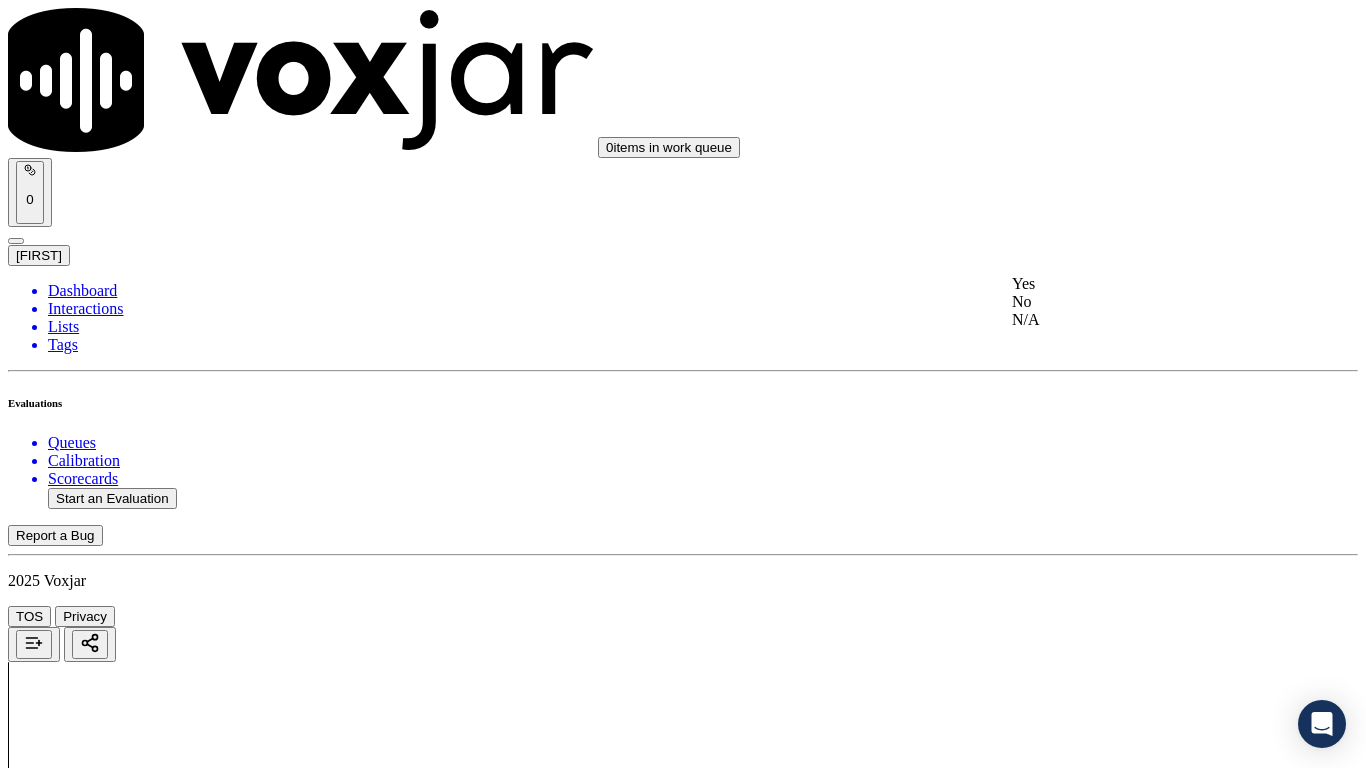 click on "Yes" at bounding box center (1139, 284) 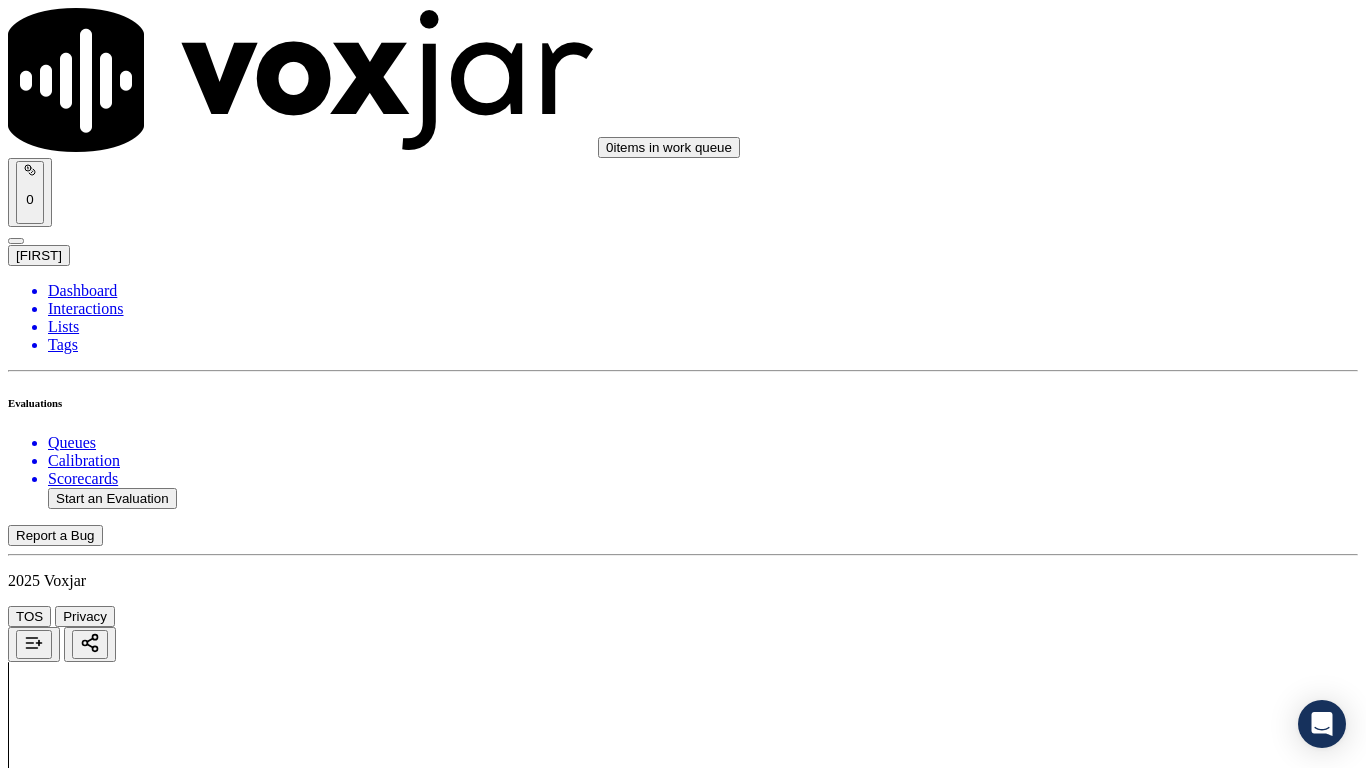 click on "Select an answer" at bounding box center [67, 6012] 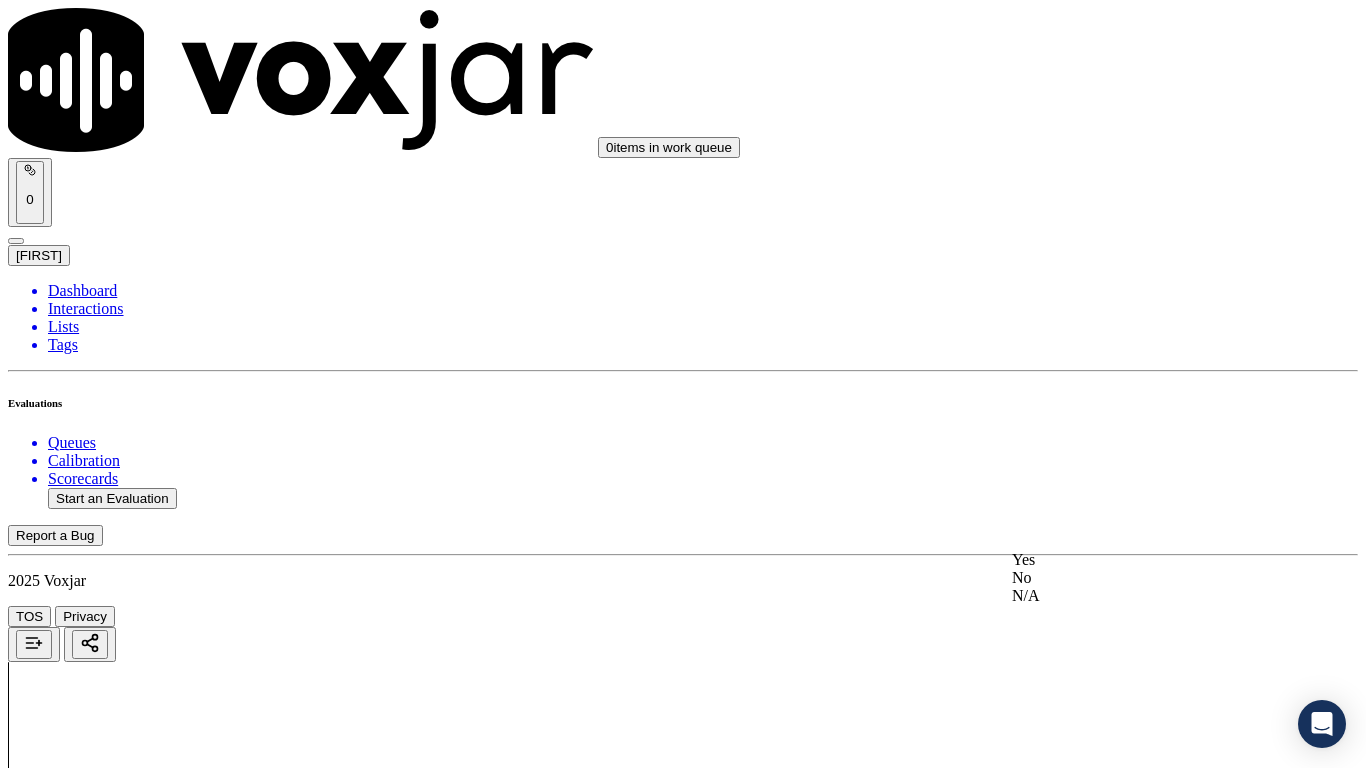 click on "Yes" at bounding box center [1139, 560] 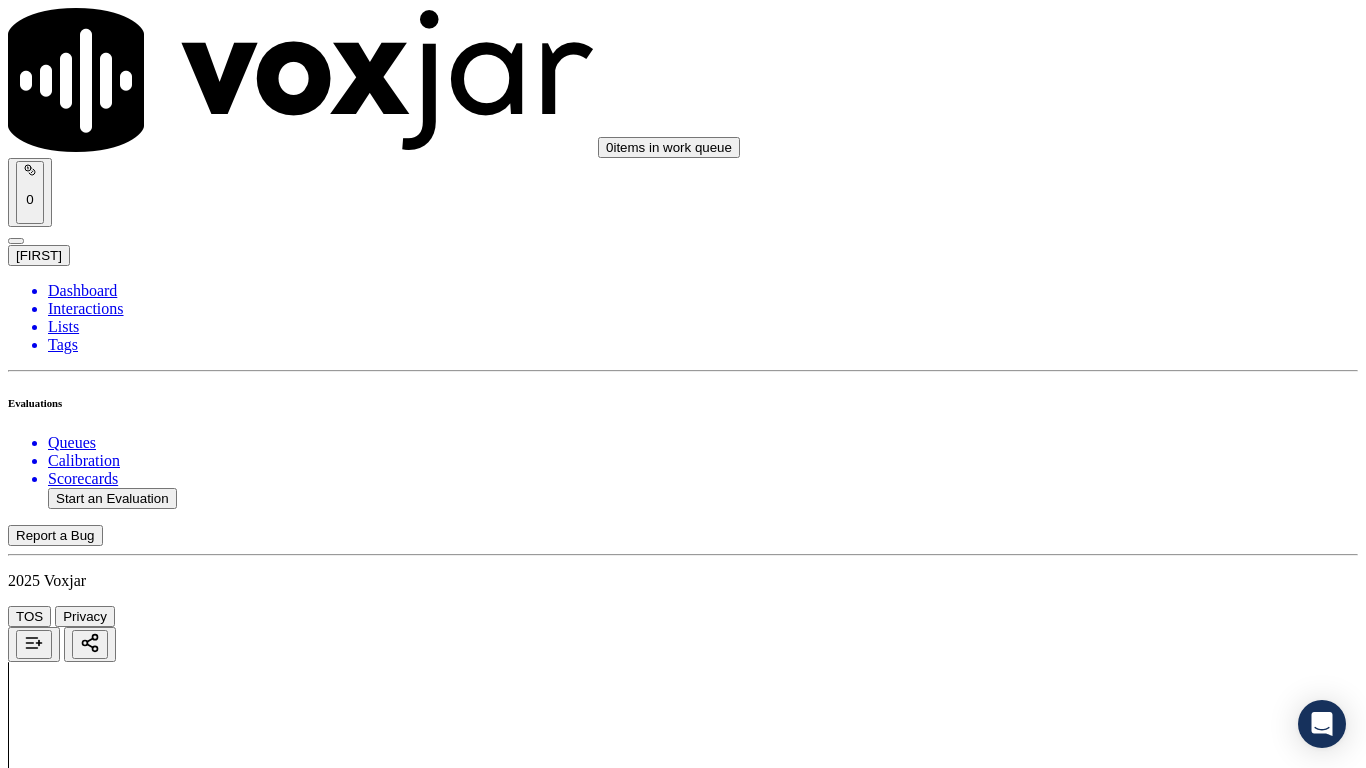 scroll, scrollTop: 4700, scrollLeft: 0, axis: vertical 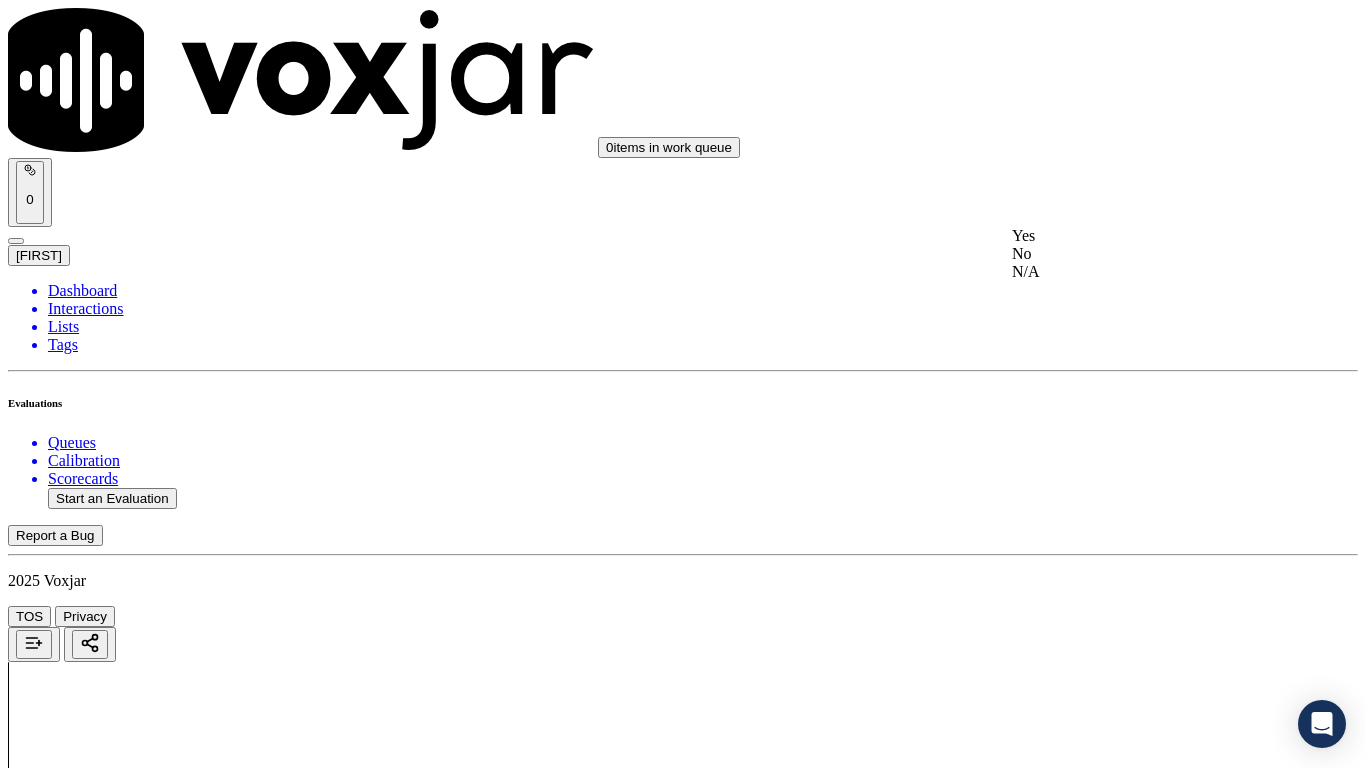 click on "Yes" at bounding box center [1139, 236] 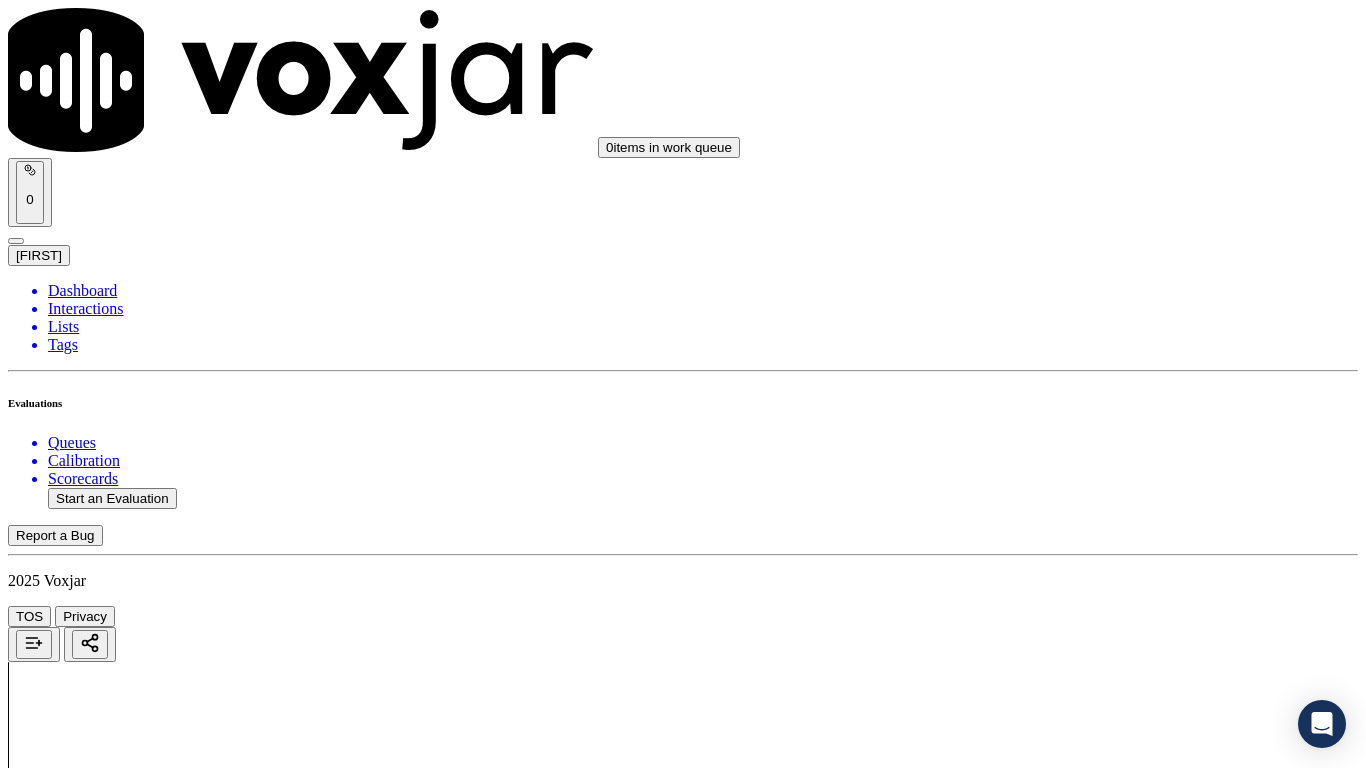 click on "Select an answer" at bounding box center (67, 6485) 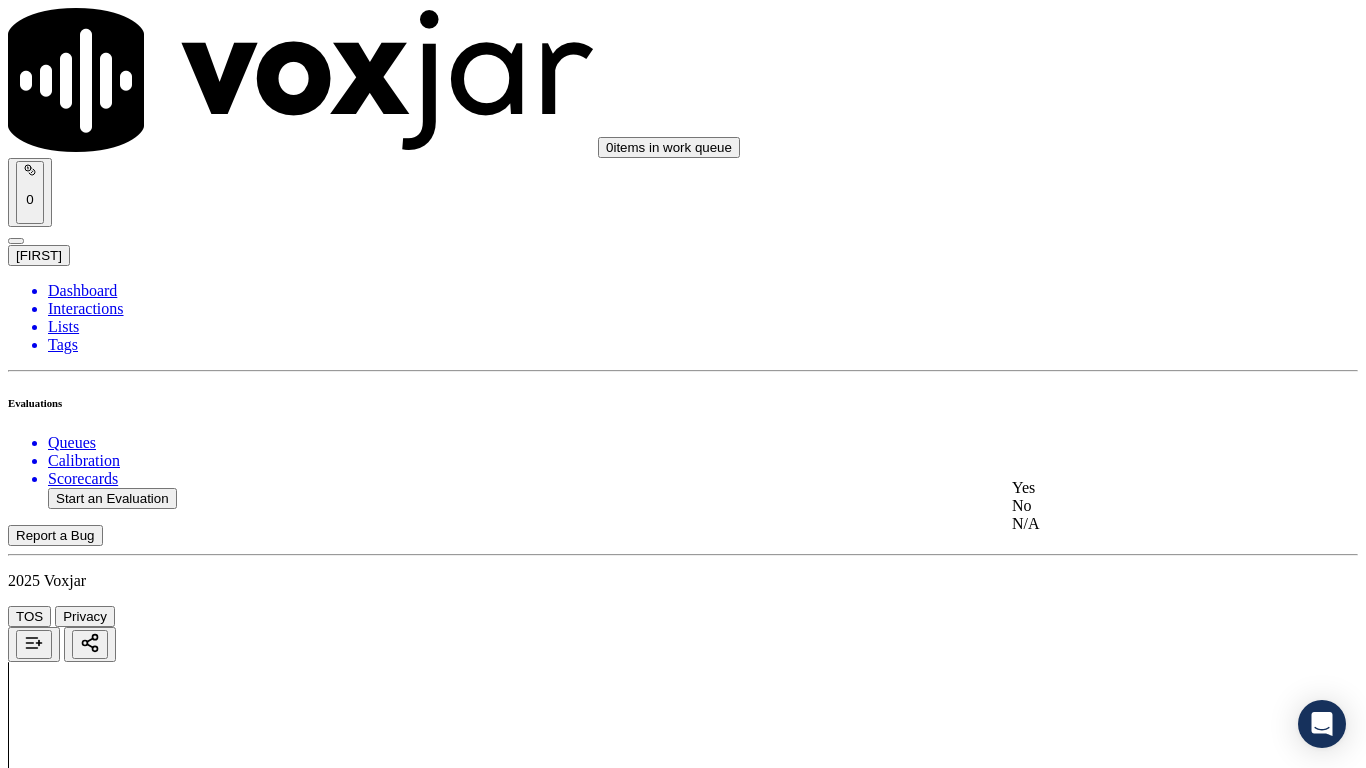 click on "Yes" at bounding box center (1139, 488) 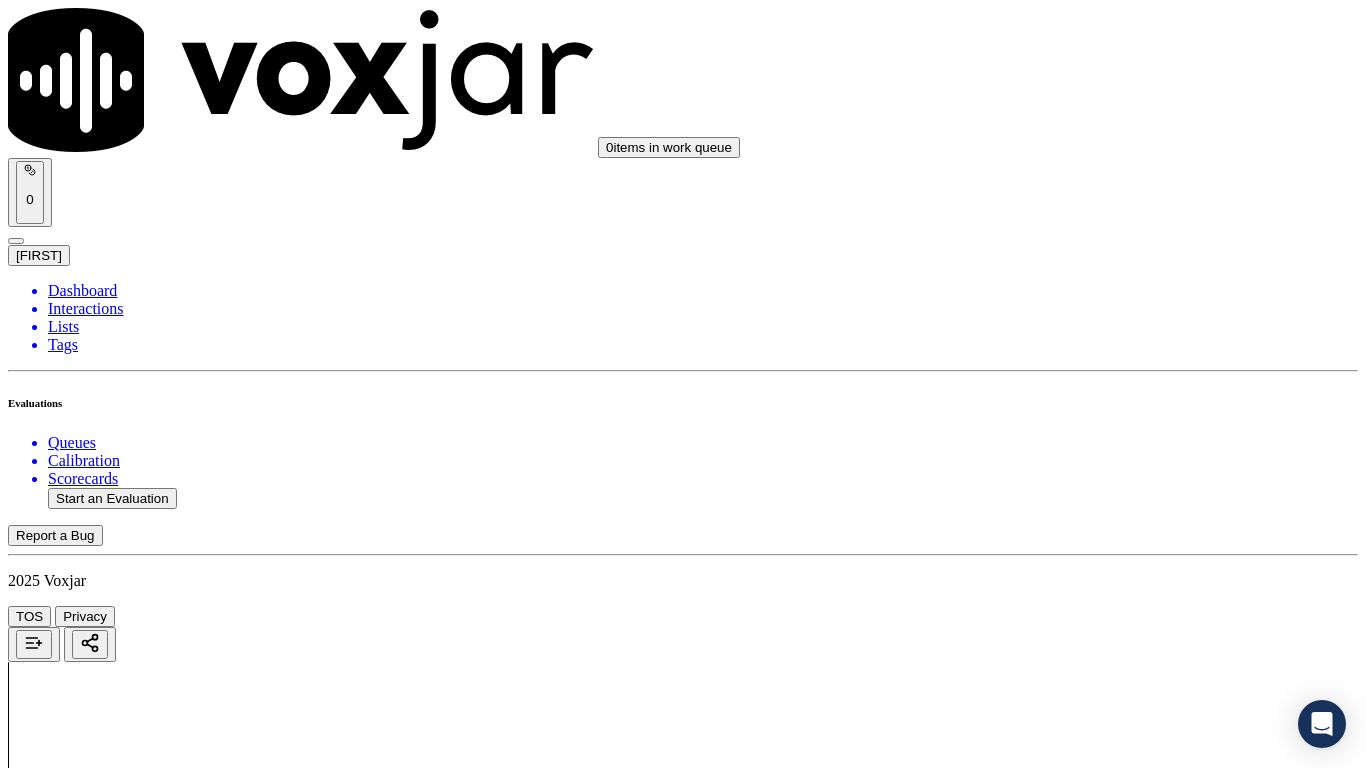 scroll, scrollTop: 5300, scrollLeft: 0, axis: vertical 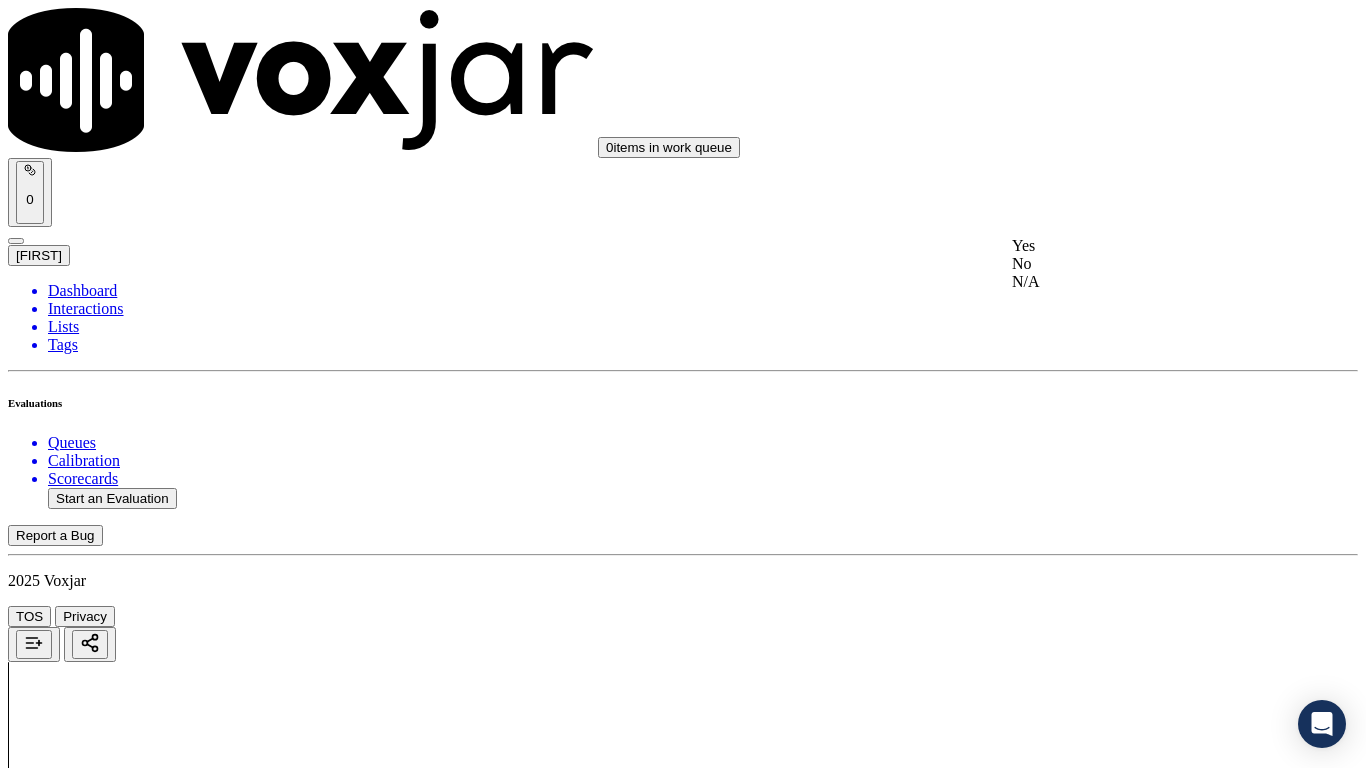 click on "Yes" at bounding box center (1139, 246) 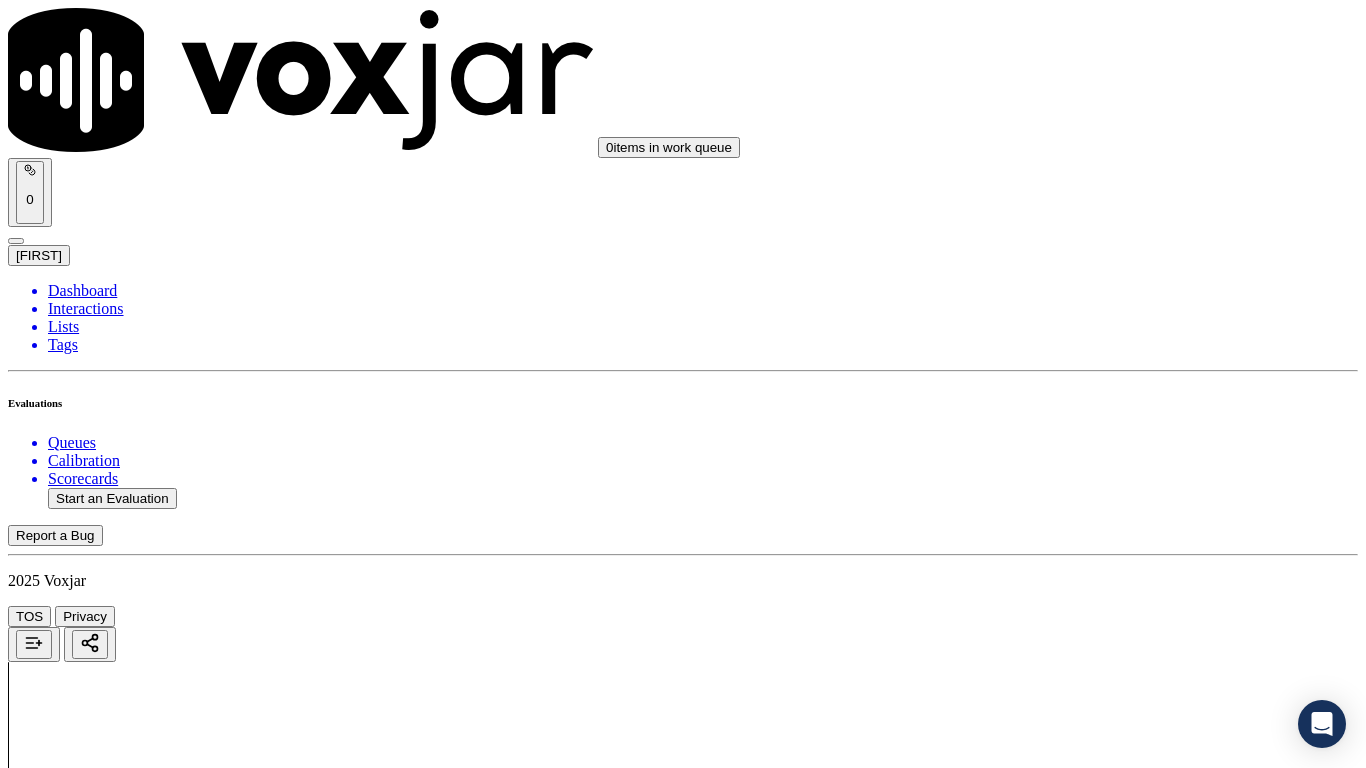 click on "Select an answer" at bounding box center (67, 7050) 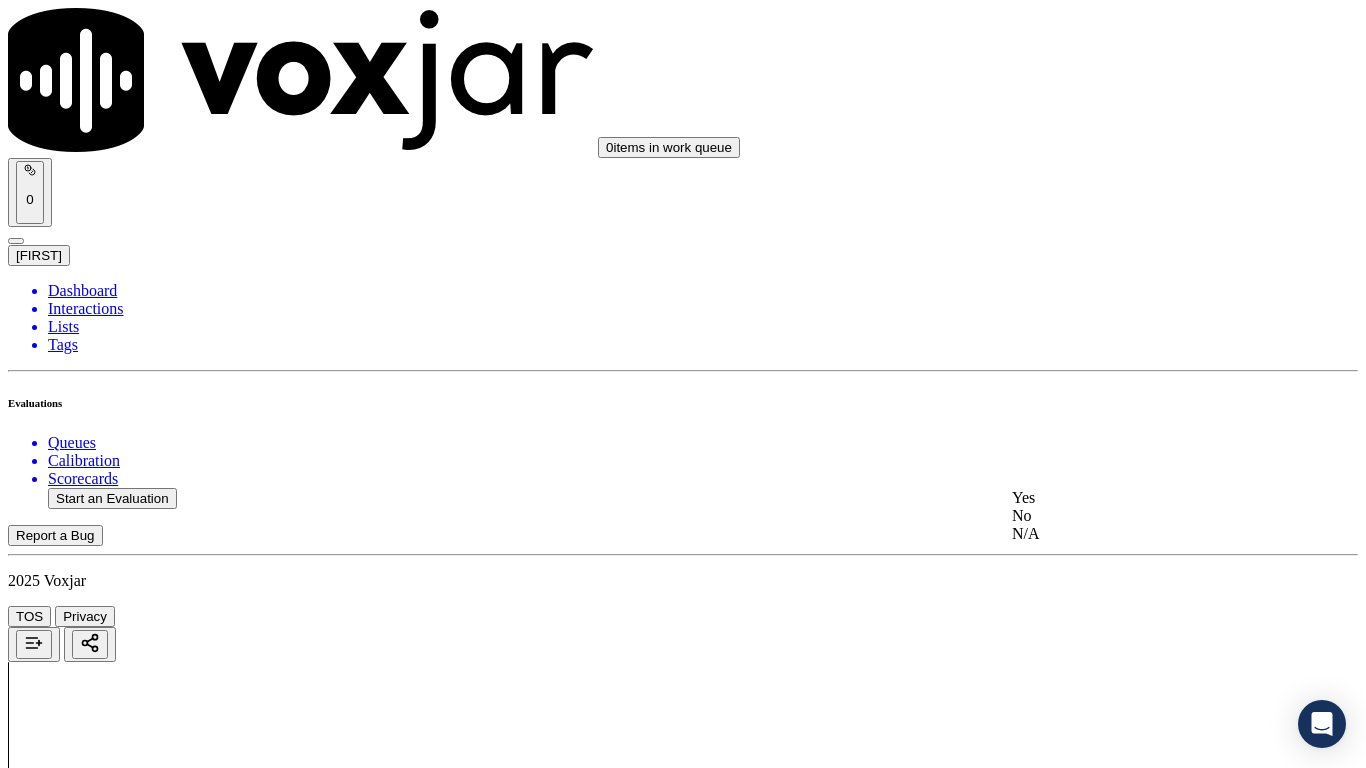 click on "Yes" at bounding box center [1139, 498] 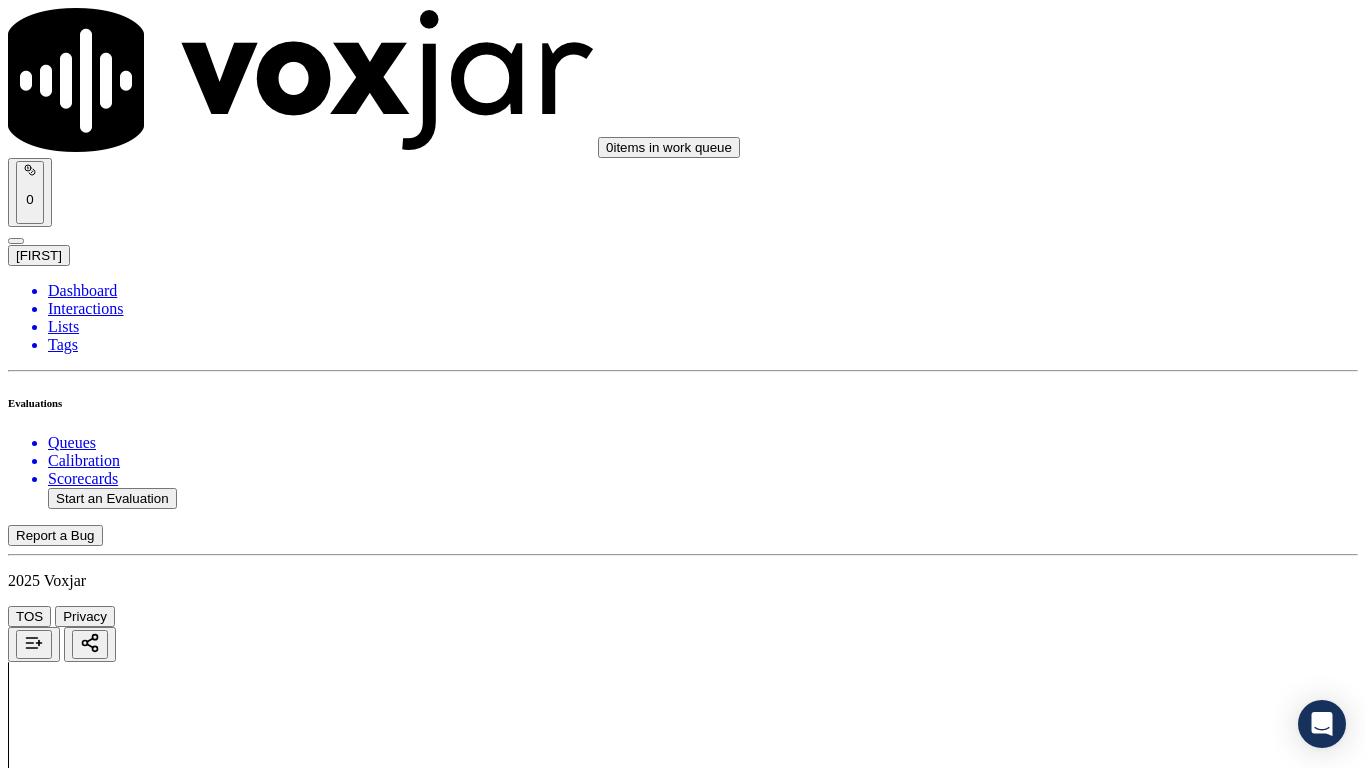 scroll, scrollTop: 5533, scrollLeft: 0, axis: vertical 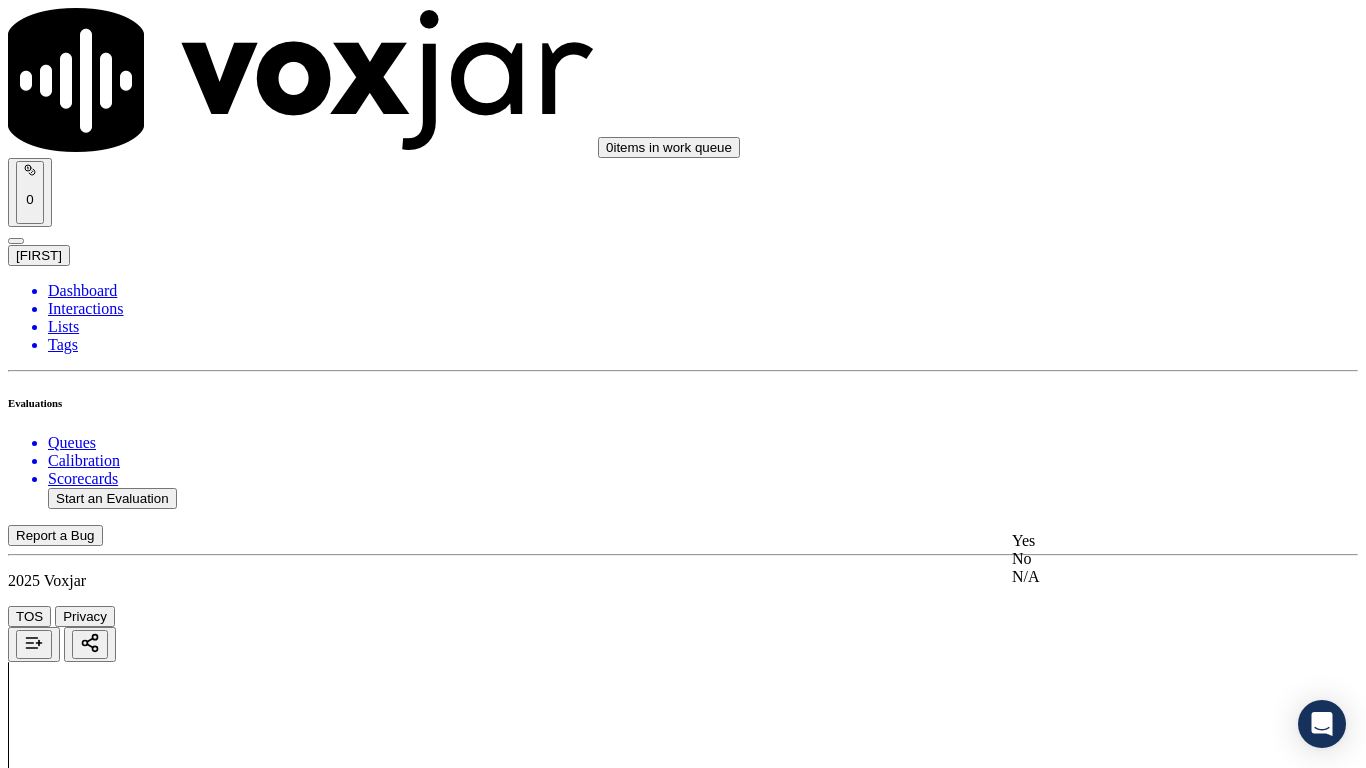 click on "Yes" at bounding box center [1139, 541] 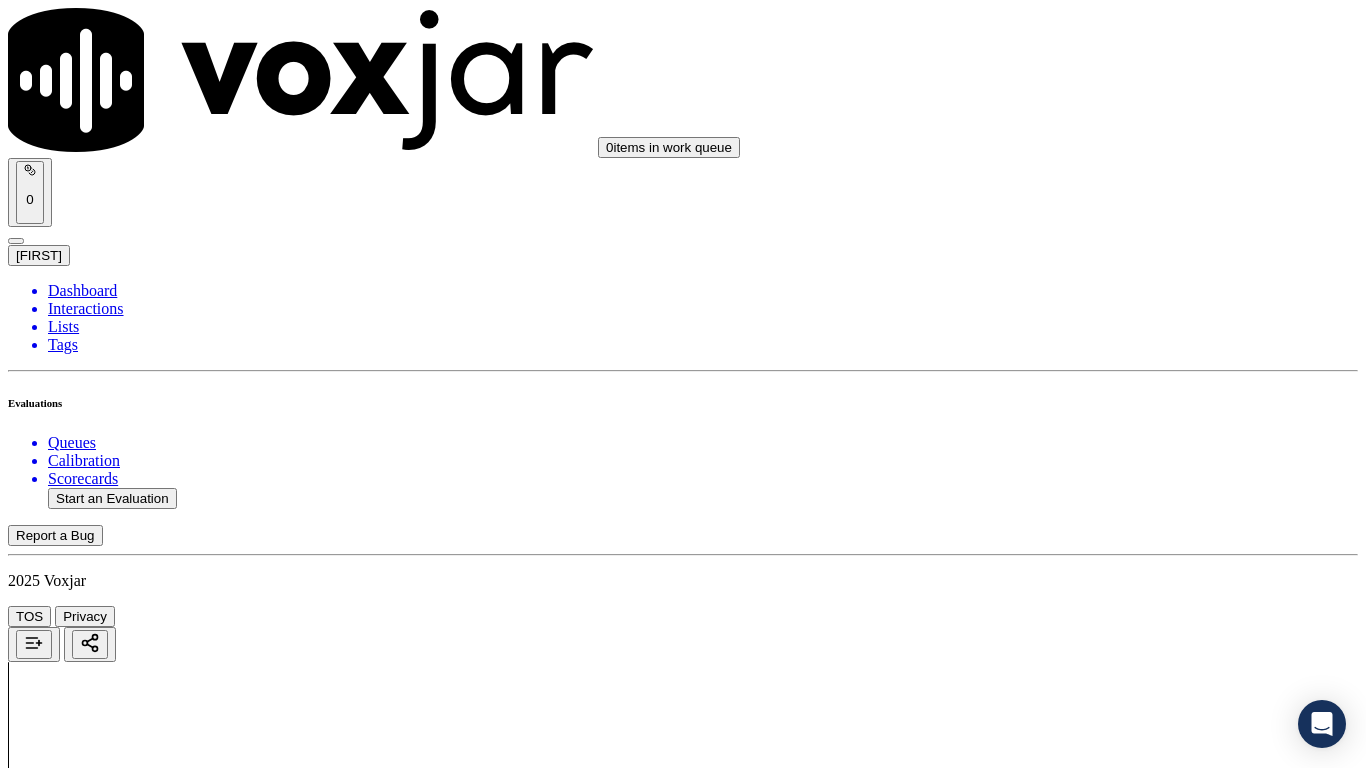 click on "Submit Scores" at bounding box center (59, 7345) 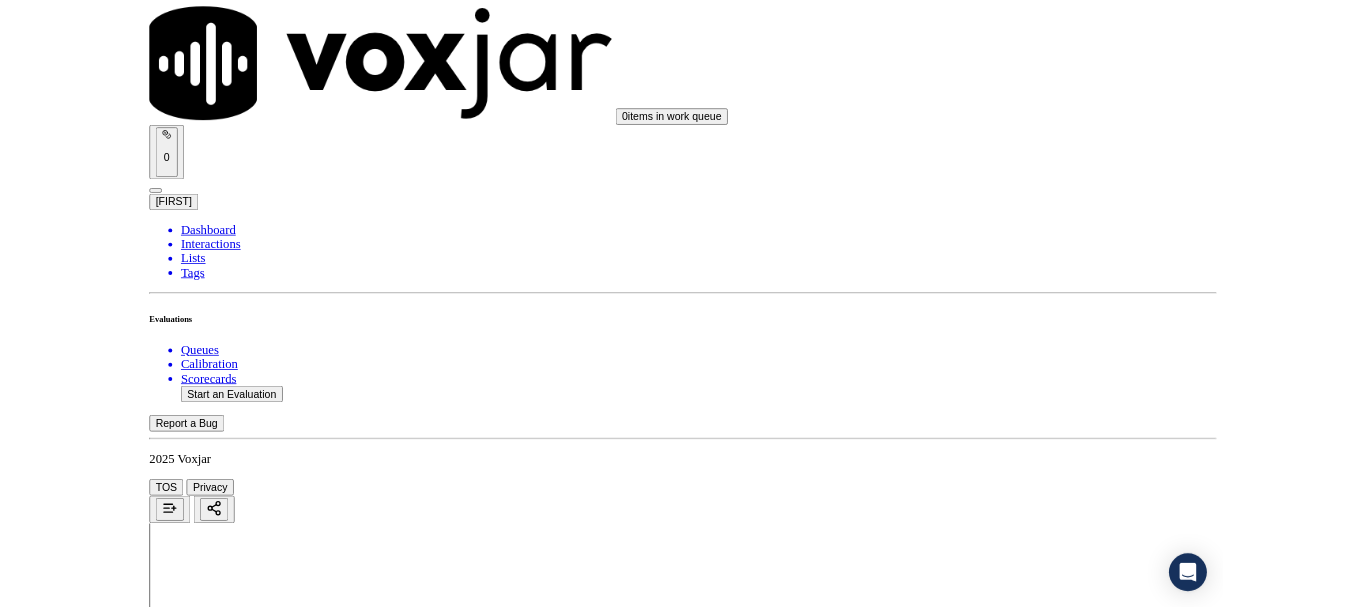 scroll, scrollTop: 5557, scrollLeft: 0, axis: vertical 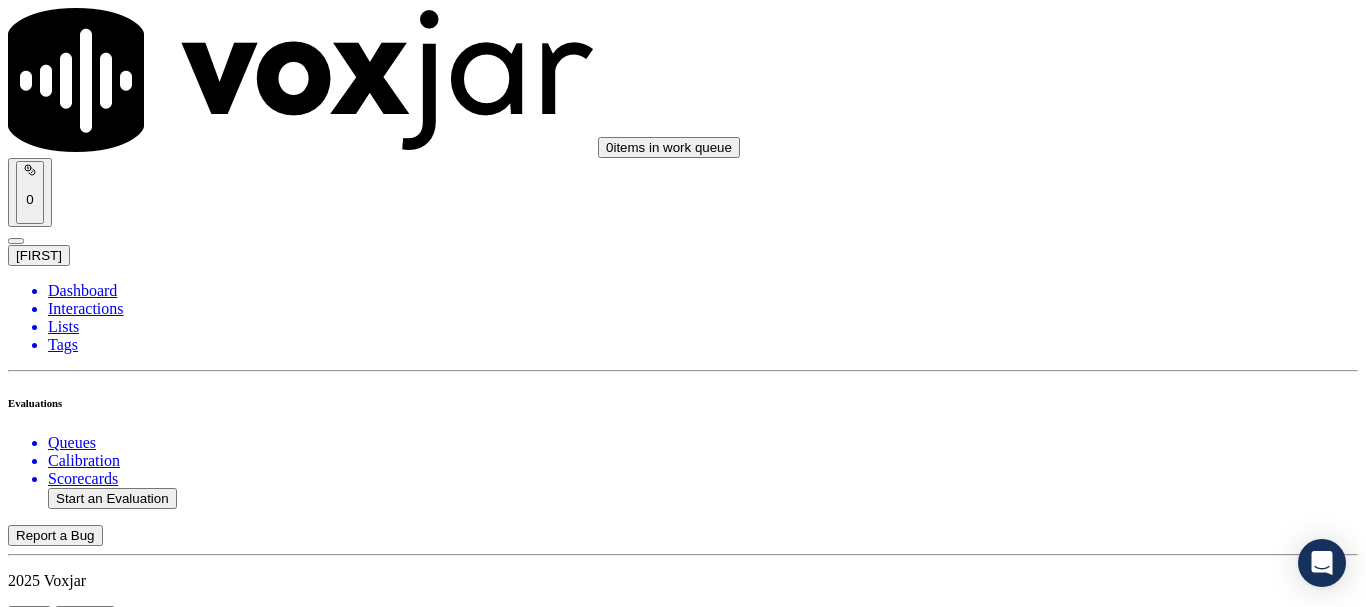 click on "Start an Evaluation" 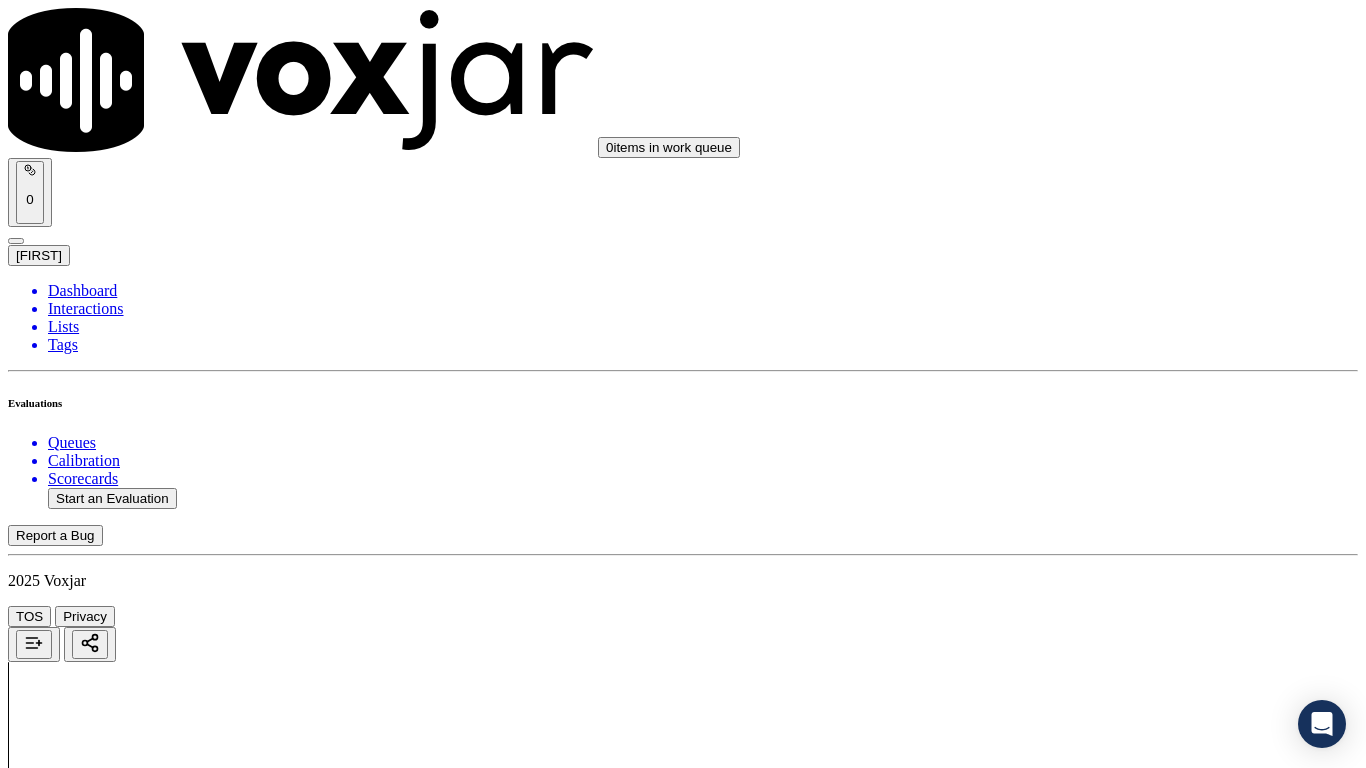click on "Upload interaction to start evaluation" at bounding box center [124, 7927] 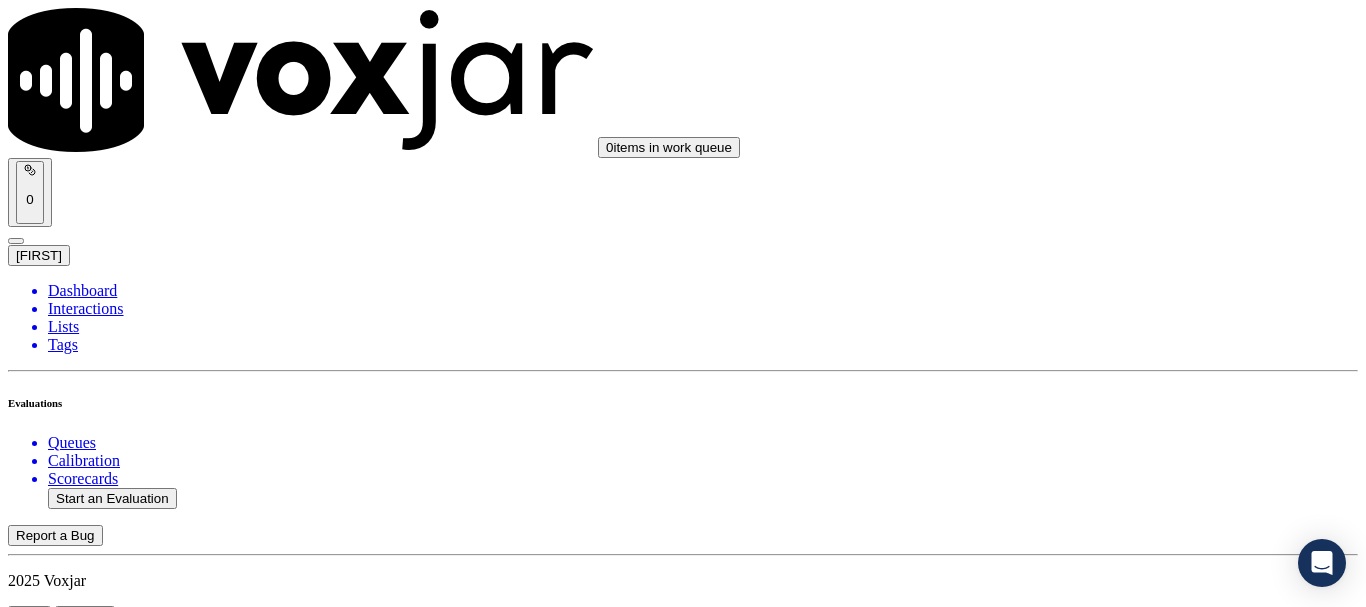 scroll, scrollTop: 300, scrollLeft: 0, axis: vertical 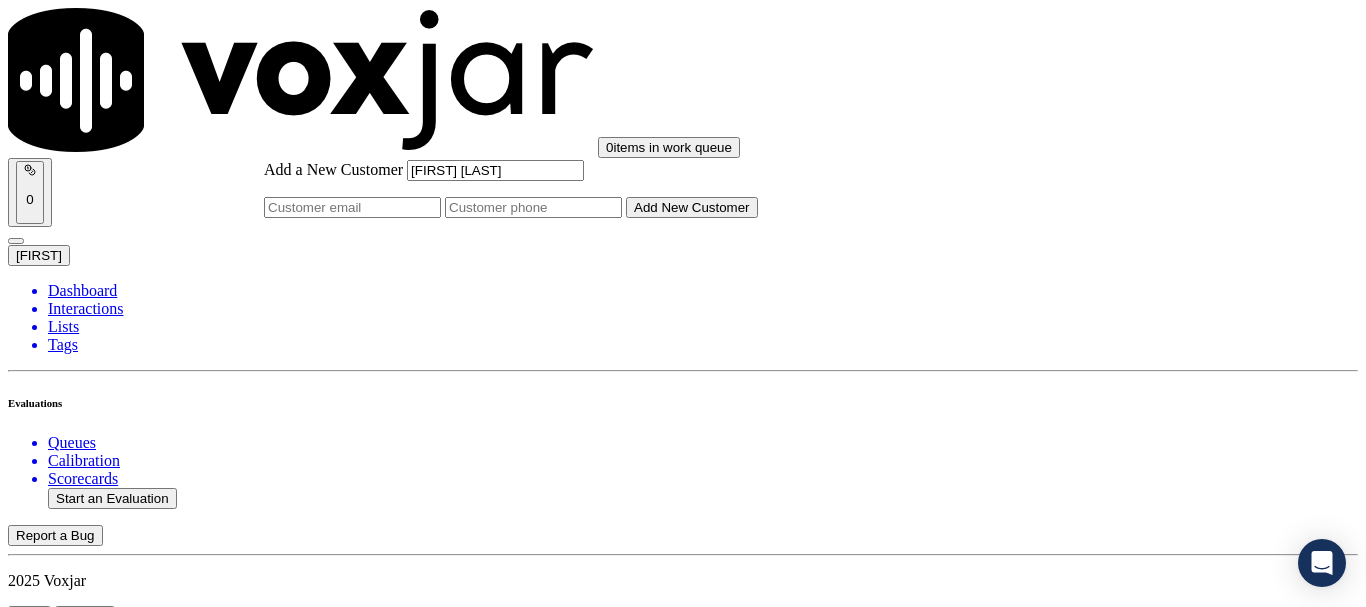 paste on "[PHONE]" 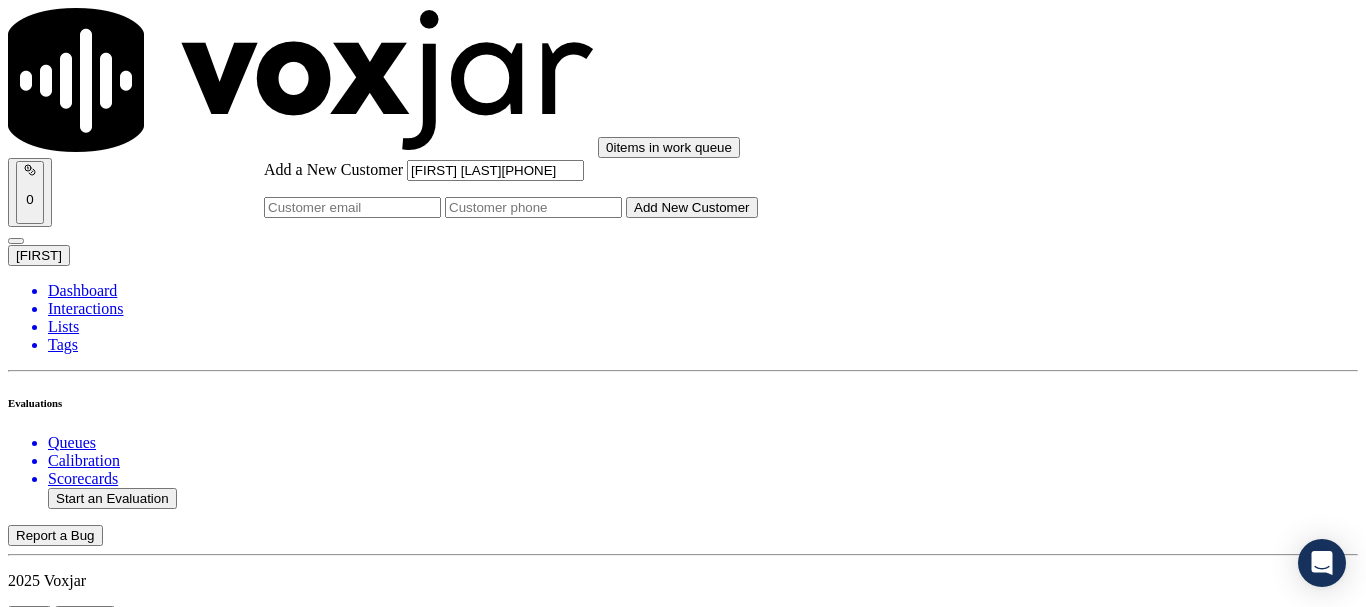 type on "[FIRST] [LAST]" 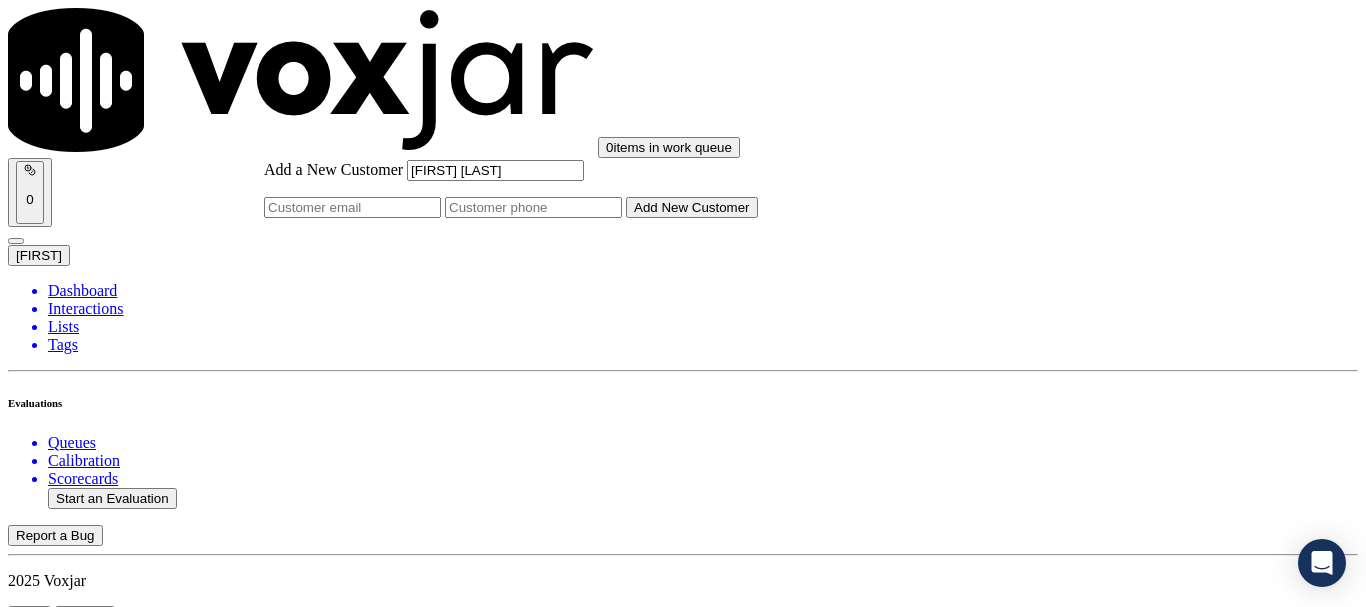 drag, startPoint x: 793, startPoint y: 306, endPoint x: 805, endPoint y: 315, distance: 15 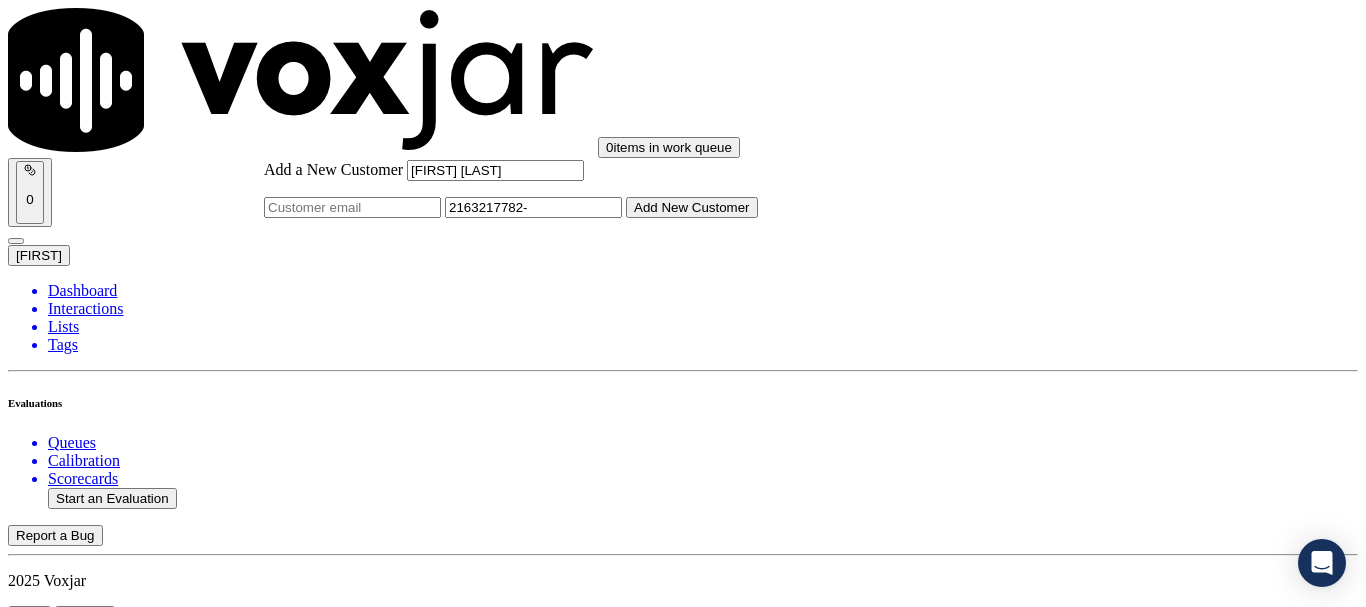 paste on "[PHONE]" 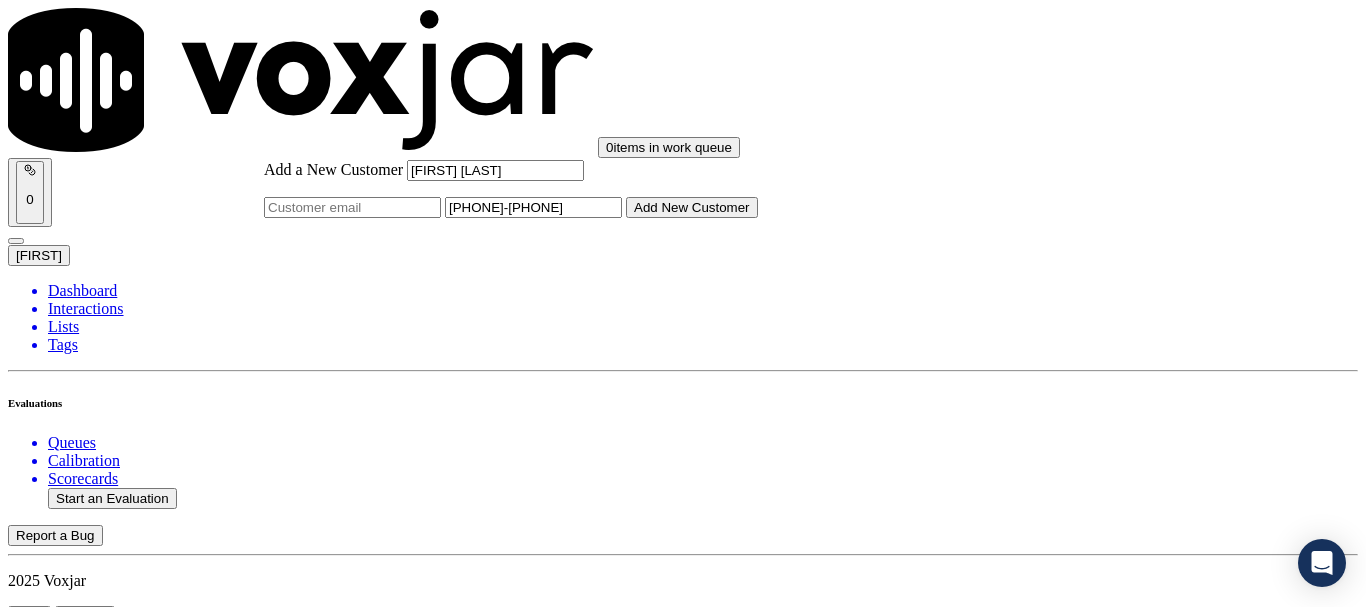 type on "[PHONE]-[PHONE]" 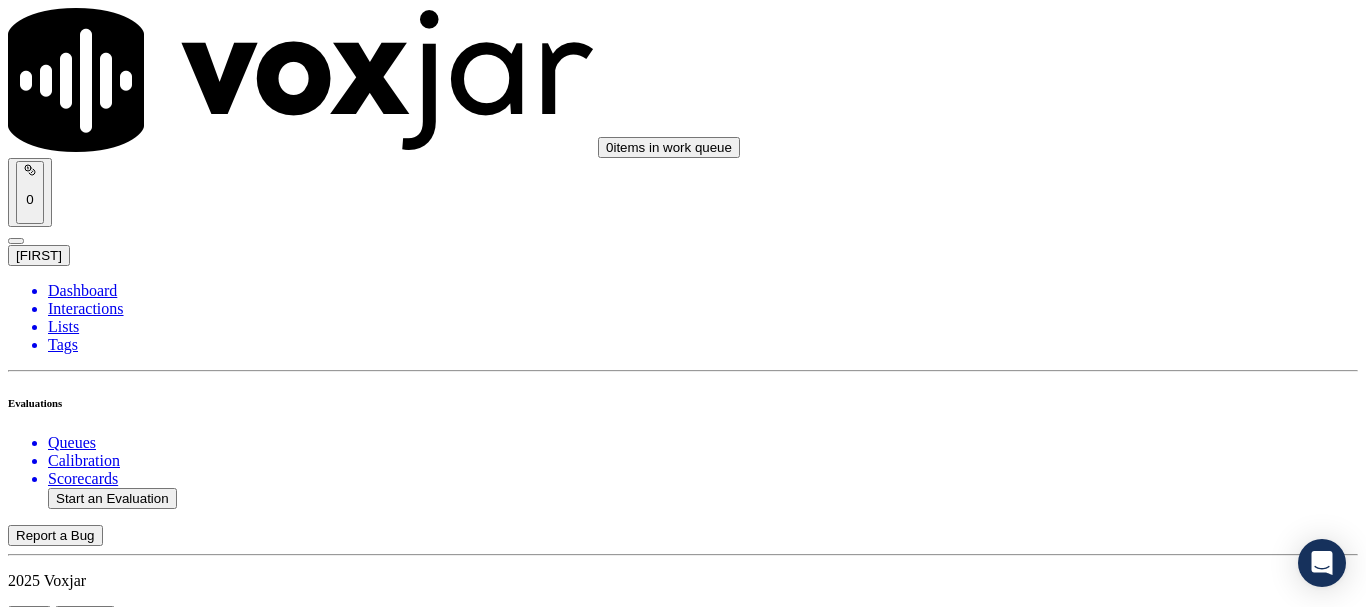 click on "[FIRST] [LAST]" at bounding box center [683, 2164] 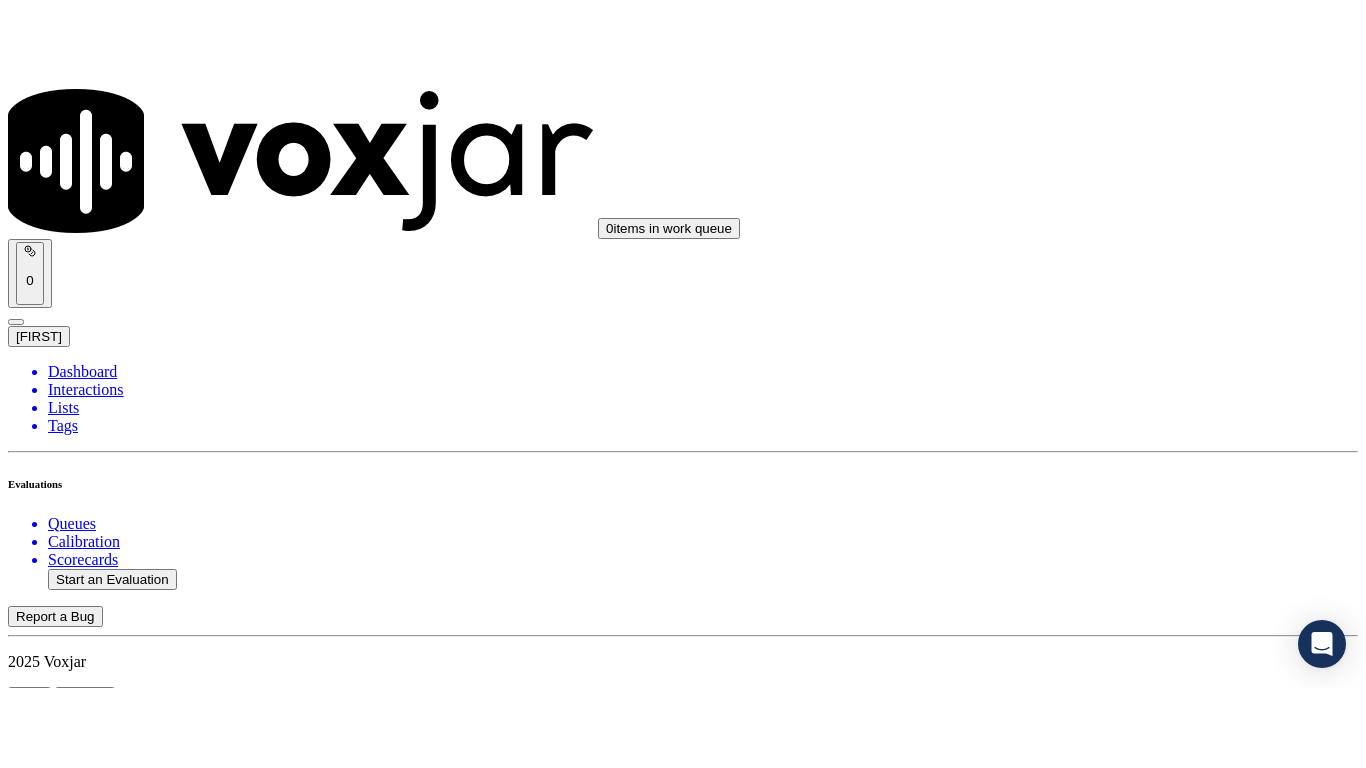 scroll, scrollTop: 200, scrollLeft: 0, axis: vertical 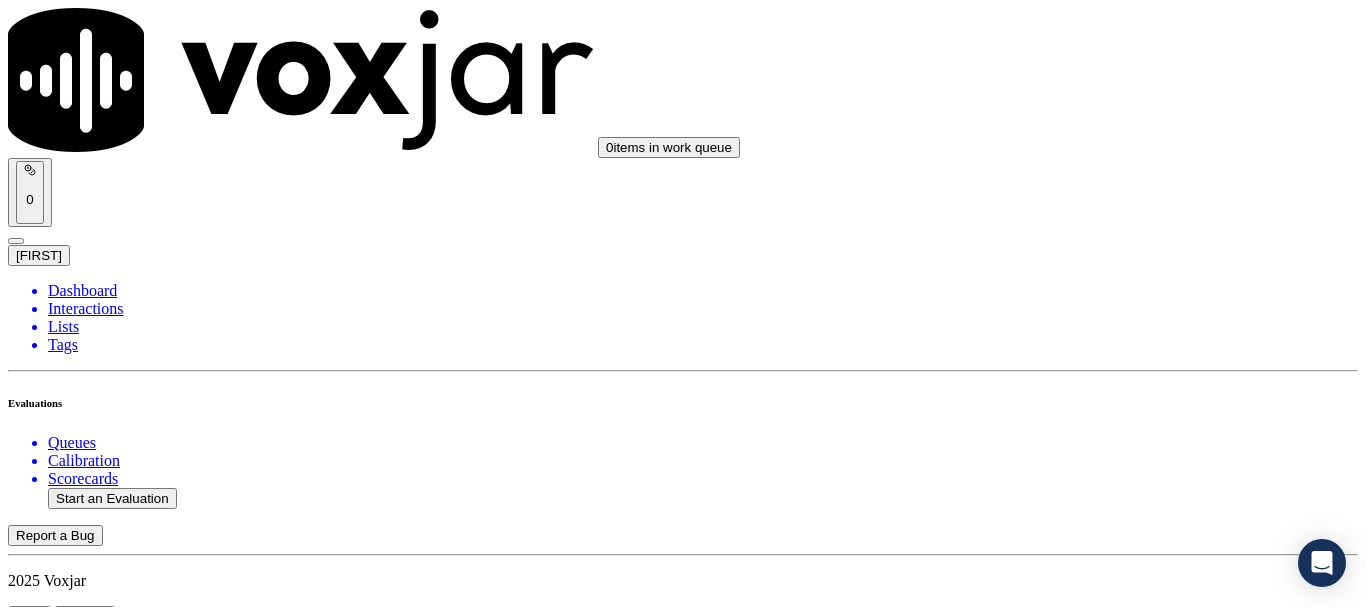 click on "Supplier Universal Scorecard (Colombia)" at bounding box center [683, 2427] 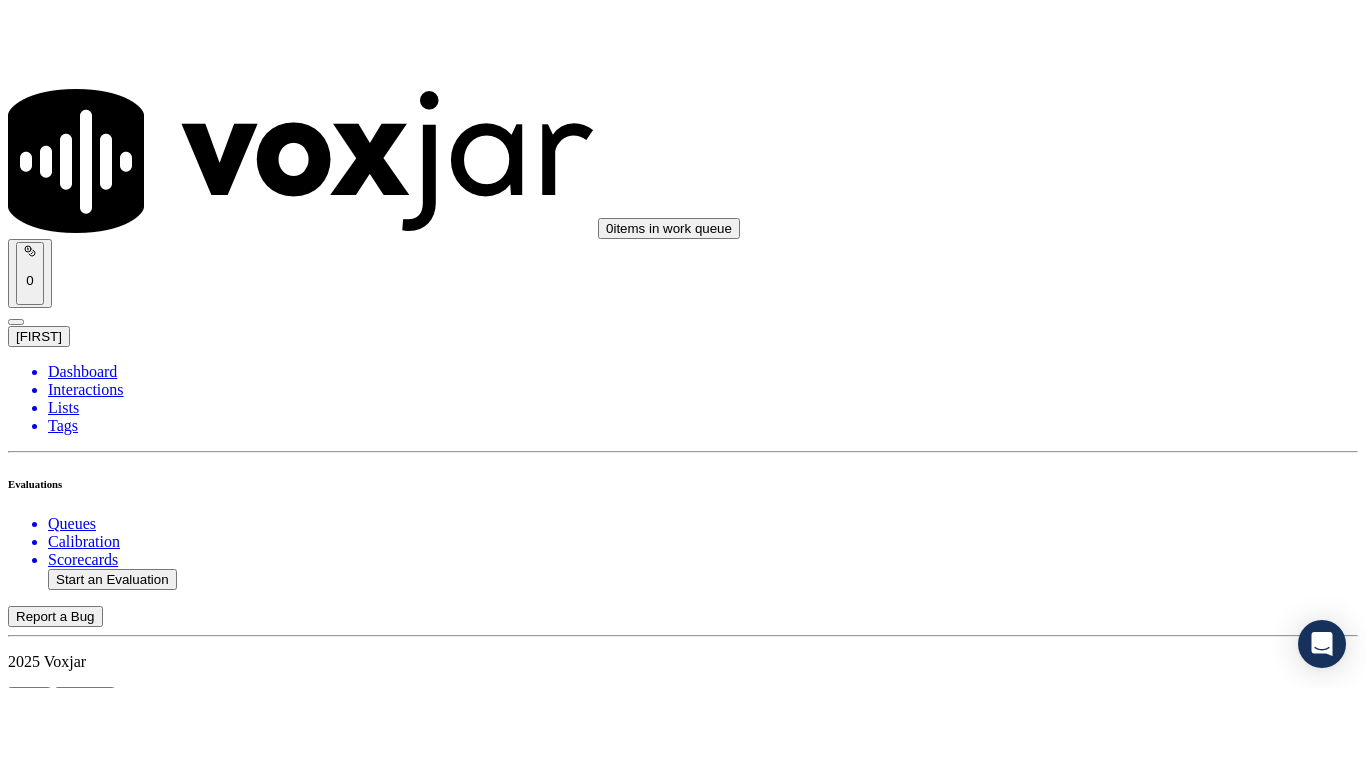 scroll, scrollTop: 251, scrollLeft: 0, axis: vertical 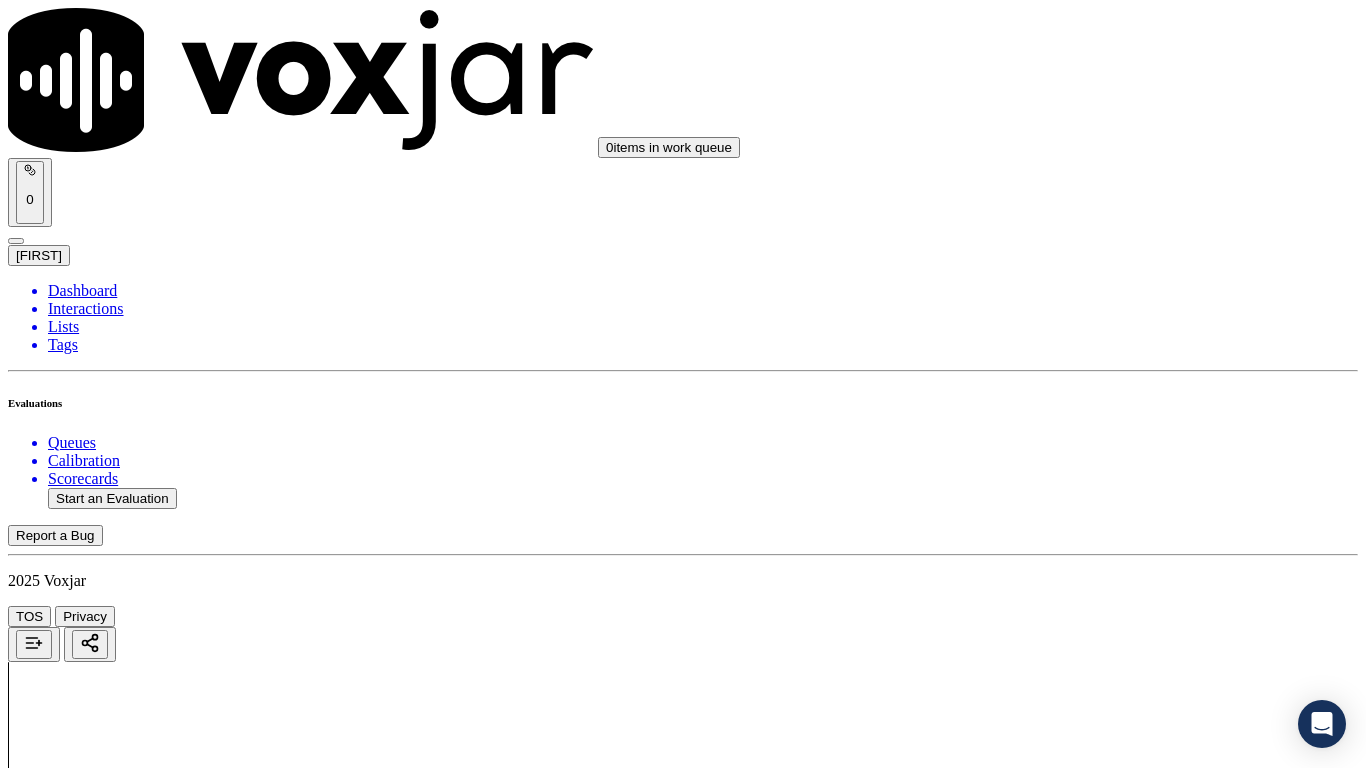 click on "Select an answer" at bounding box center [67, 2388] 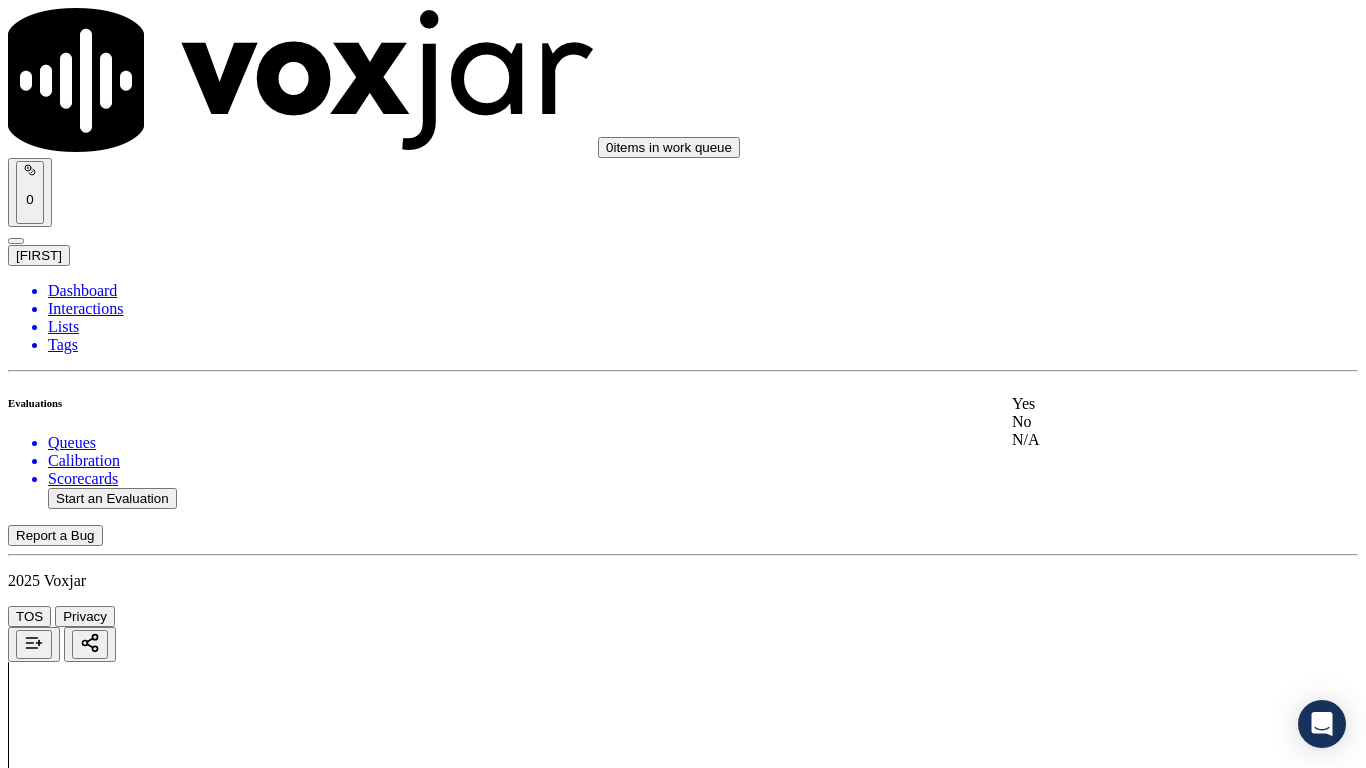 click on "Yes" at bounding box center [1139, 404] 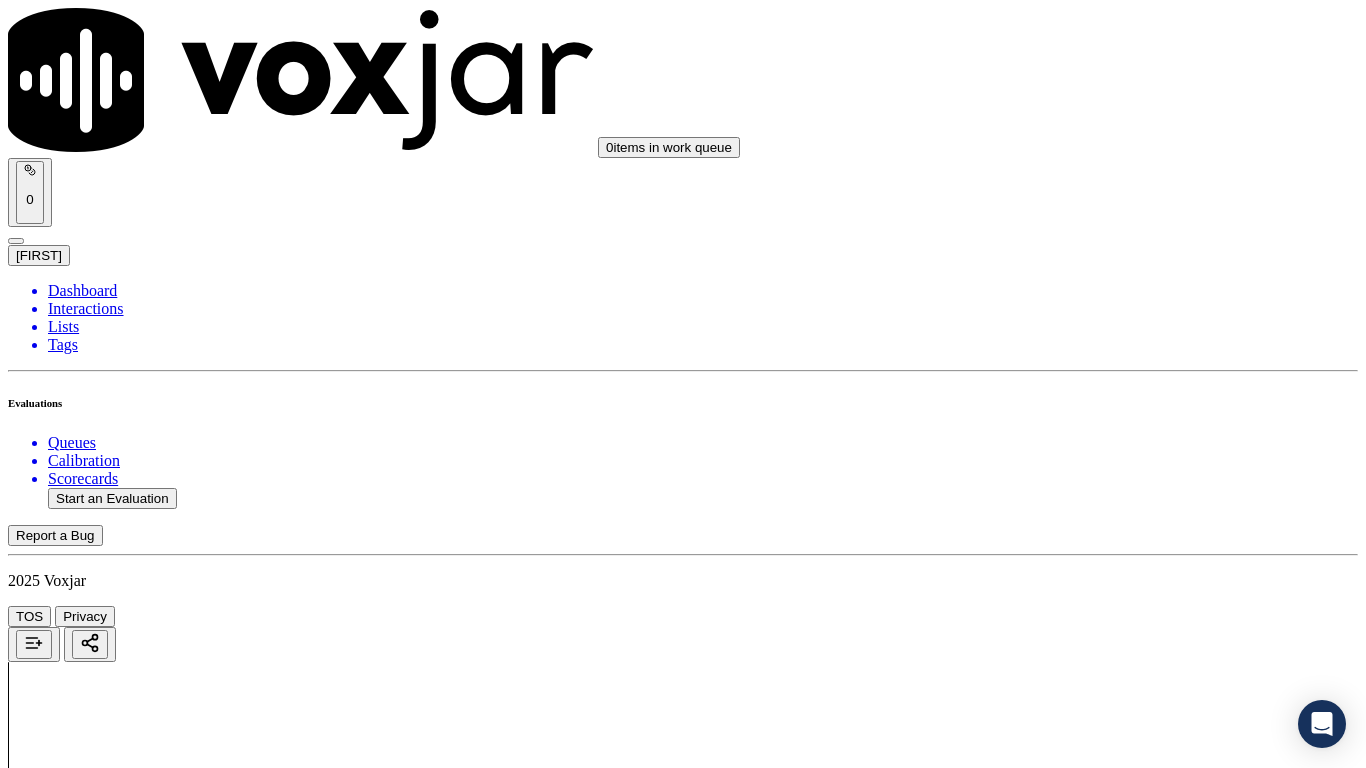 click on "Select an answer" at bounding box center (67, 2639) 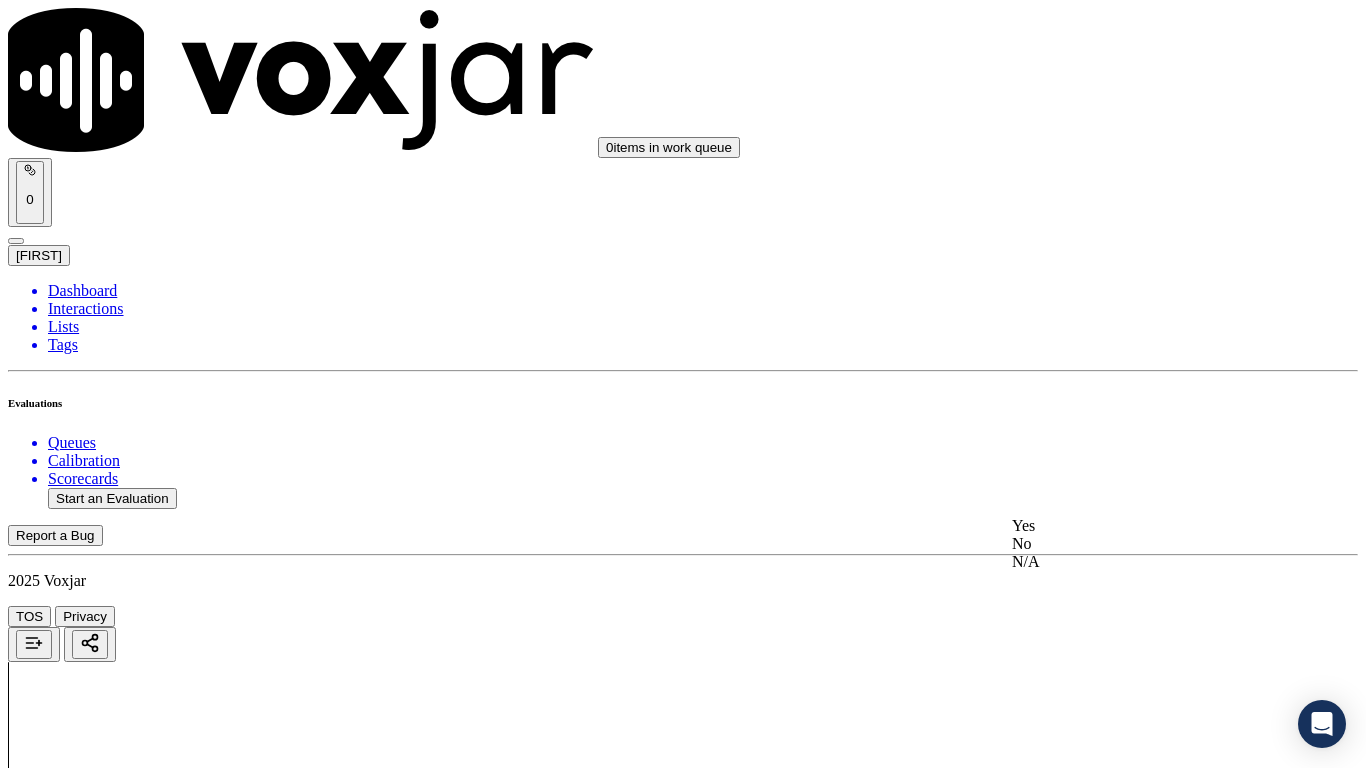 click on "Yes" at bounding box center [1139, 526] 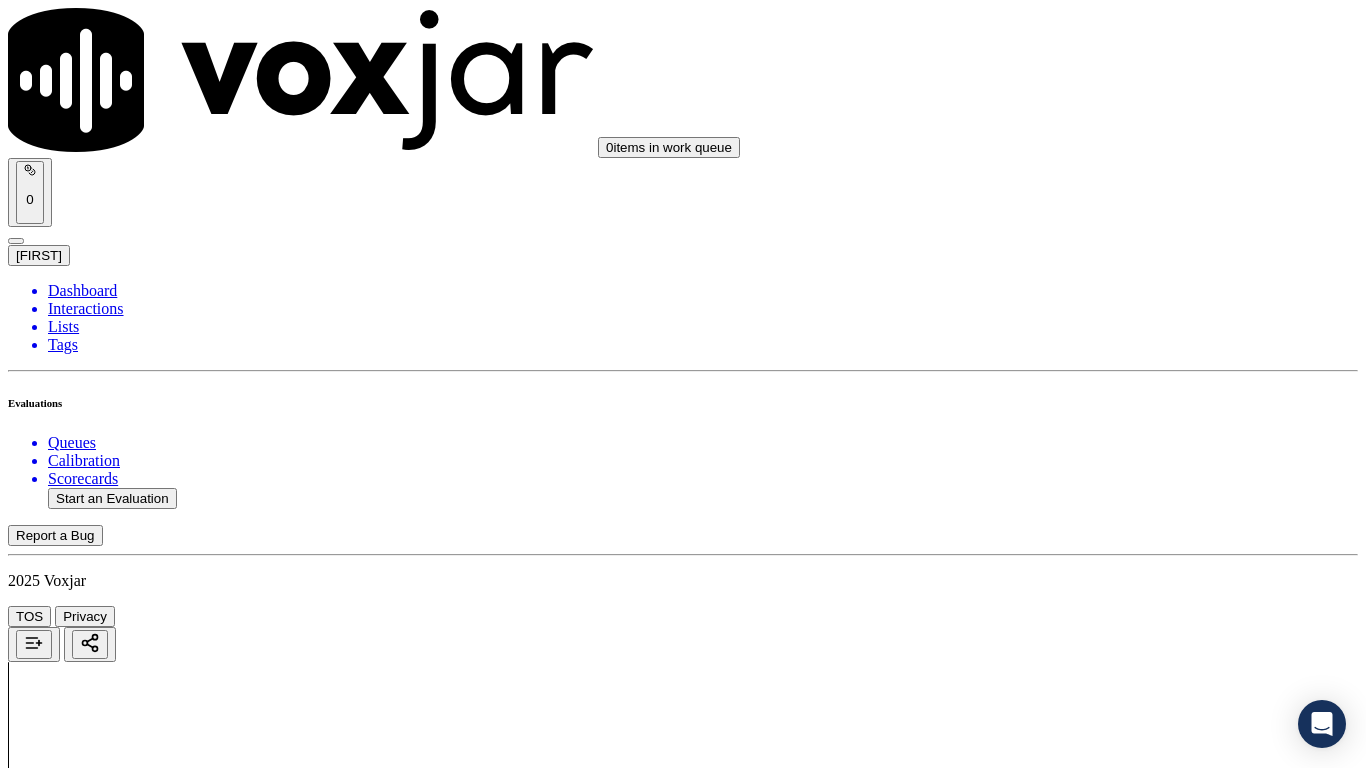 scroll, scrollTop: 600, scrollLeft: 0, axis: vertical 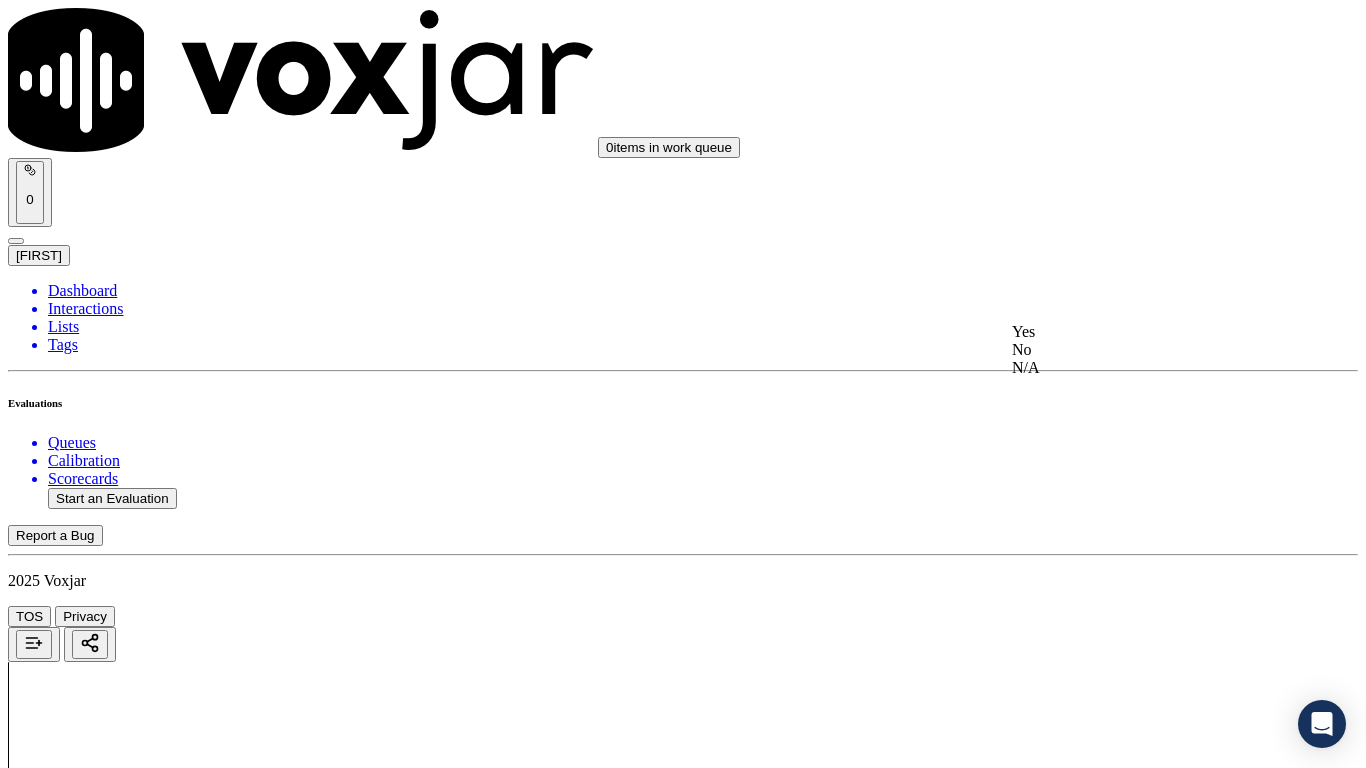 drag, startPoint x: 1081, startPoint y: 326, endPoint x: 1114, endPoint y: 389, distance: 71.11962 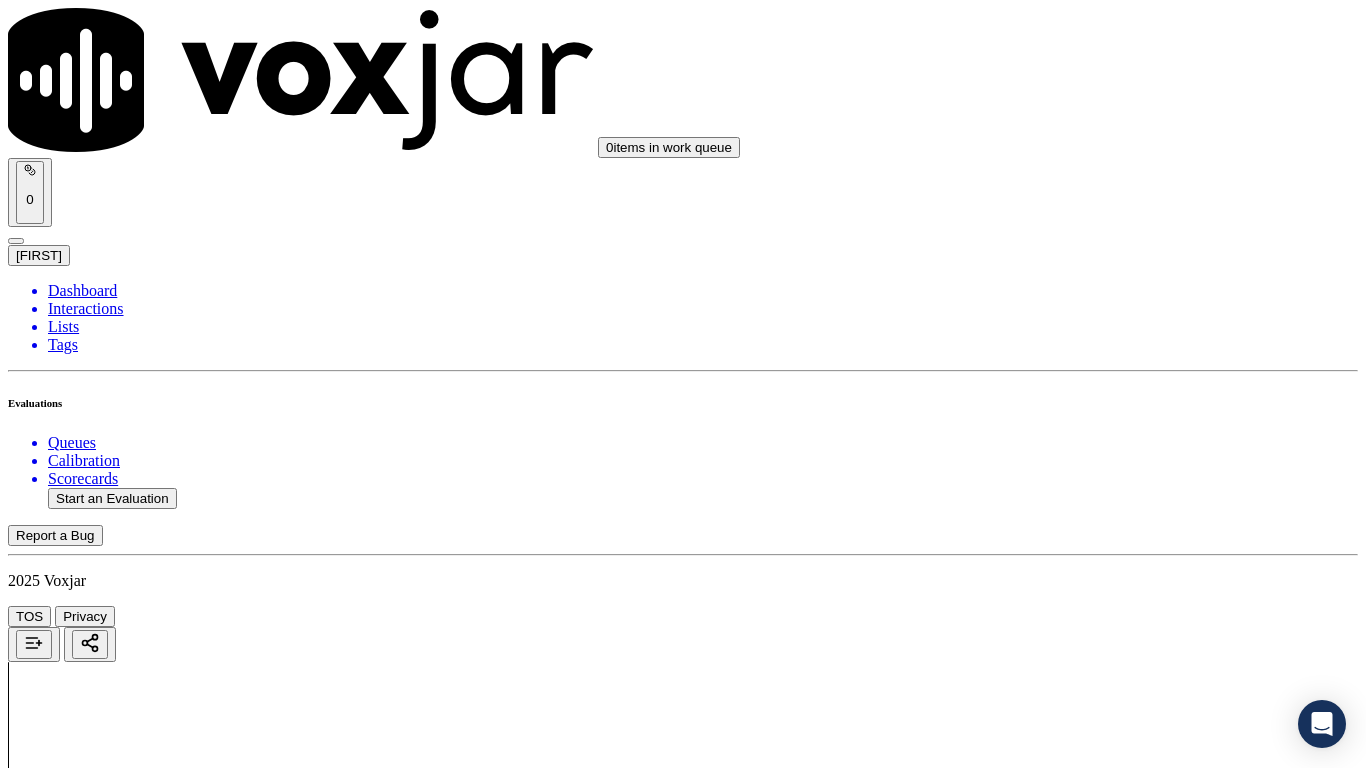 click on "Select an answer" at bounding box center [67, 3098] 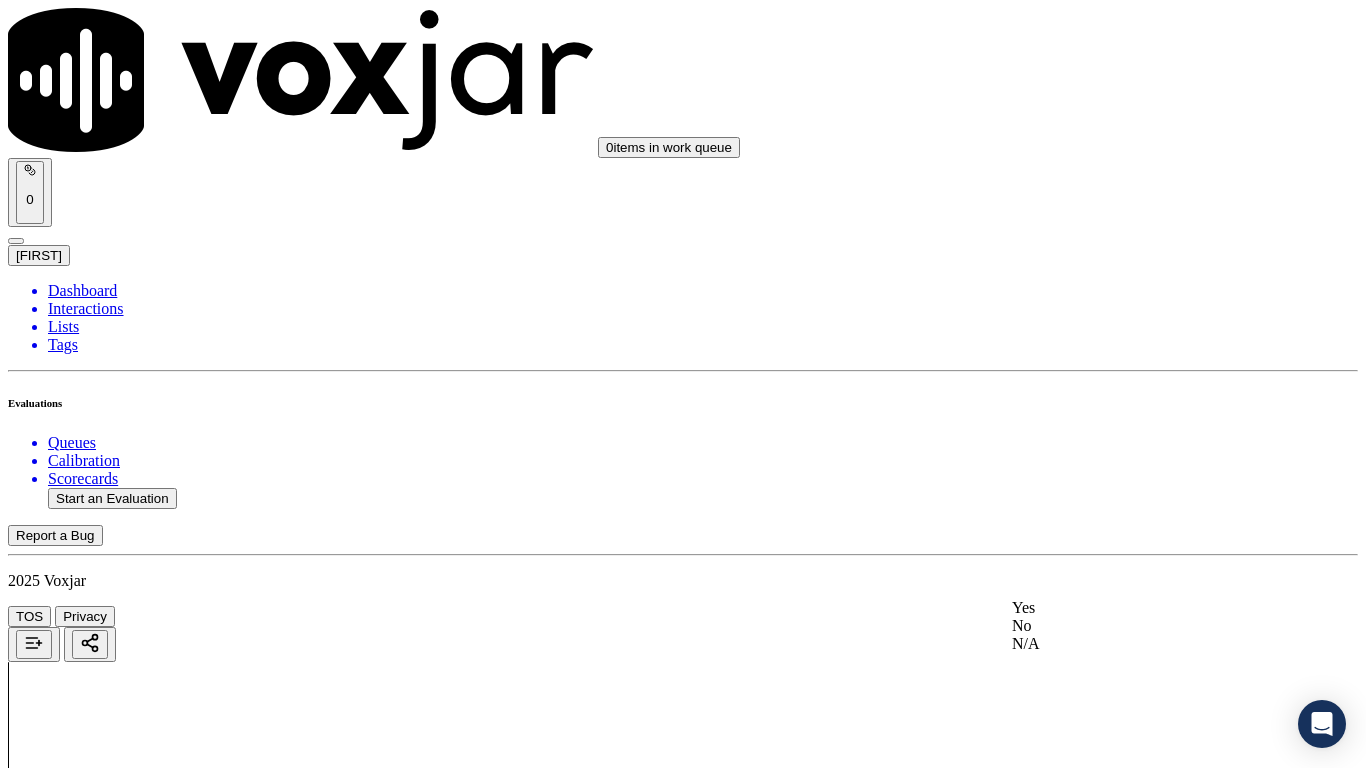 click on "N/A" 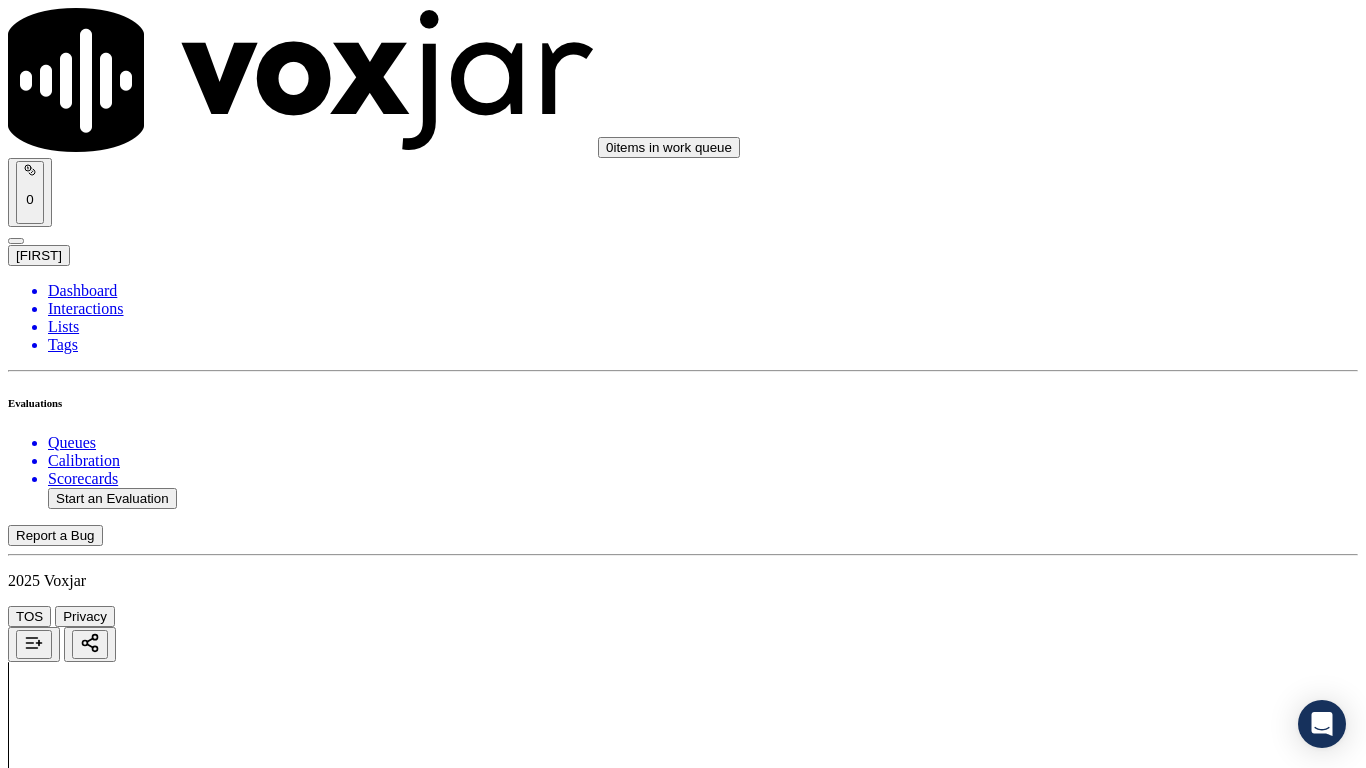 scroll, scrollTop: 1100, scrollLeft: 0, axis: vertical 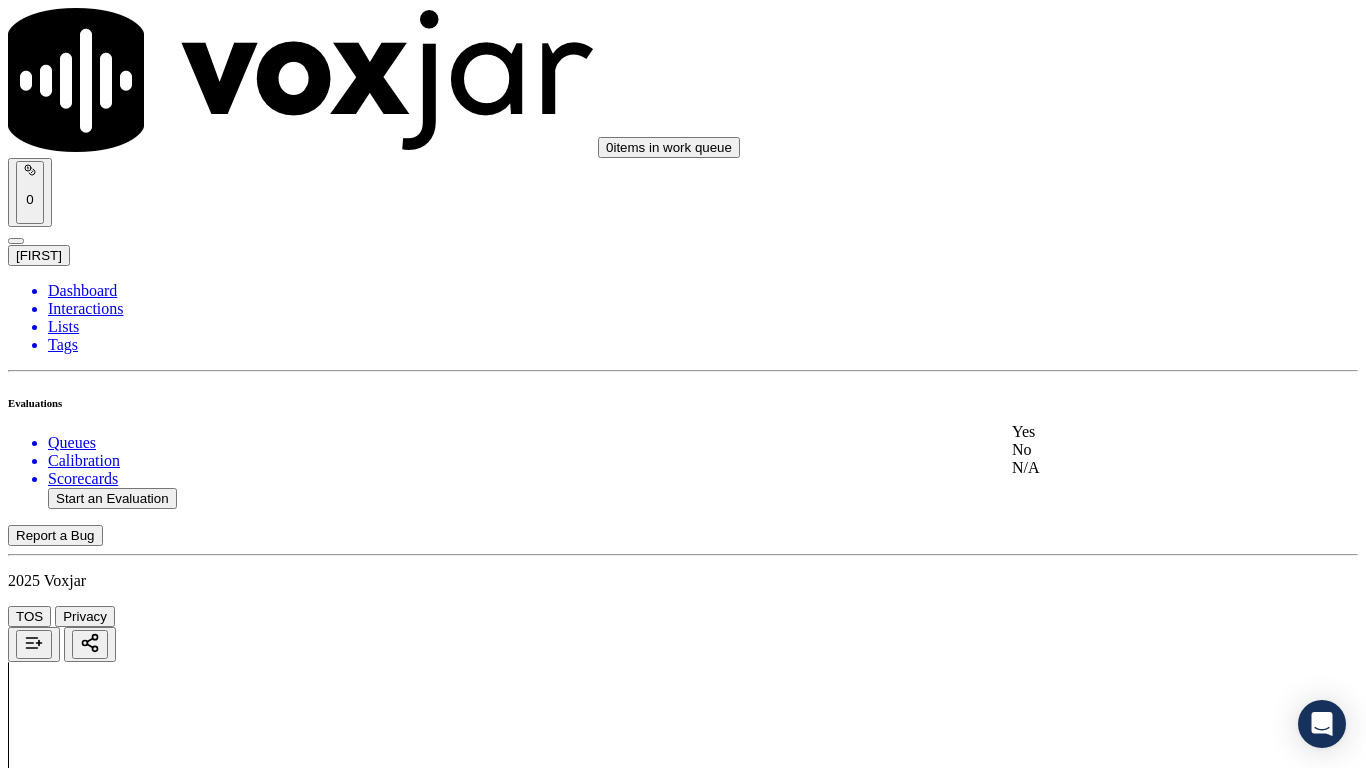 click on "N/A" 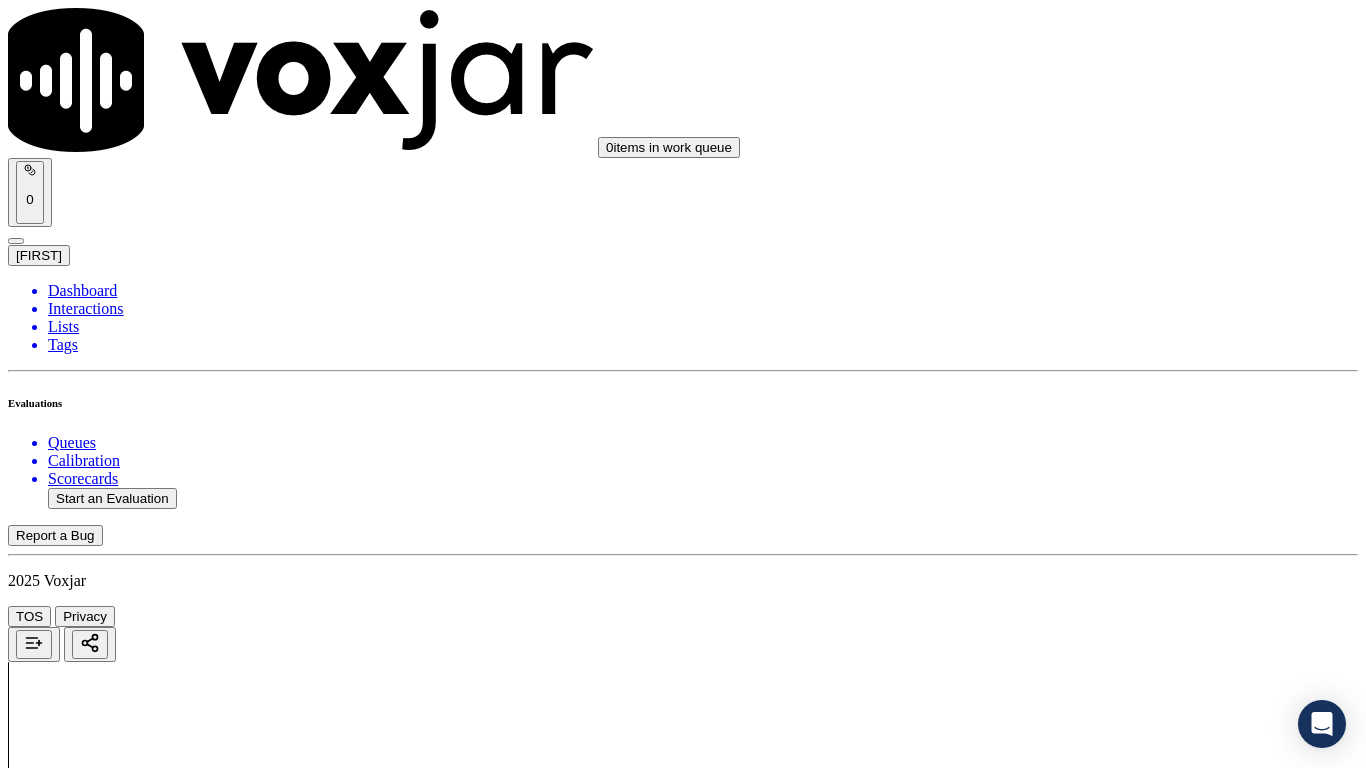 click on "Select an answer" at bounding box center [67, 3571] 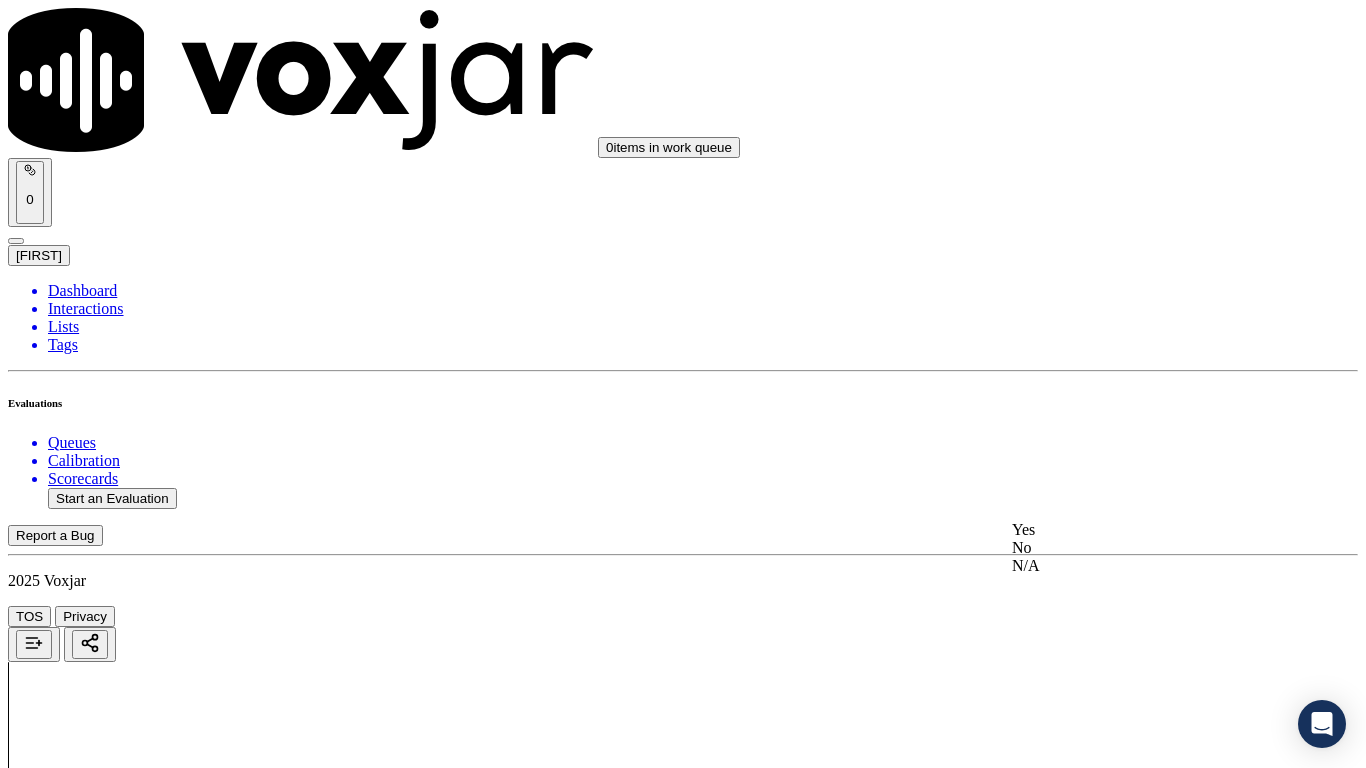 click on "Yes" at bounding box center [1139, 530] 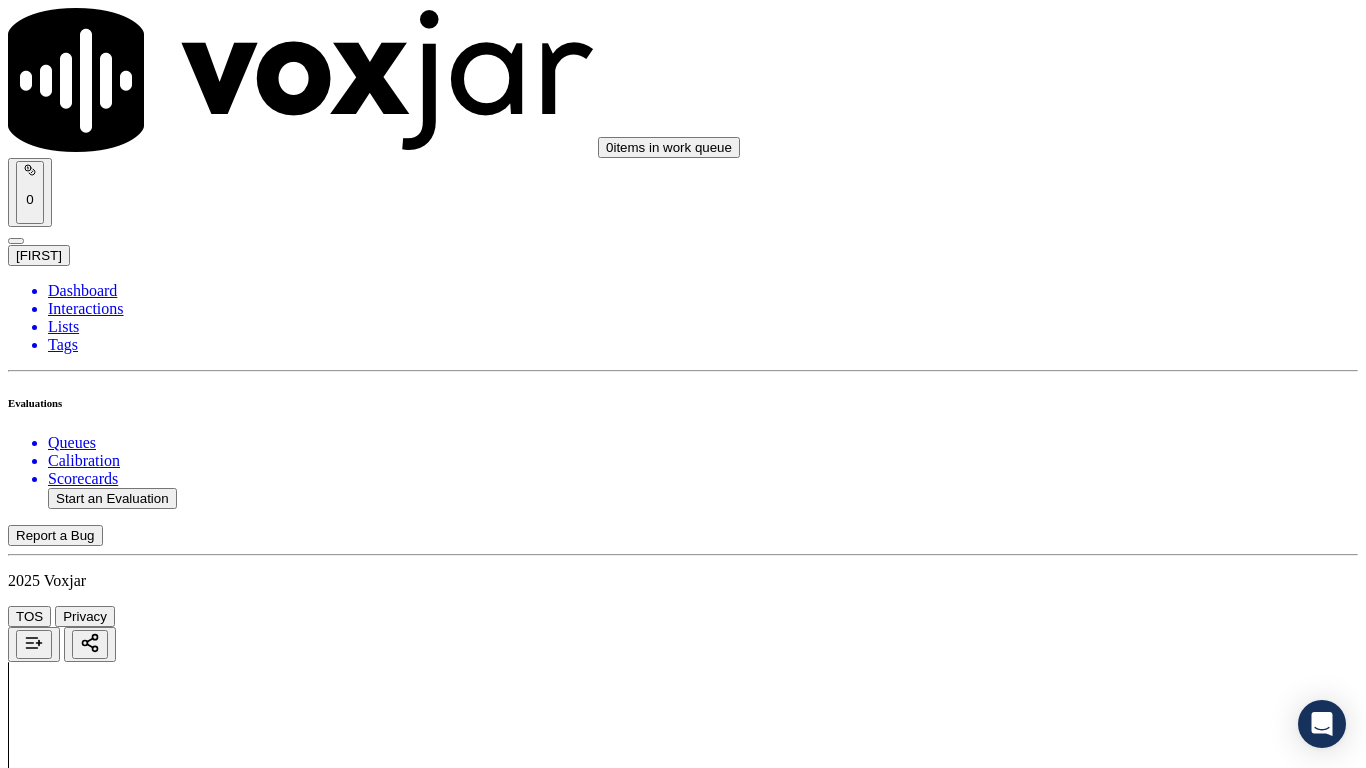 scroll, scrollTop: 1900, scrollLeft: 0, axis: vertical 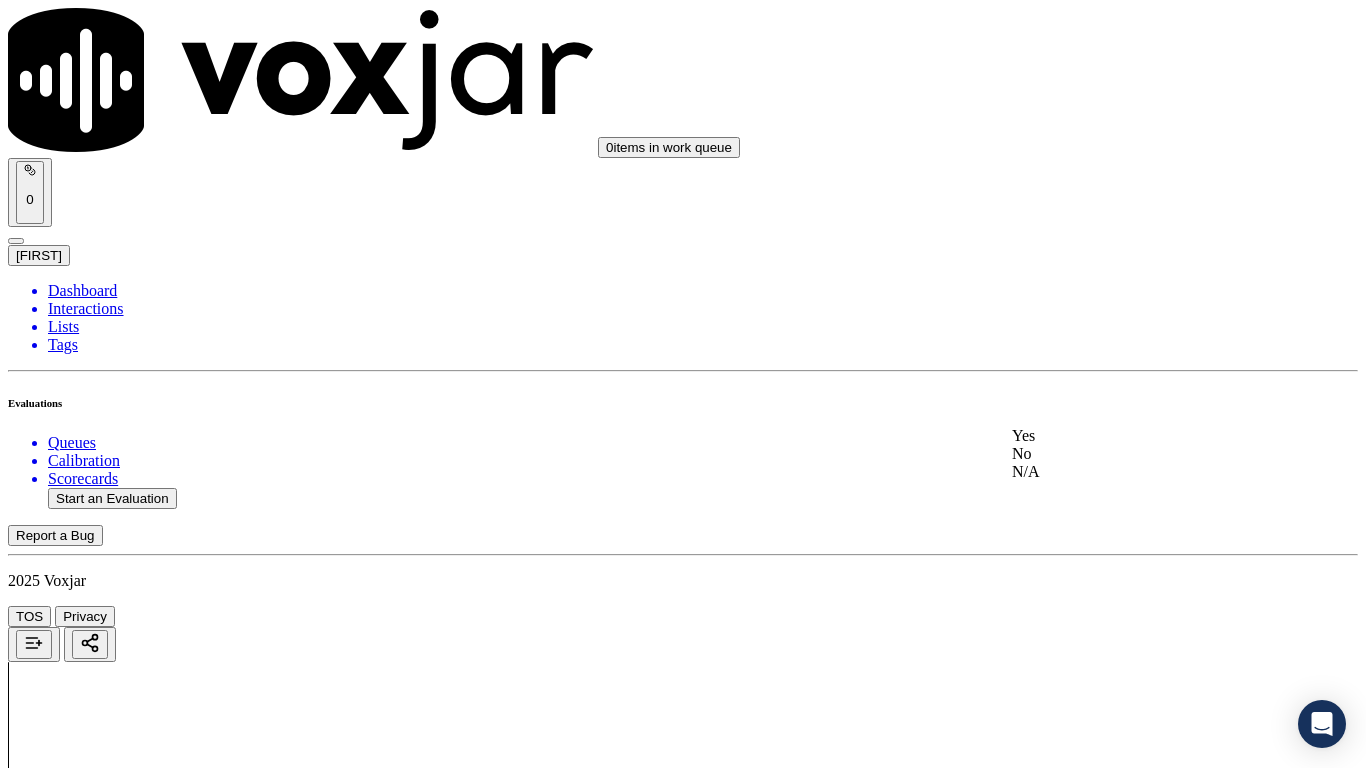 click on "Yes" at bounding box center (1139, 436) 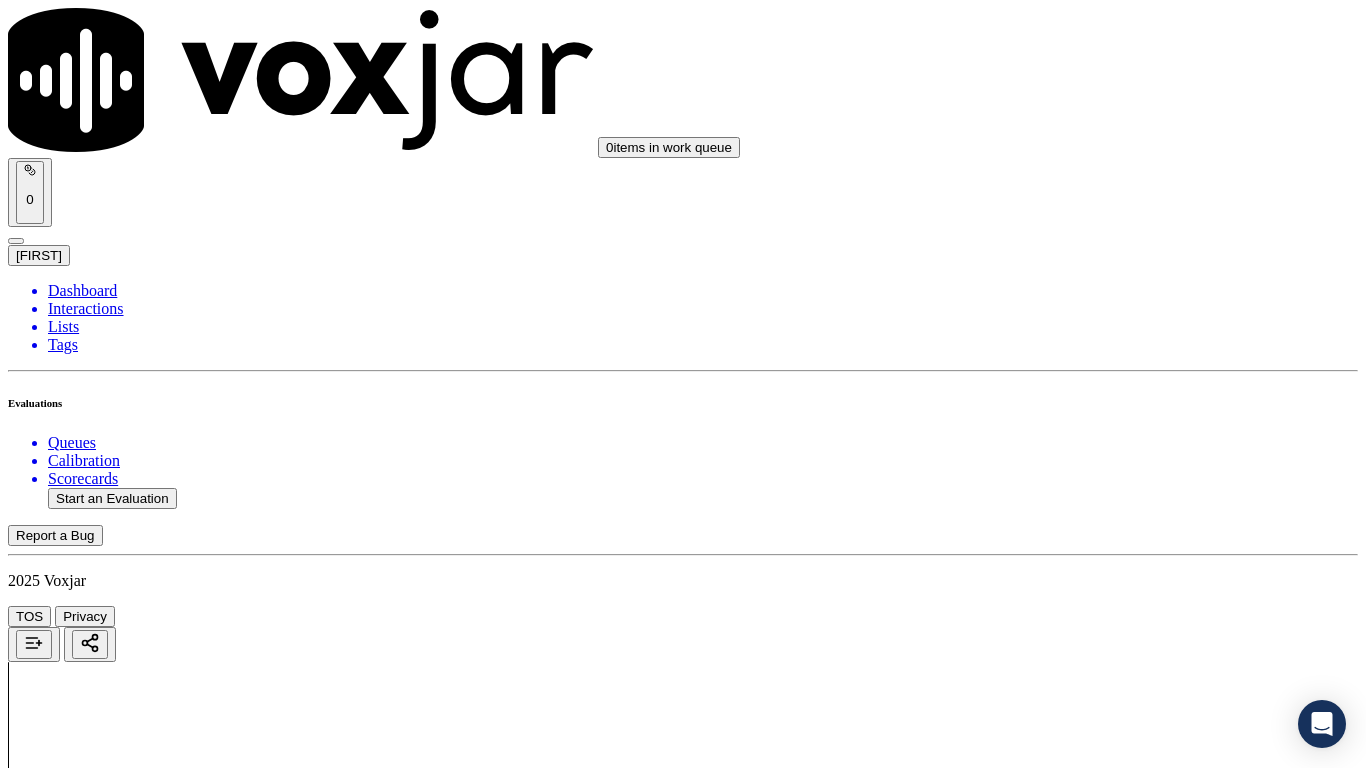 click on "Select an answer" at bounding box center (67, 3807) 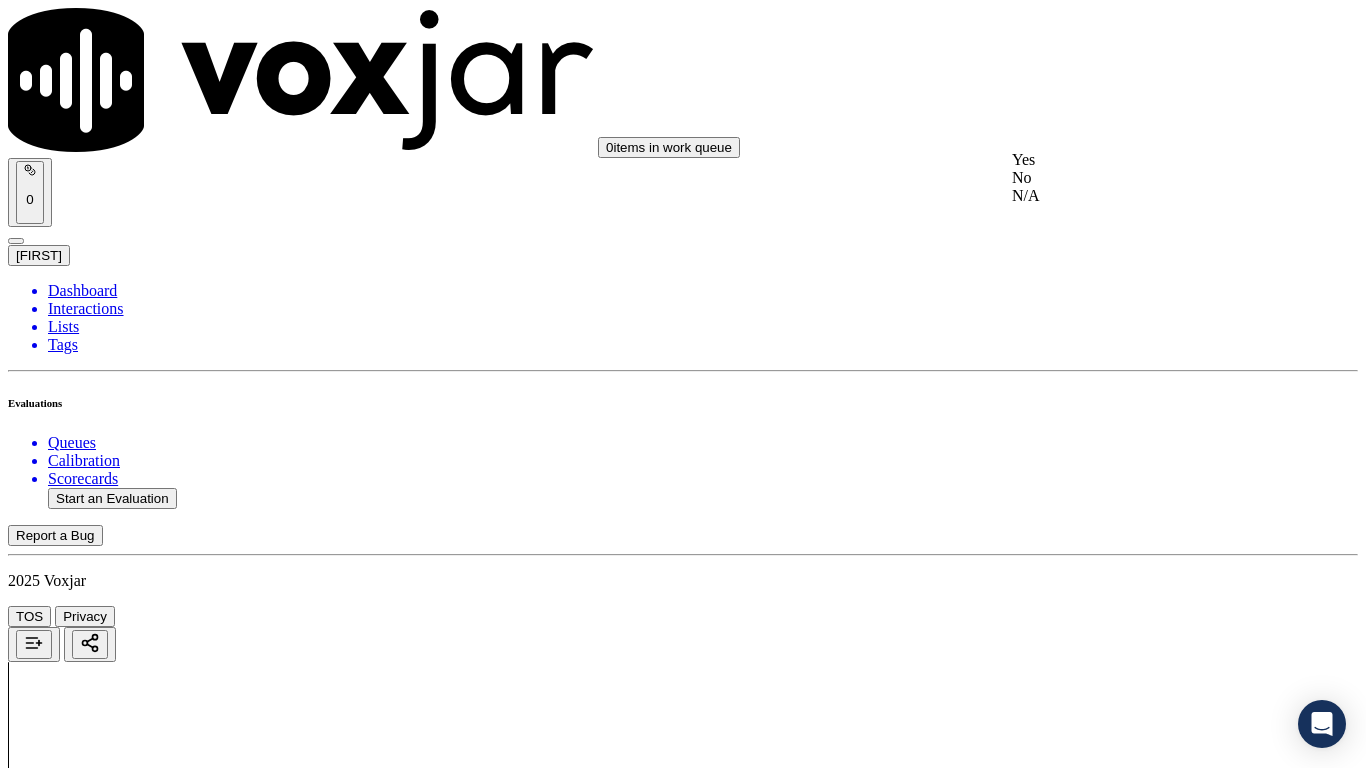 click on "Yes" at bounding box center (1139, 160) 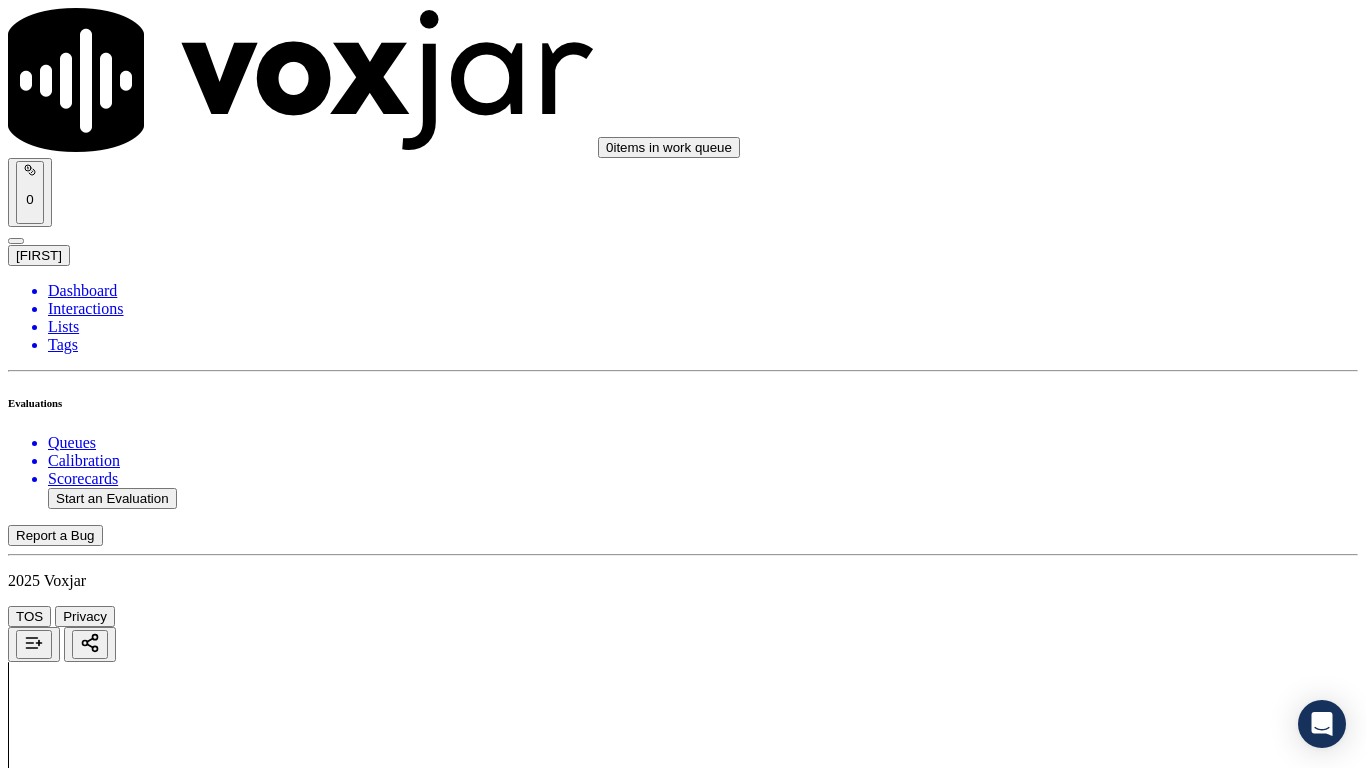click on "Select an answer" at bounding box center (67, 4280) 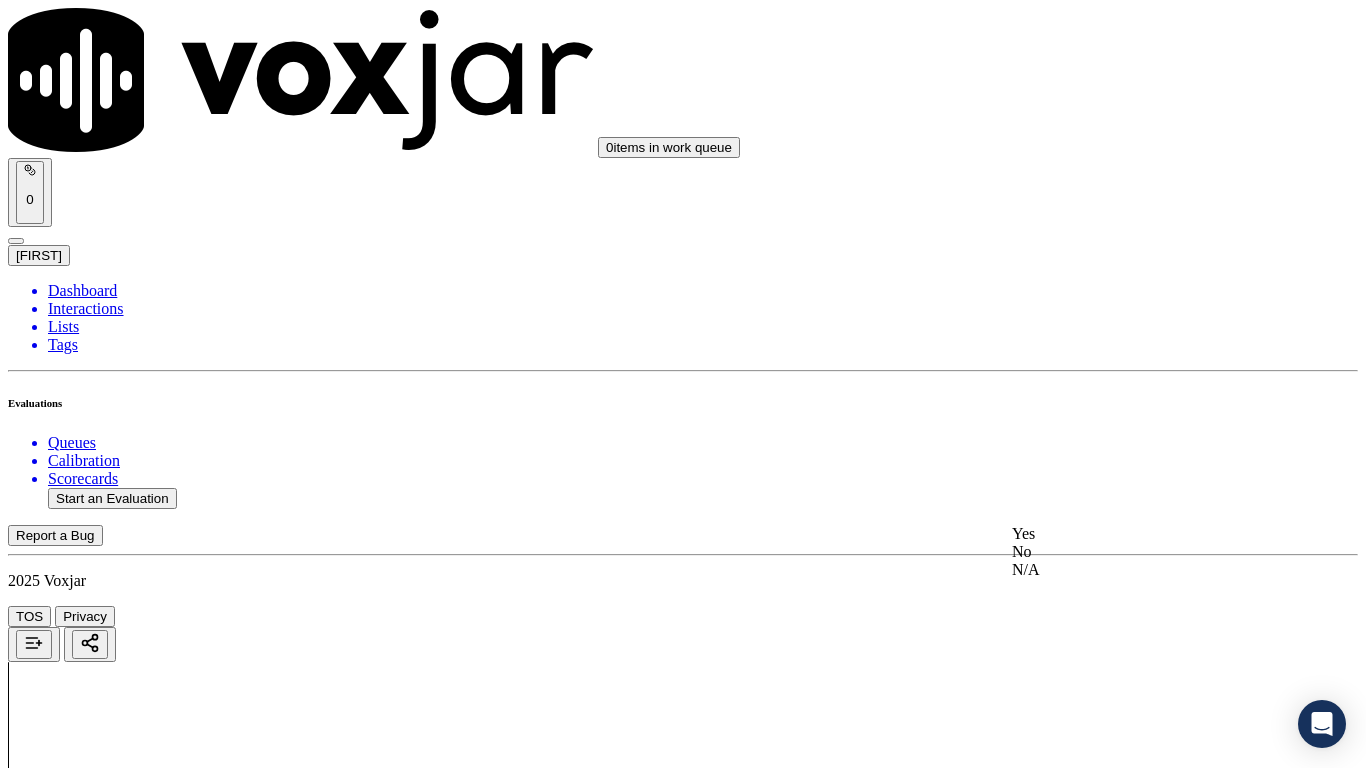 click on "Yes" at bounding box center [1139, 534] 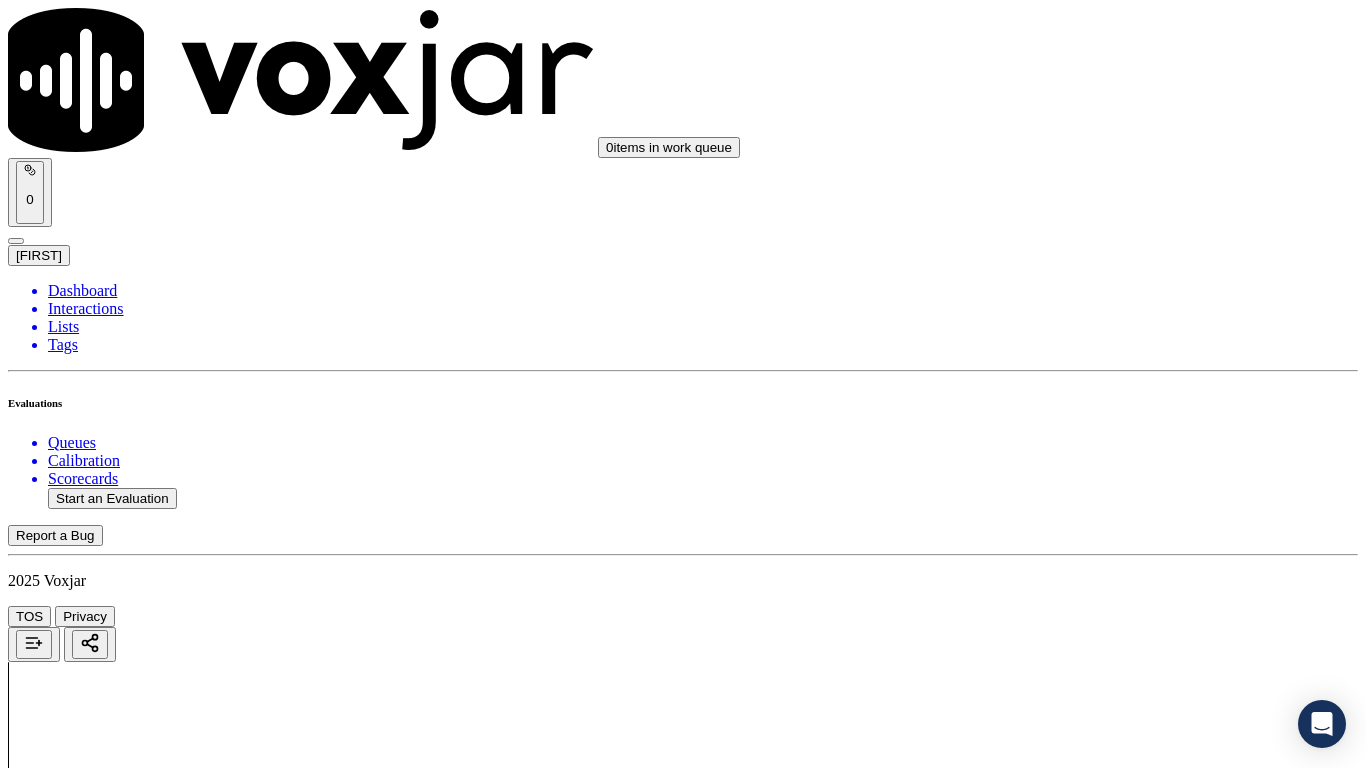 scroll, scrollTop: 2500, scrollLeft: 0, axis: vertical 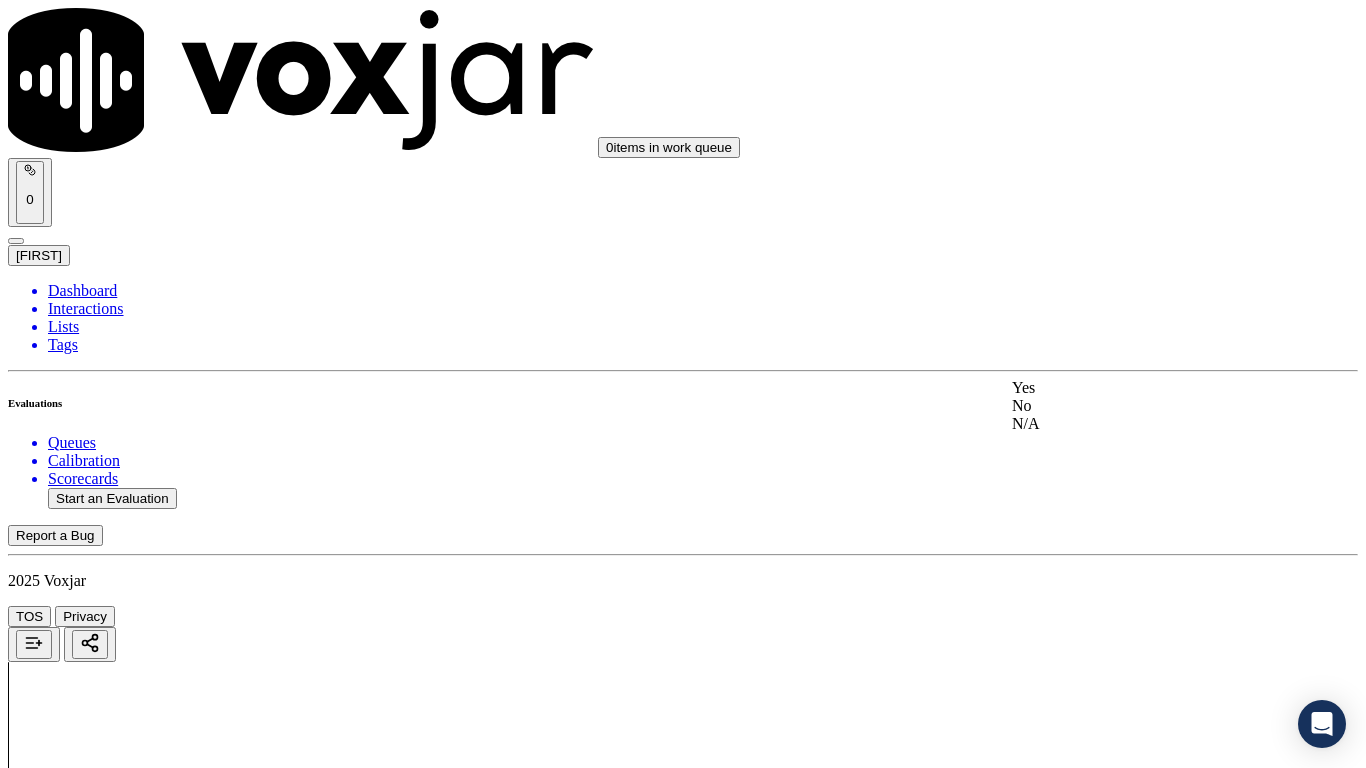 click on "Yes" at bounding box center (1139, 388) 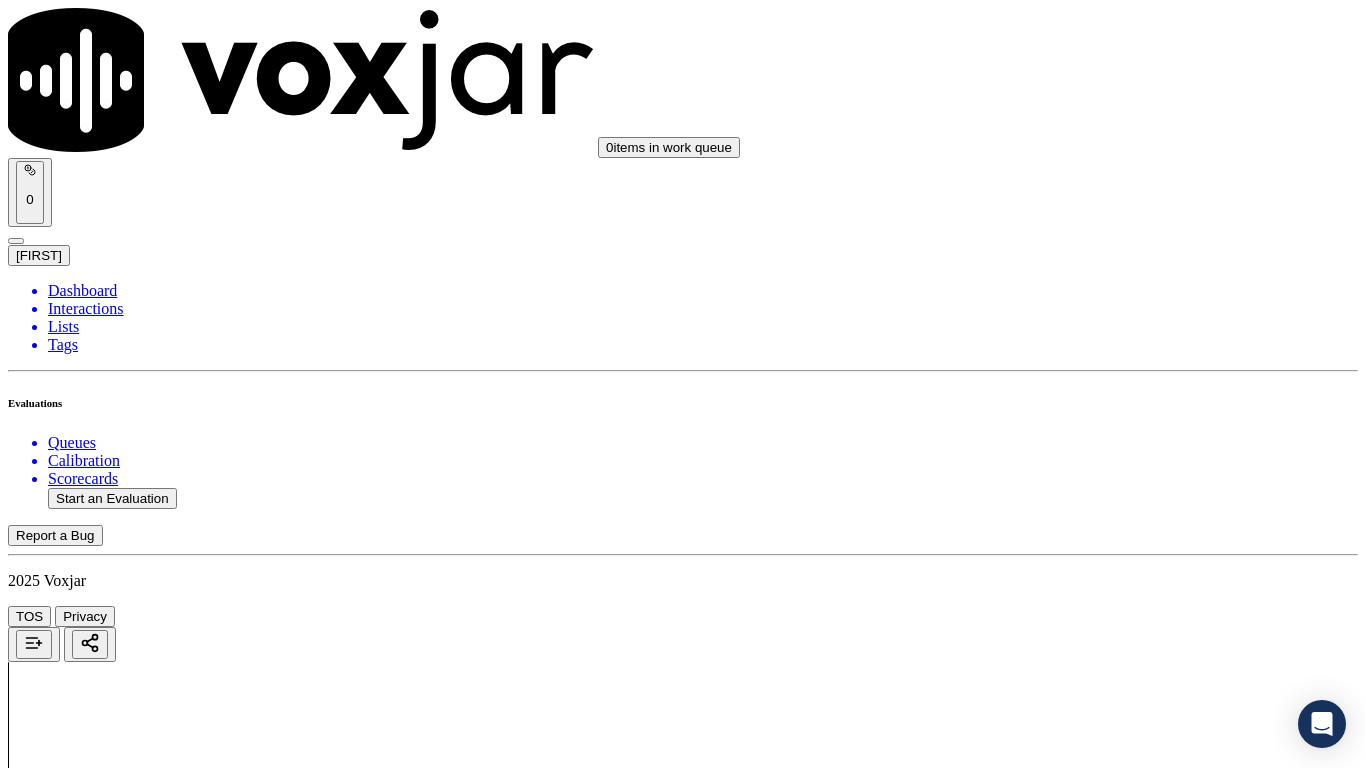 scroll, scrollTop: 3100, scrollLeft: 0, axis: vertical 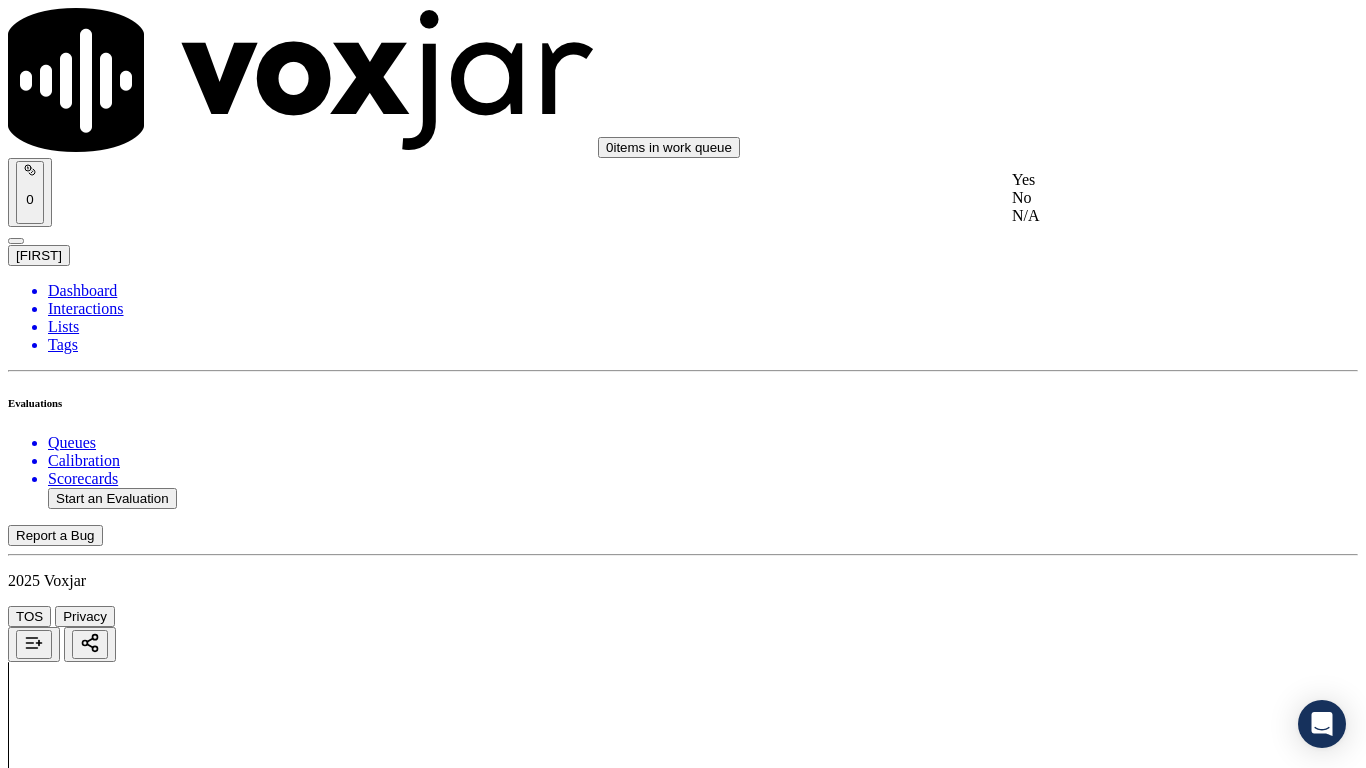 click on "Yes" at bounding box center (1139, 180) 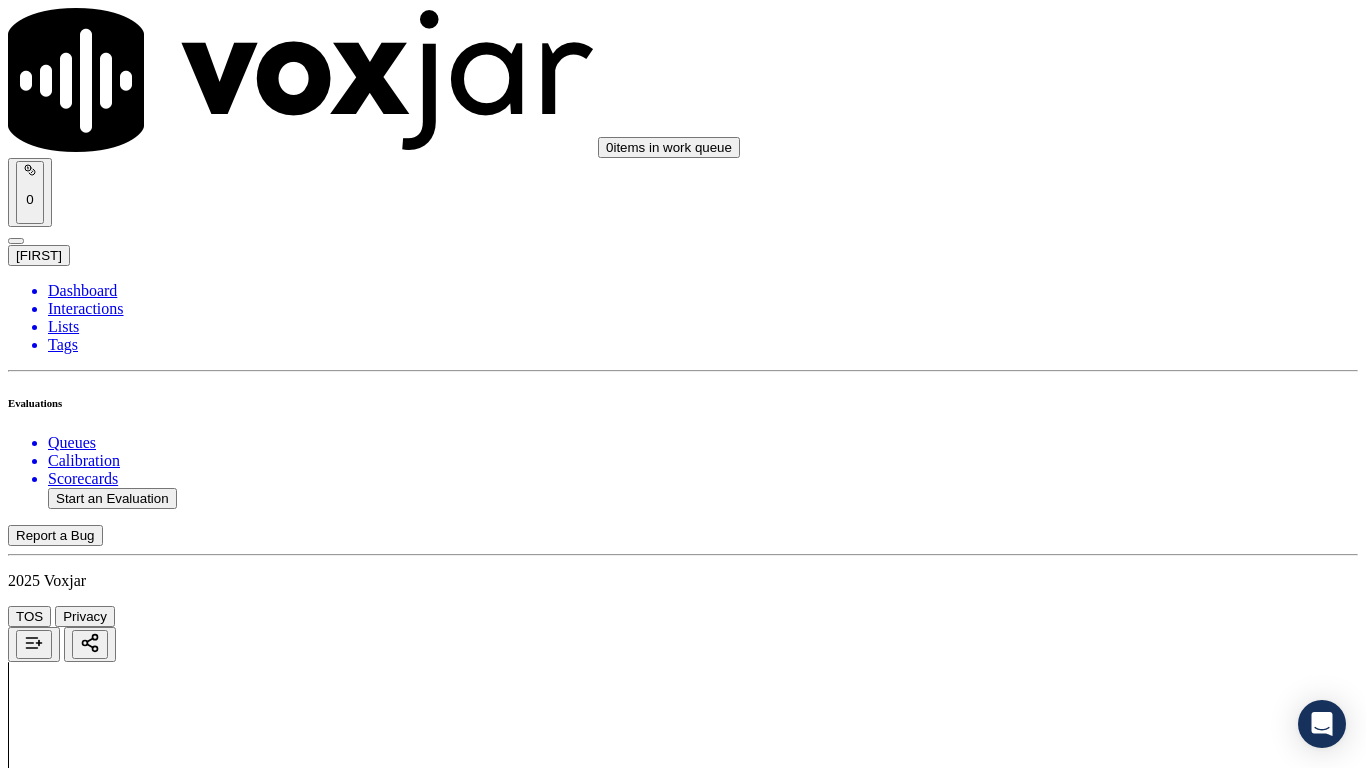 click on "Select an answer" at bounding box center [67, 5081] 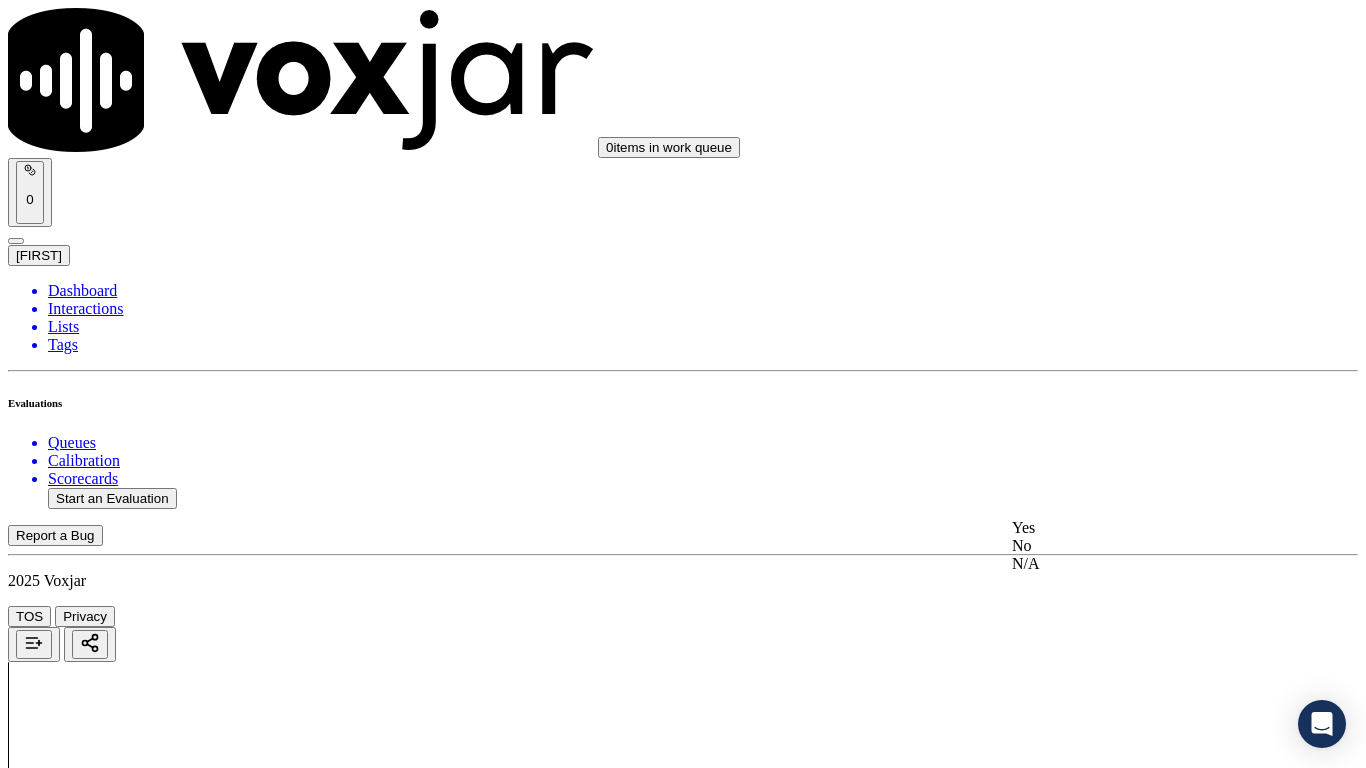 click on "Yes" at bounding box center (1139, 528) 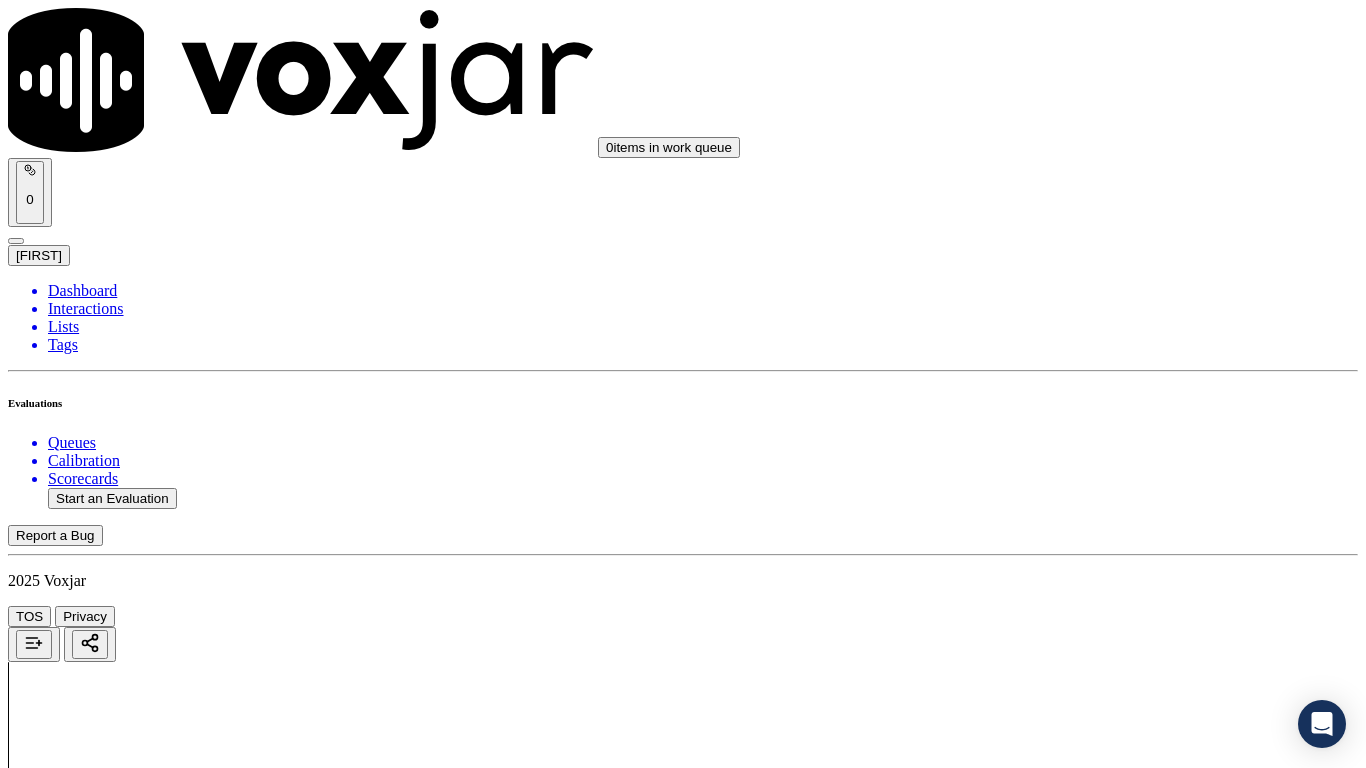 scroll, scrollTop: 3700, scrollLeft: 0, axis: vertical 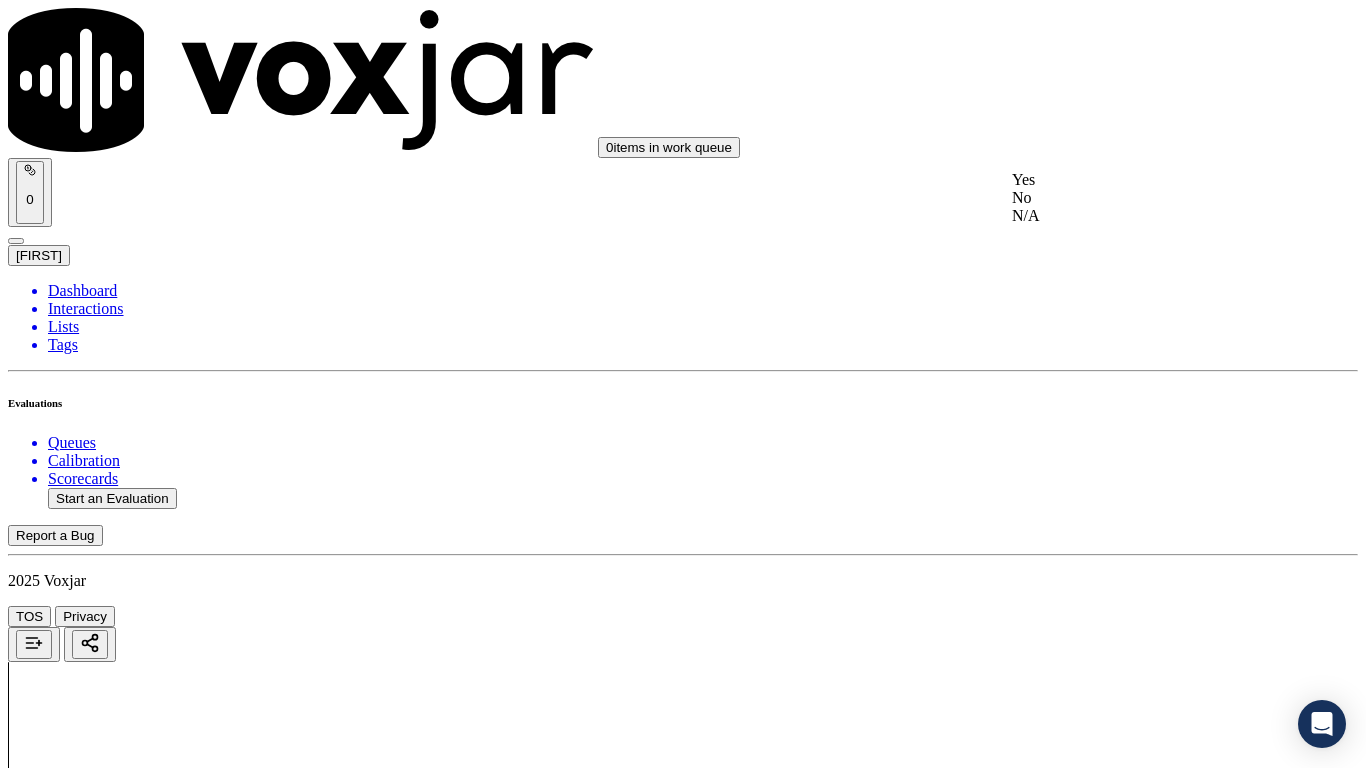 click on "Yes" at bounding box center [1139, 180] 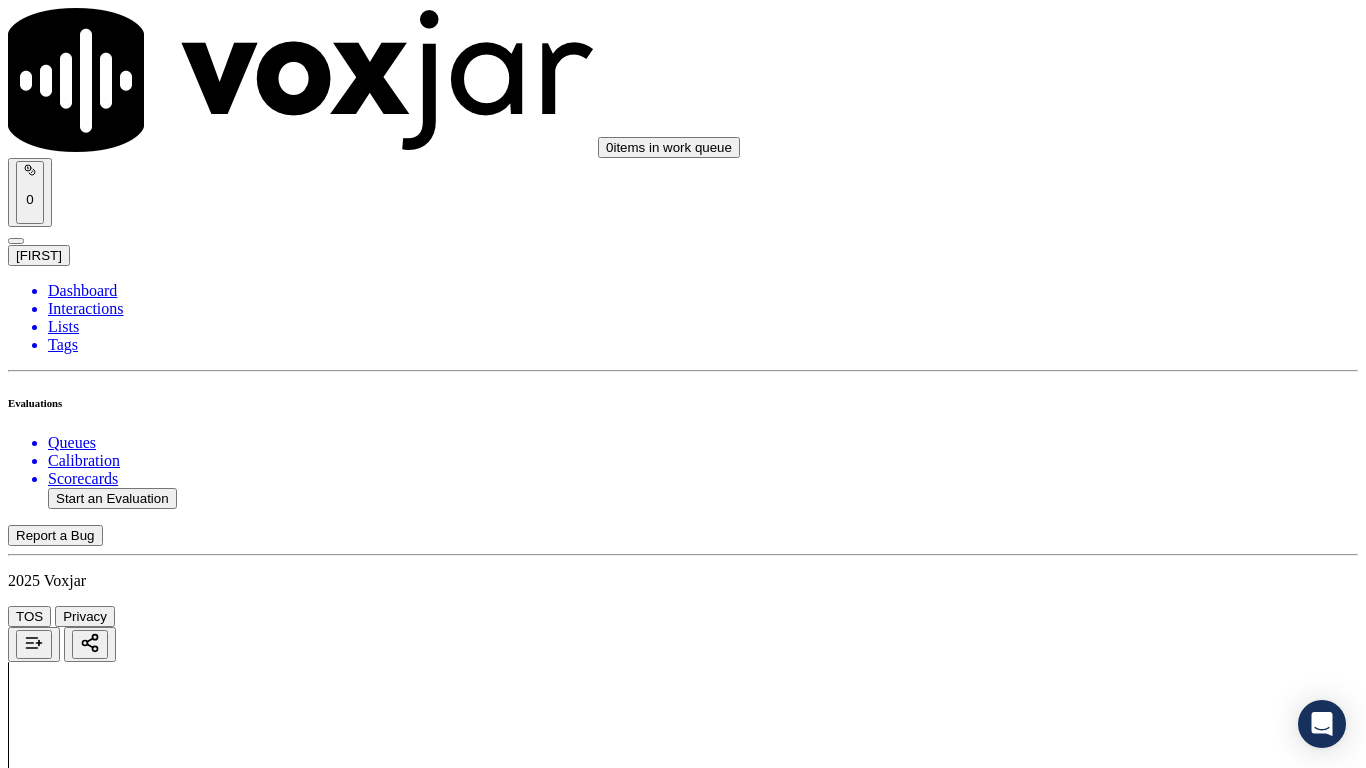 click on "Select an answer" at bounding box center [67, 5540] 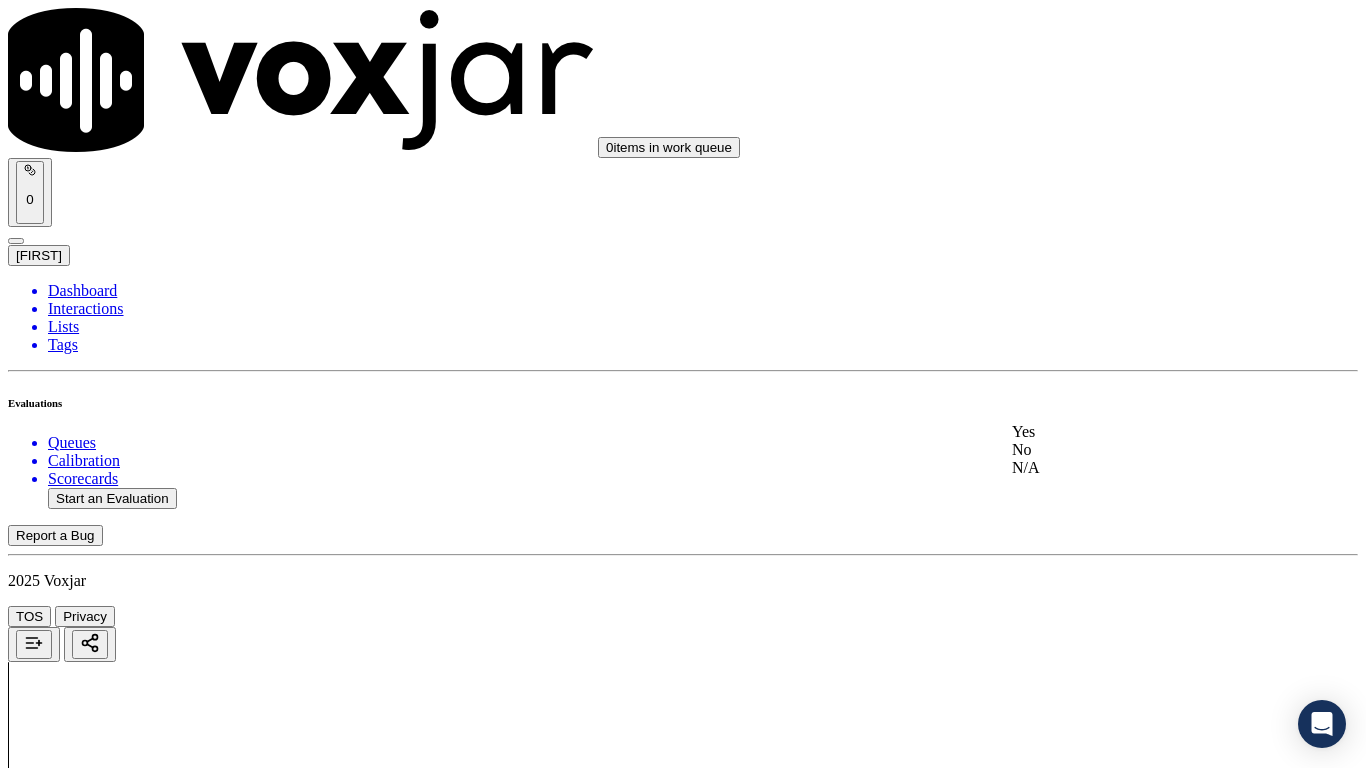 click on "Yes" at bounding box center (1139, 432) 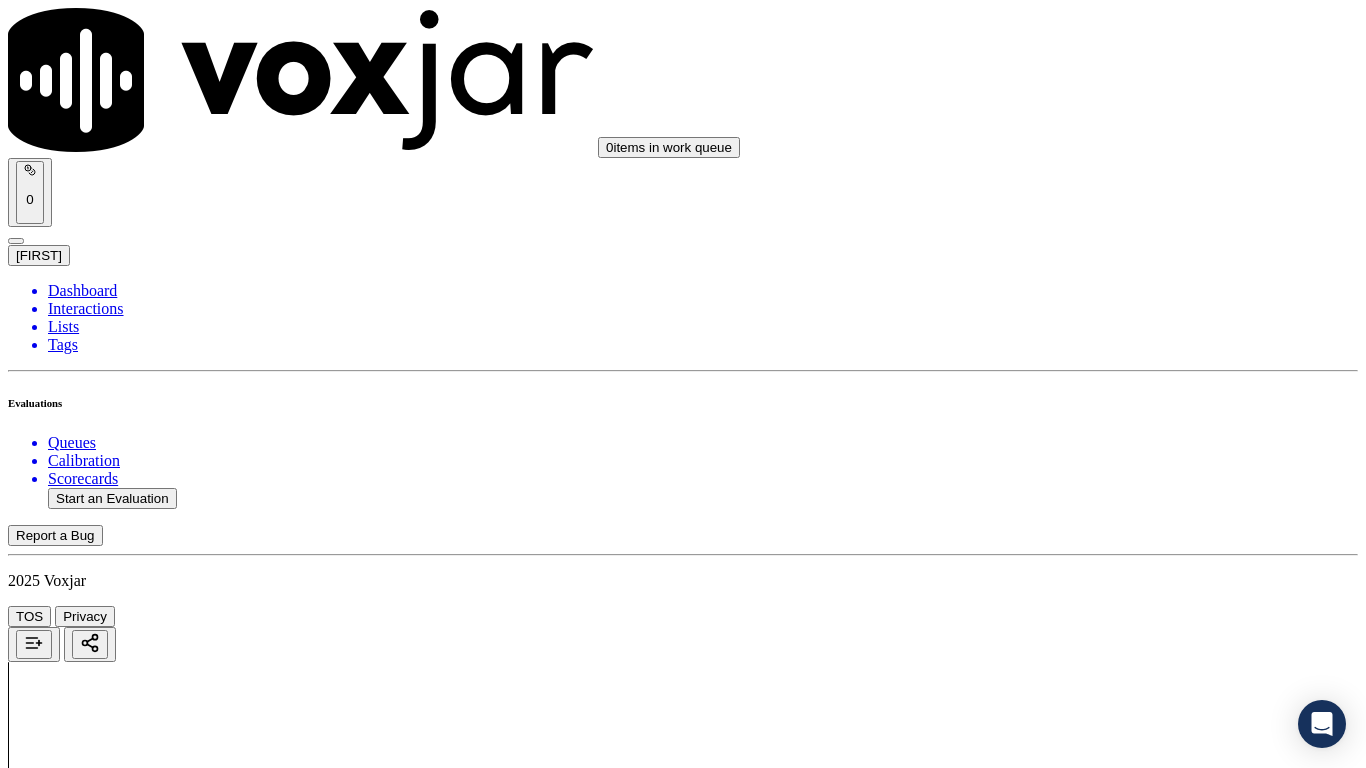 scroll, scrollTop: 4400, scrollLeft: 0, axis: vertical 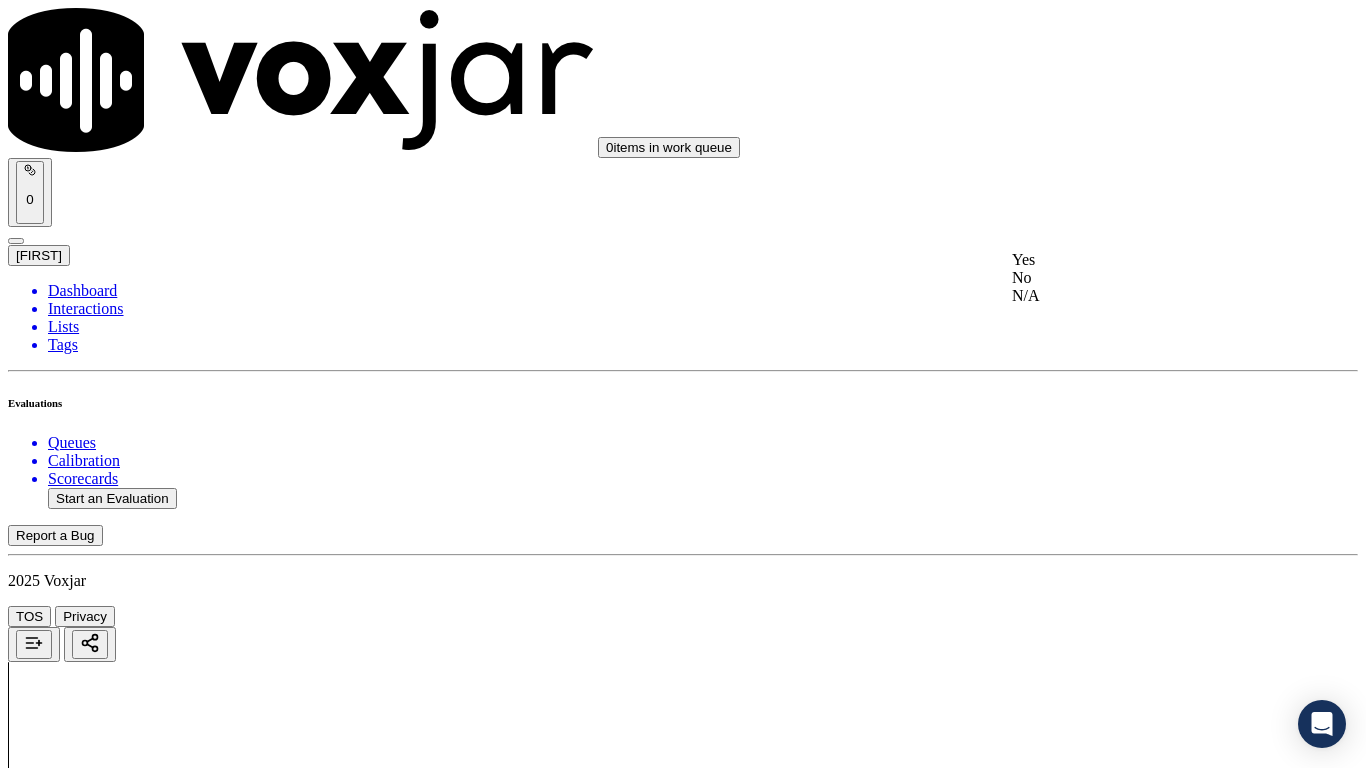 click on "Yes" at bounding box center [1139, 260] 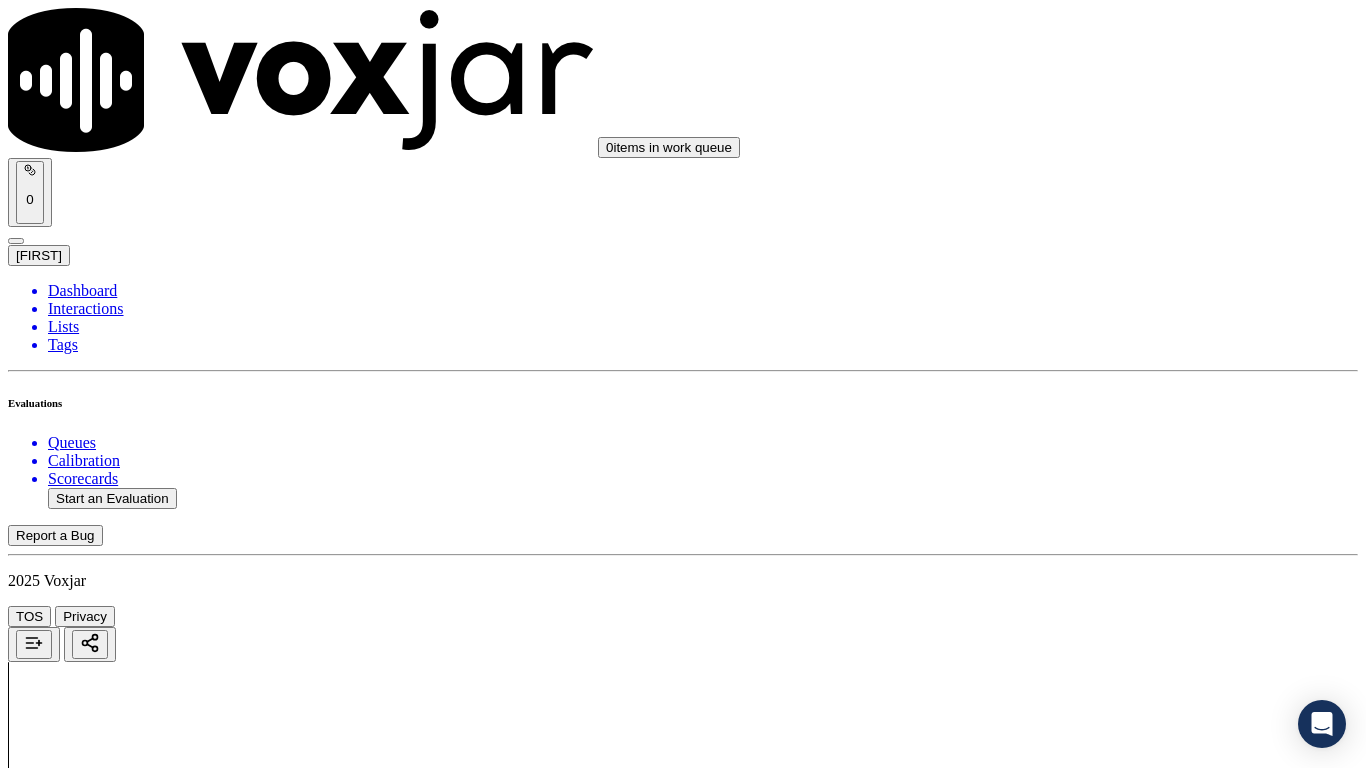 scroll, scrollTop: 4100, scrollLeft: 0, axis: vertical 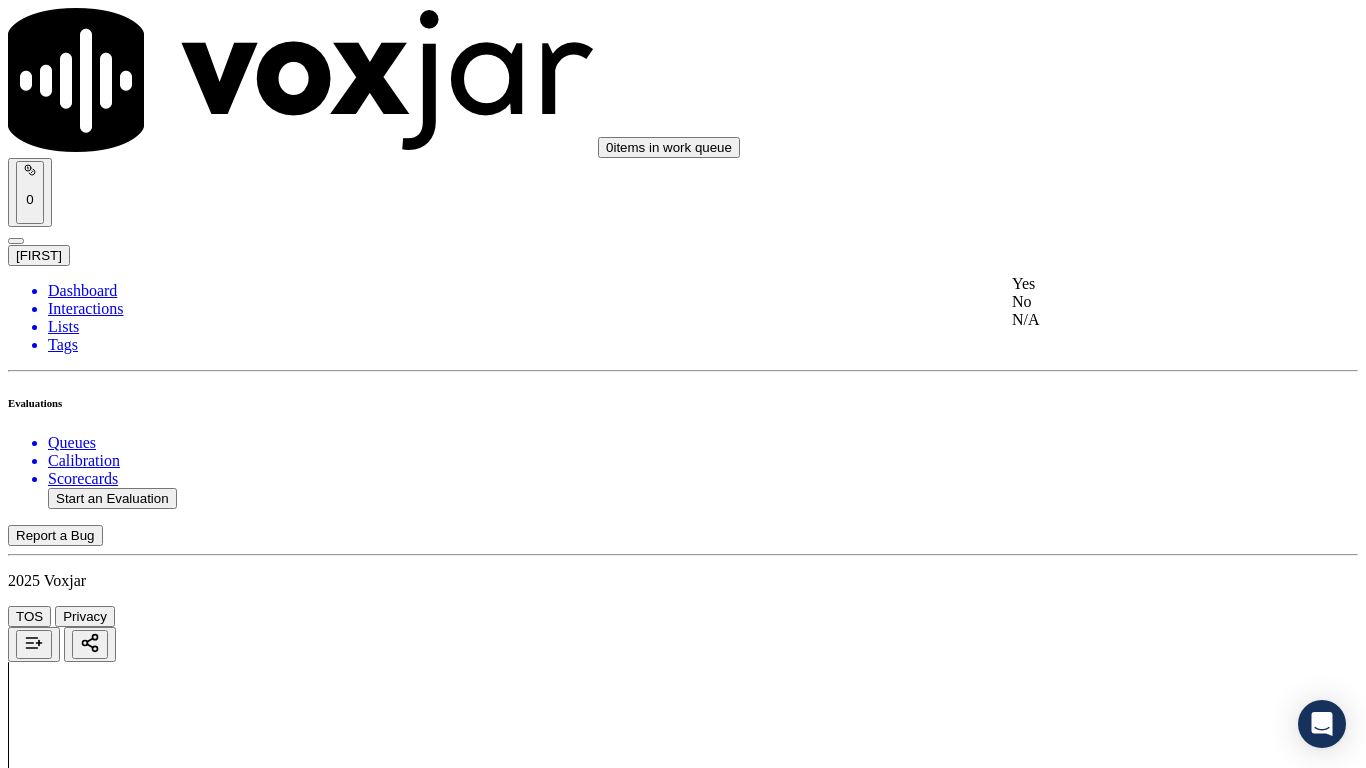 click on "Yes" at bounding box center (1139, 284) 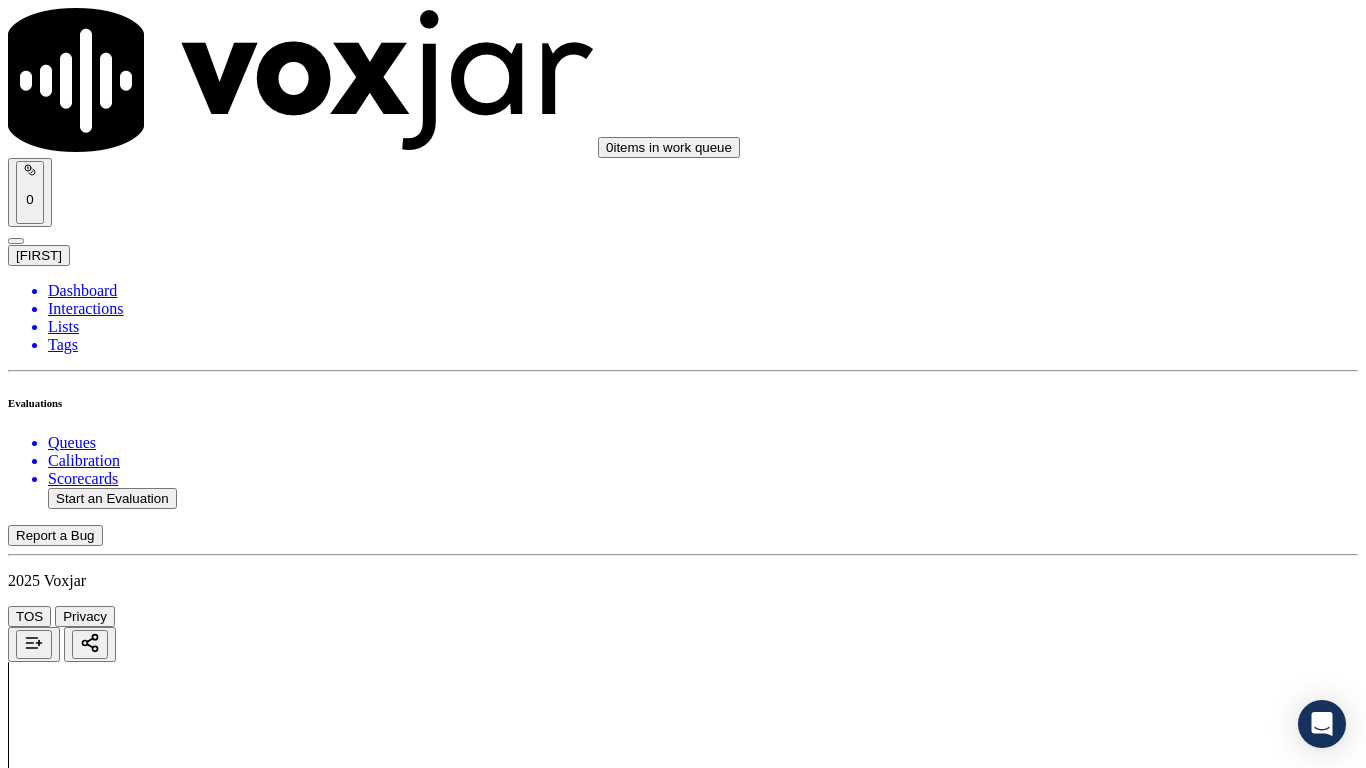 scroll, scrollTop: 4700, scrollLeft: 0, axis: vertical 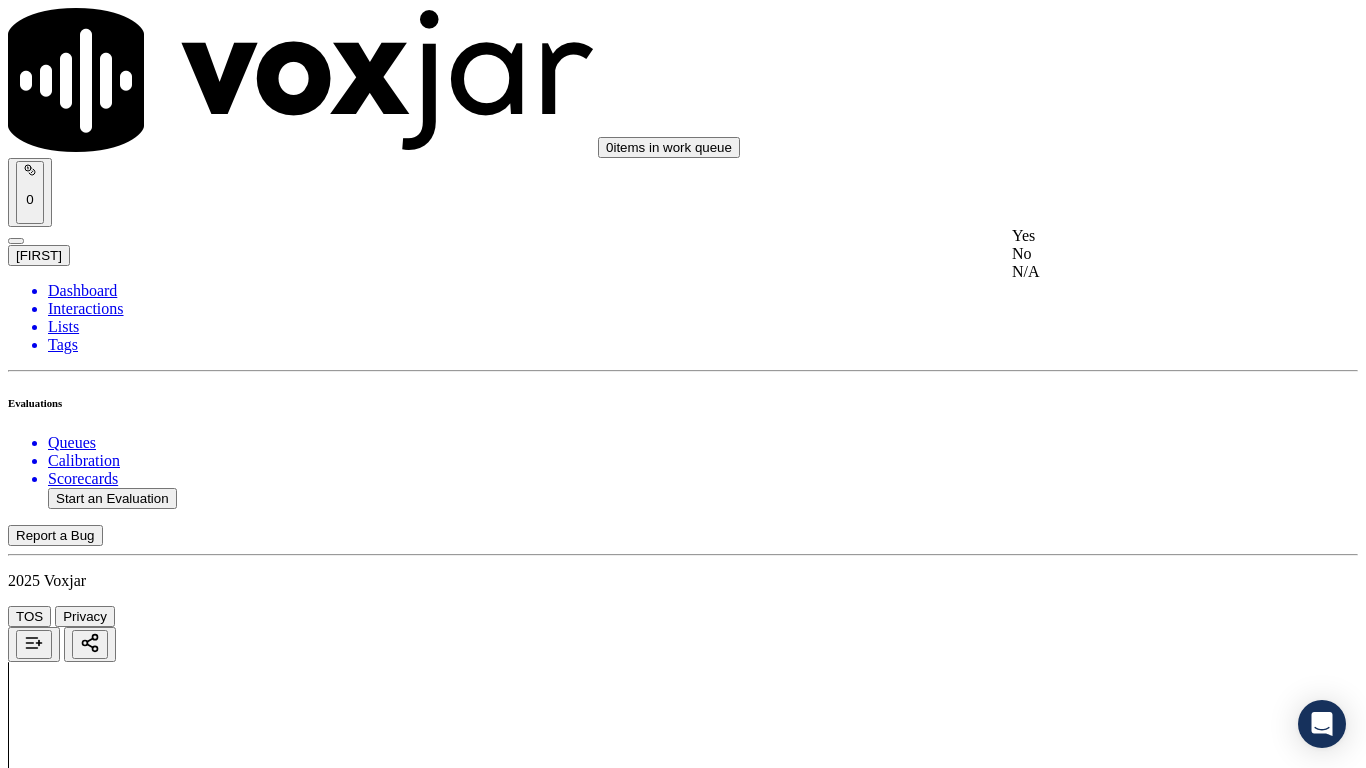 click on "Yes" at bounding box center [1139, 236] 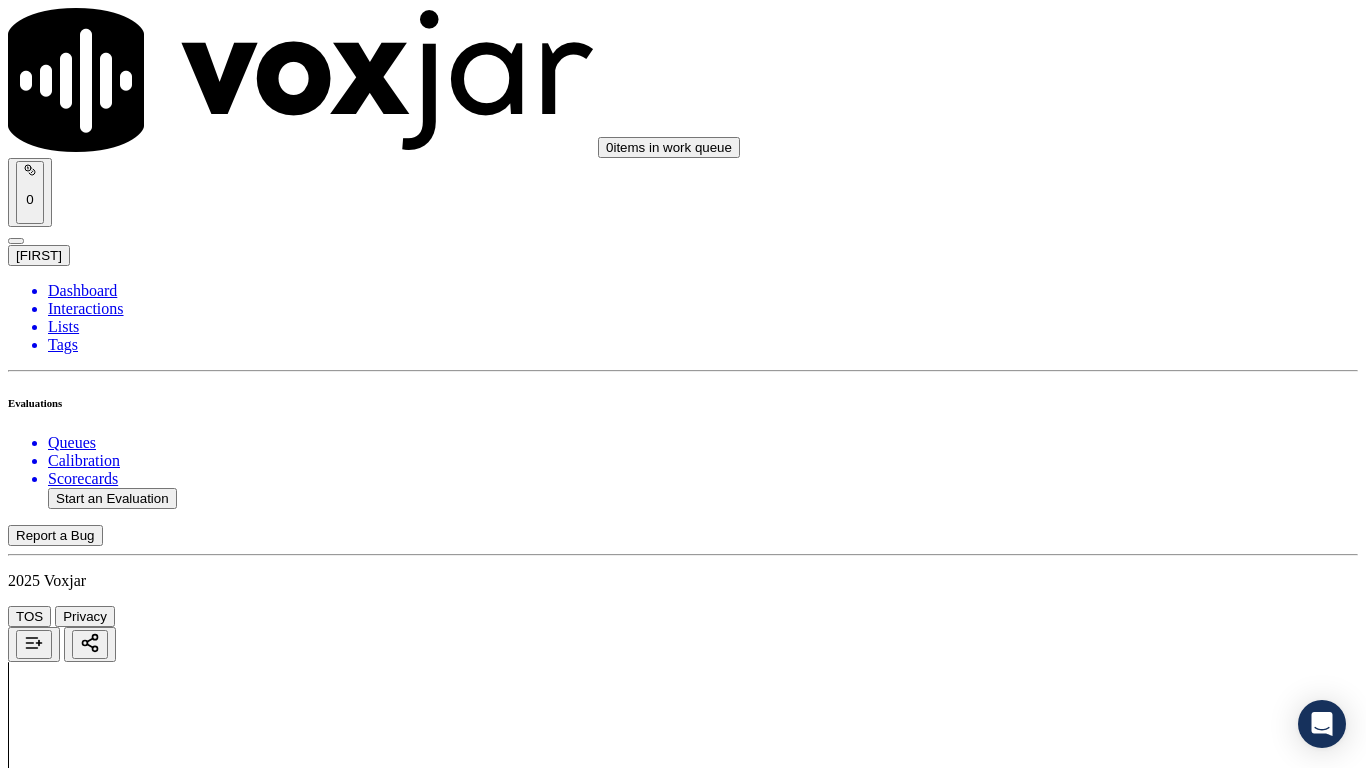 click on "Select an answer" at bounding box center (67, 6485) 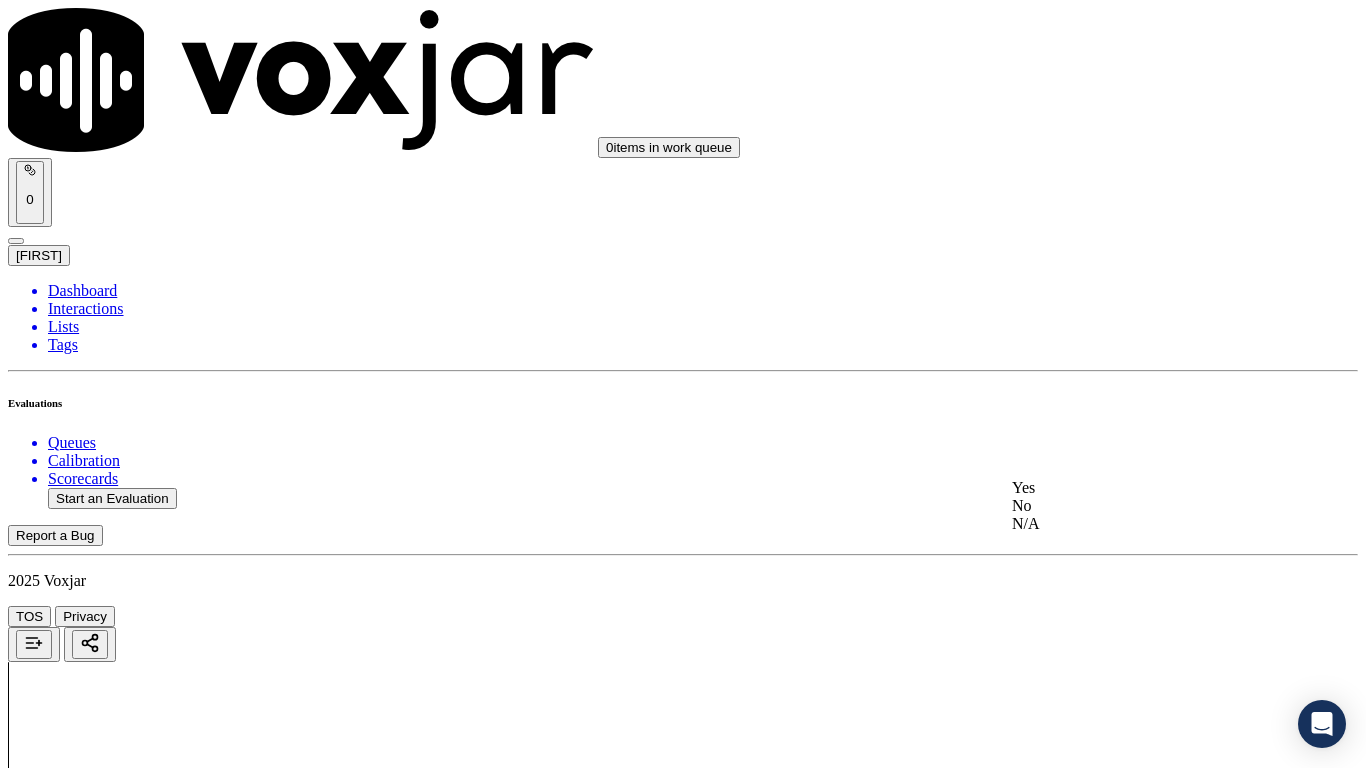 click on "Yes" at bounding box center (1139, 488) 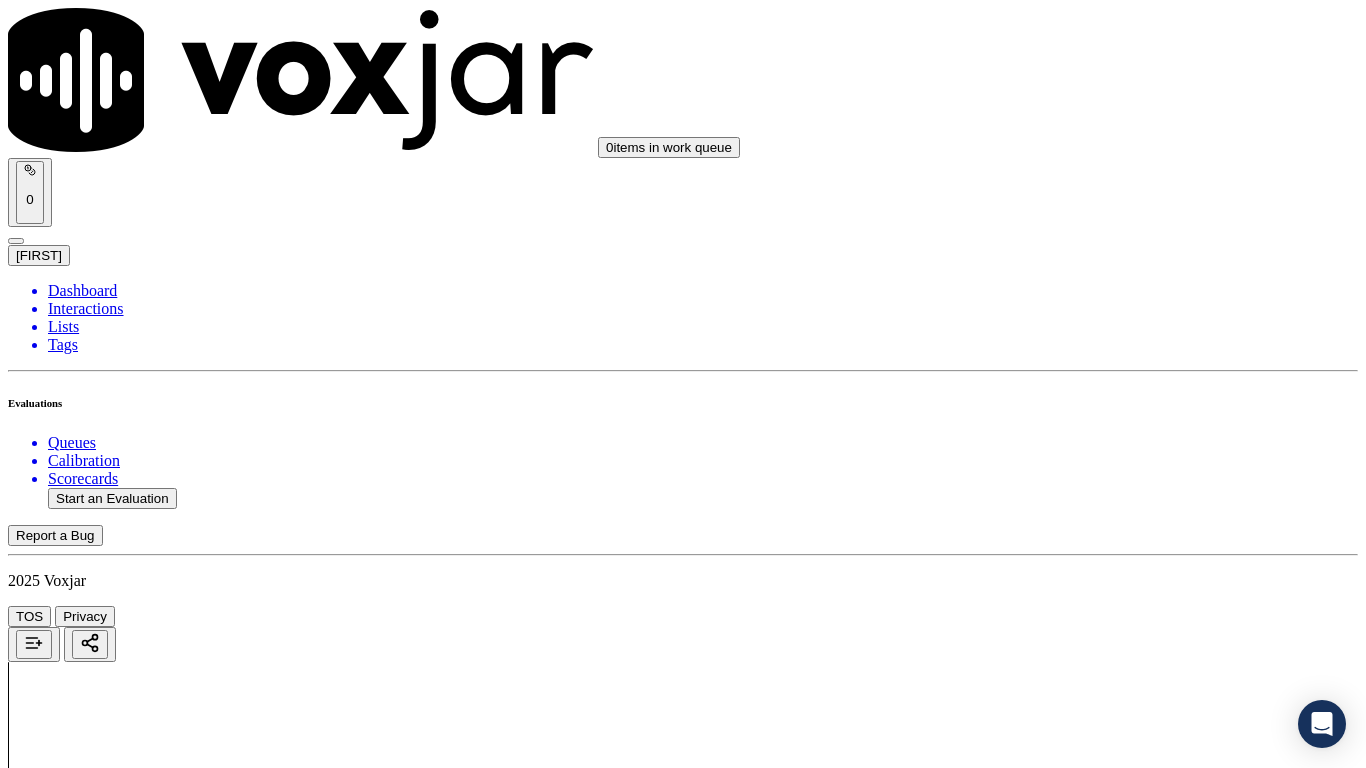 scroll, scrollTop: 5300, scrollLeft: 0, axis: vertical 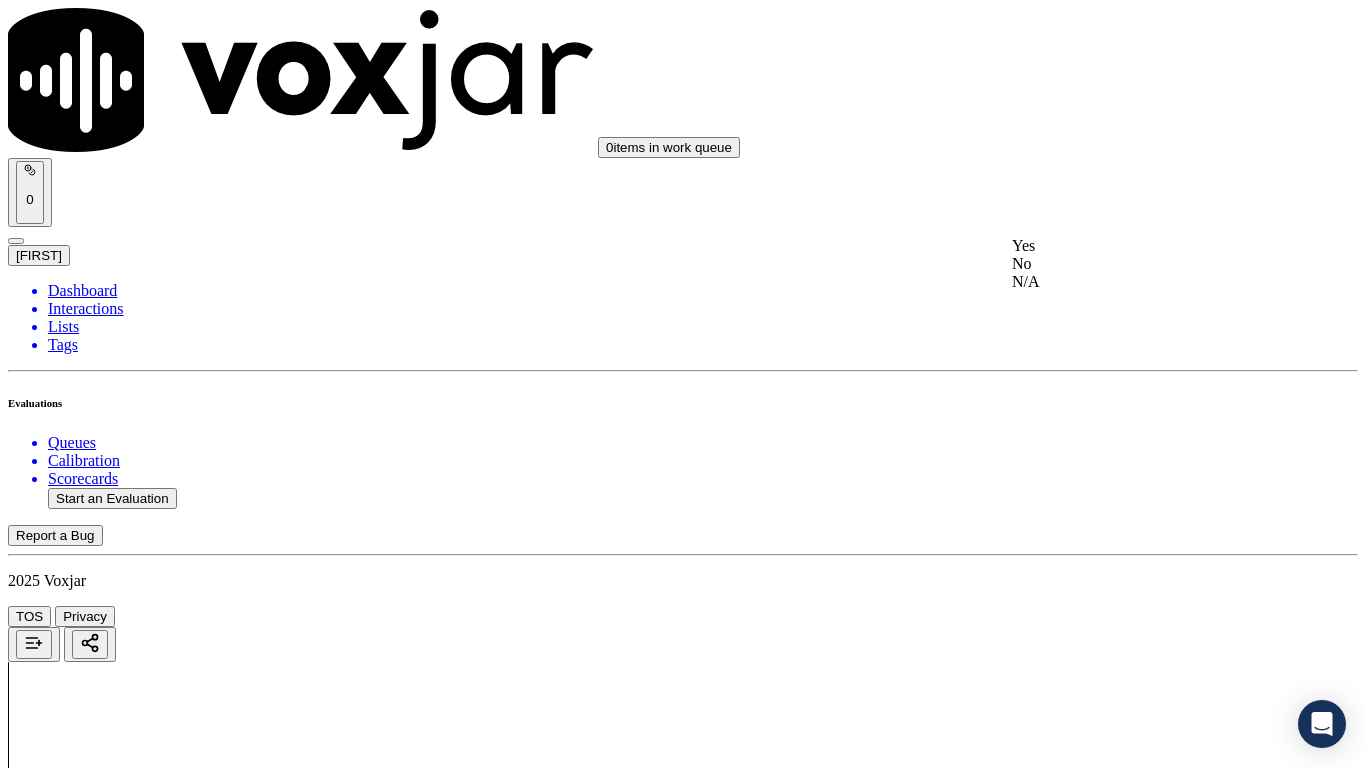 click on "Yes" at bounding box center (1139, 246) 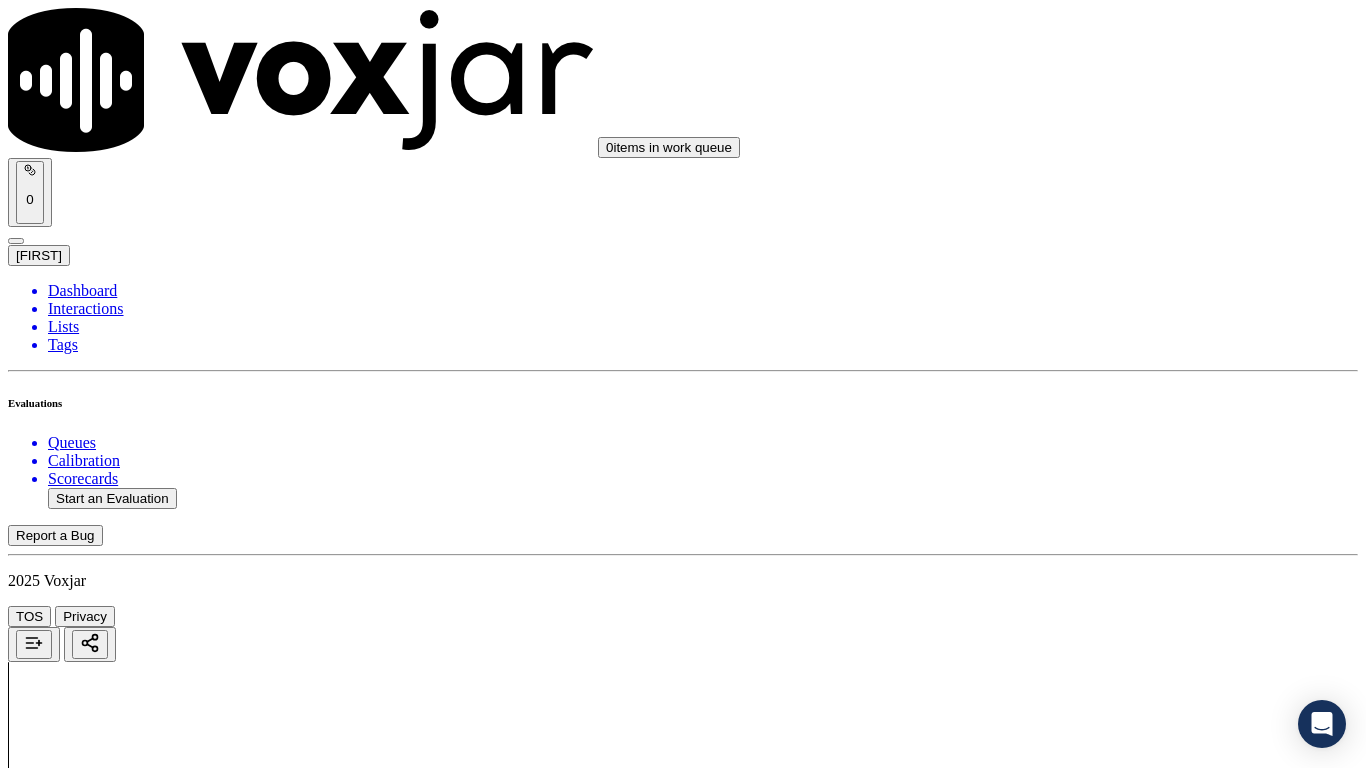 drag, startPoint x: 1069, startPoint y: 463, endPoint x: 1069, endPoint y: 483, distance: 20 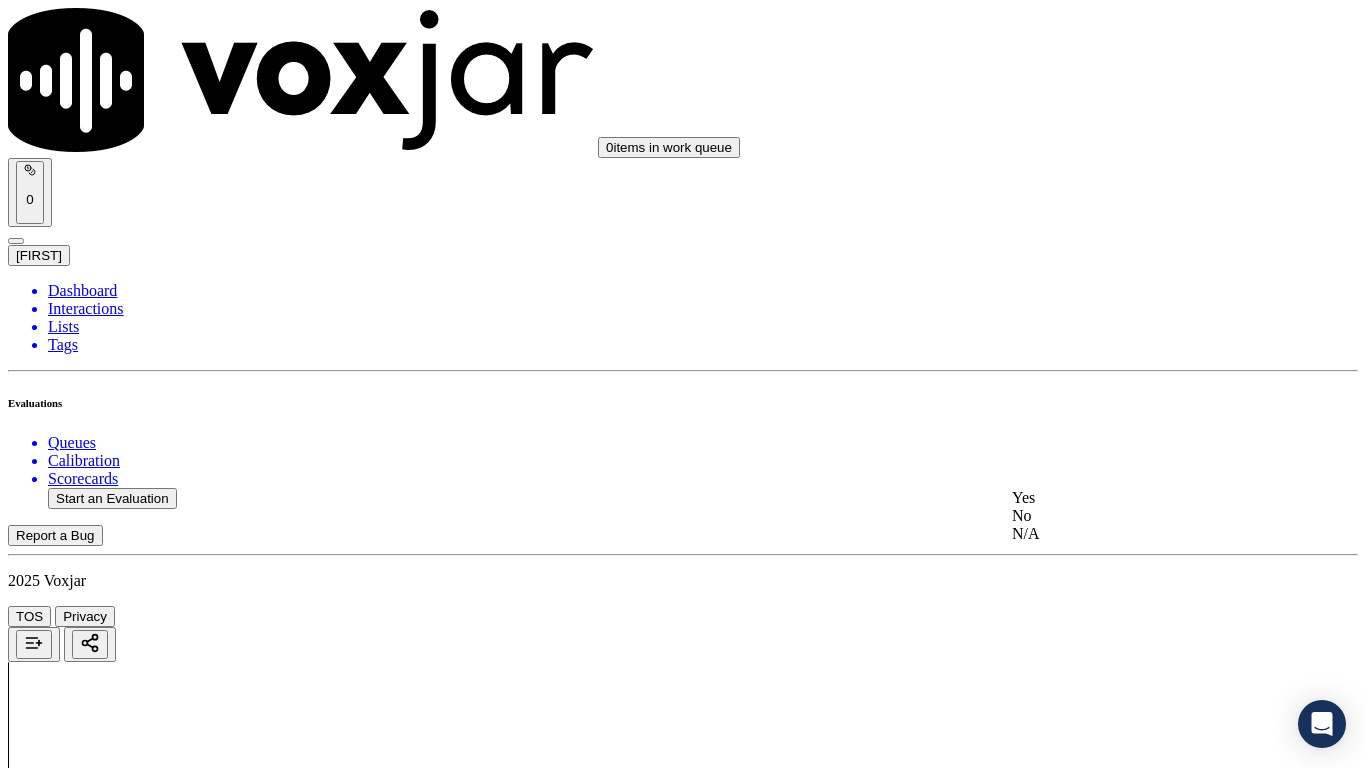 click on "Yes" at bounding box center [1139, 498] 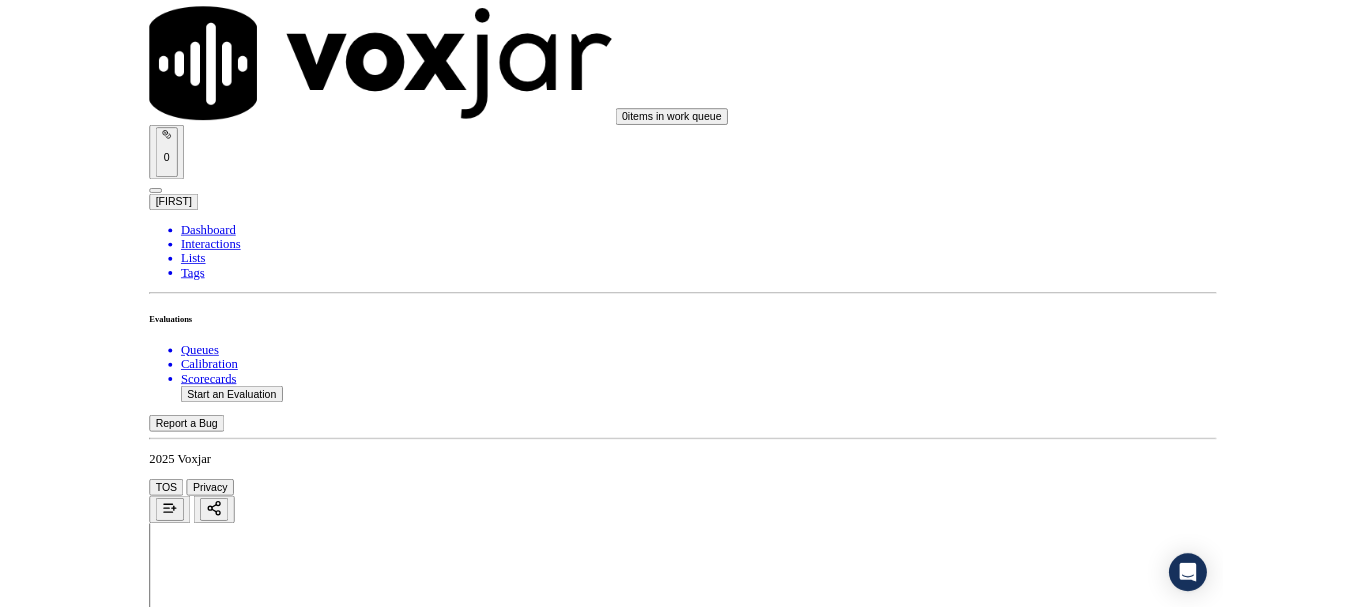 scroll, scrollTop: 5533, scrollLeft: 0, axis: vertical 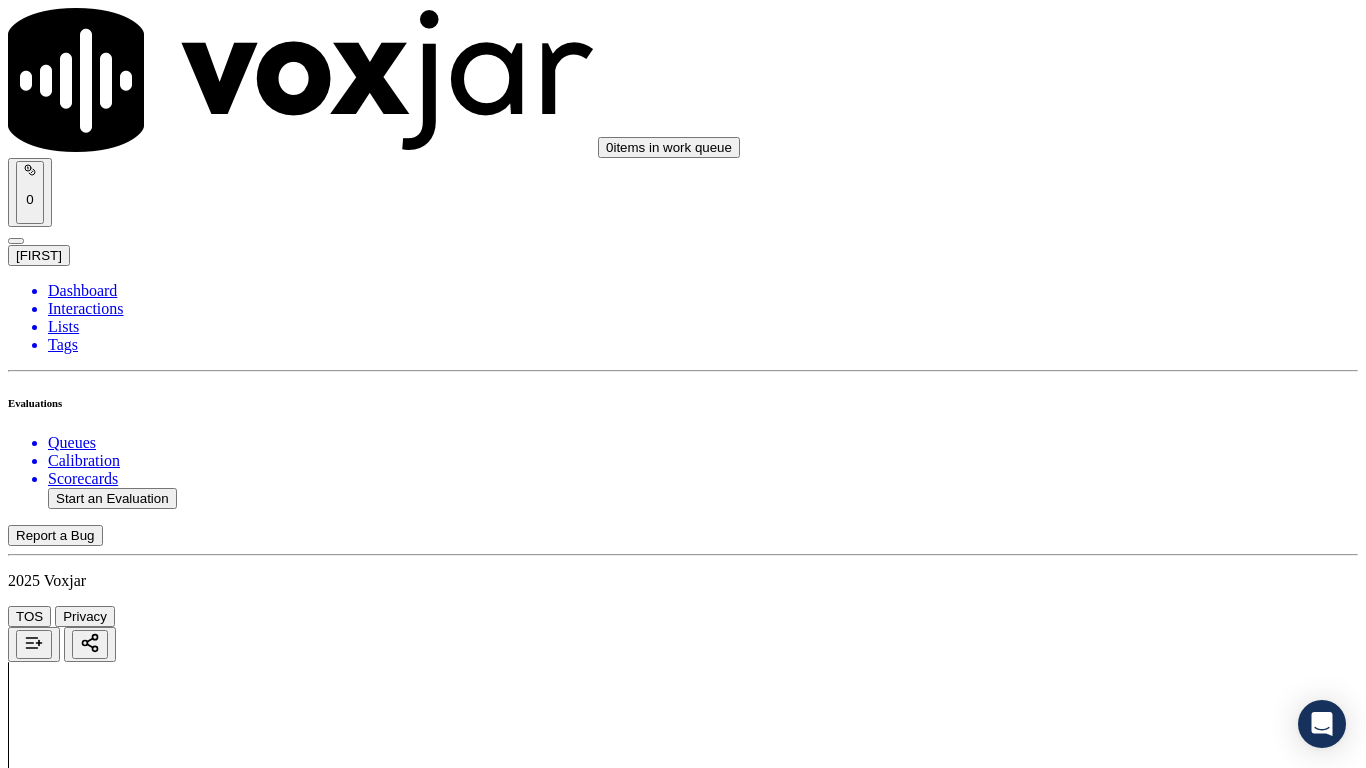 drag, startPoint x: 1105, startPoint y: 494, endPoint x: 1101, endPoint y: 515, distance: 21.377558 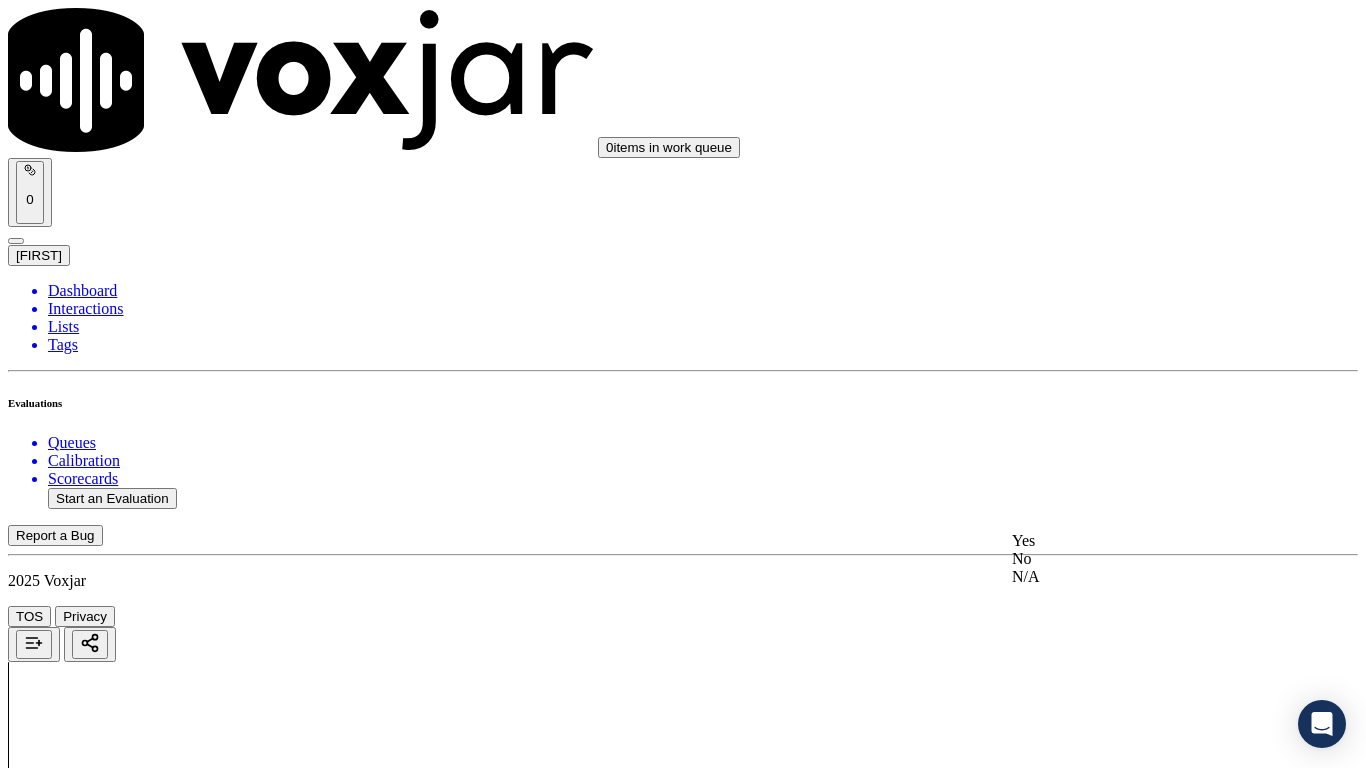 click on "Yes" at bounding box center [1139, 541] 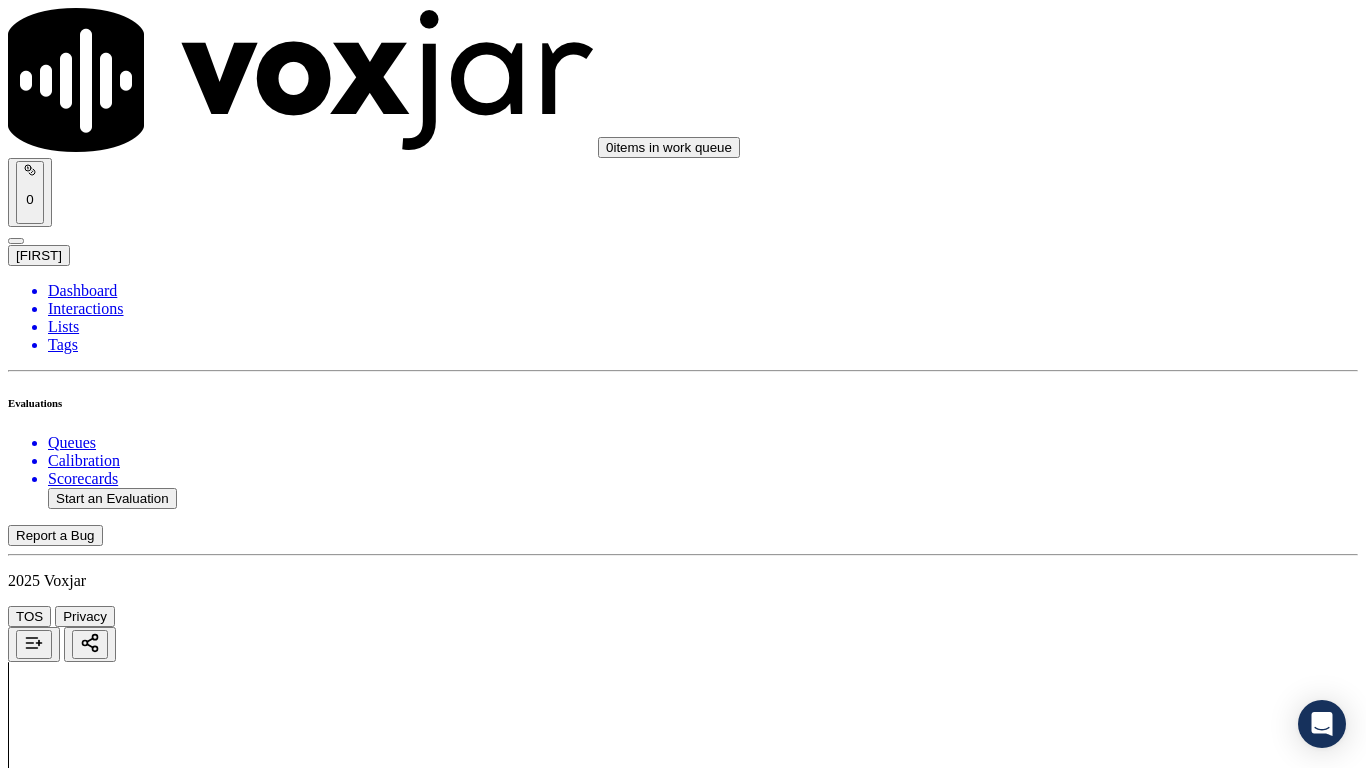 click on "Submit Scores" at bounding box center [59, 7345] 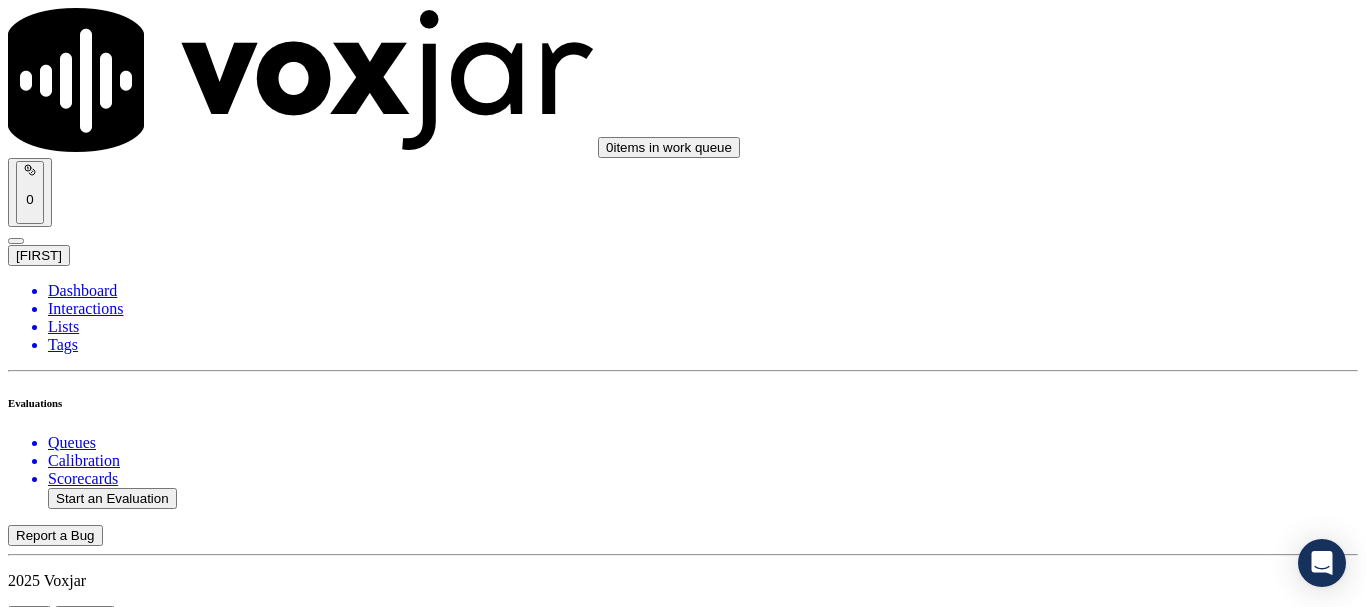 scroll, scrollTop: 300, scrollLeft: 0, axis: vertical 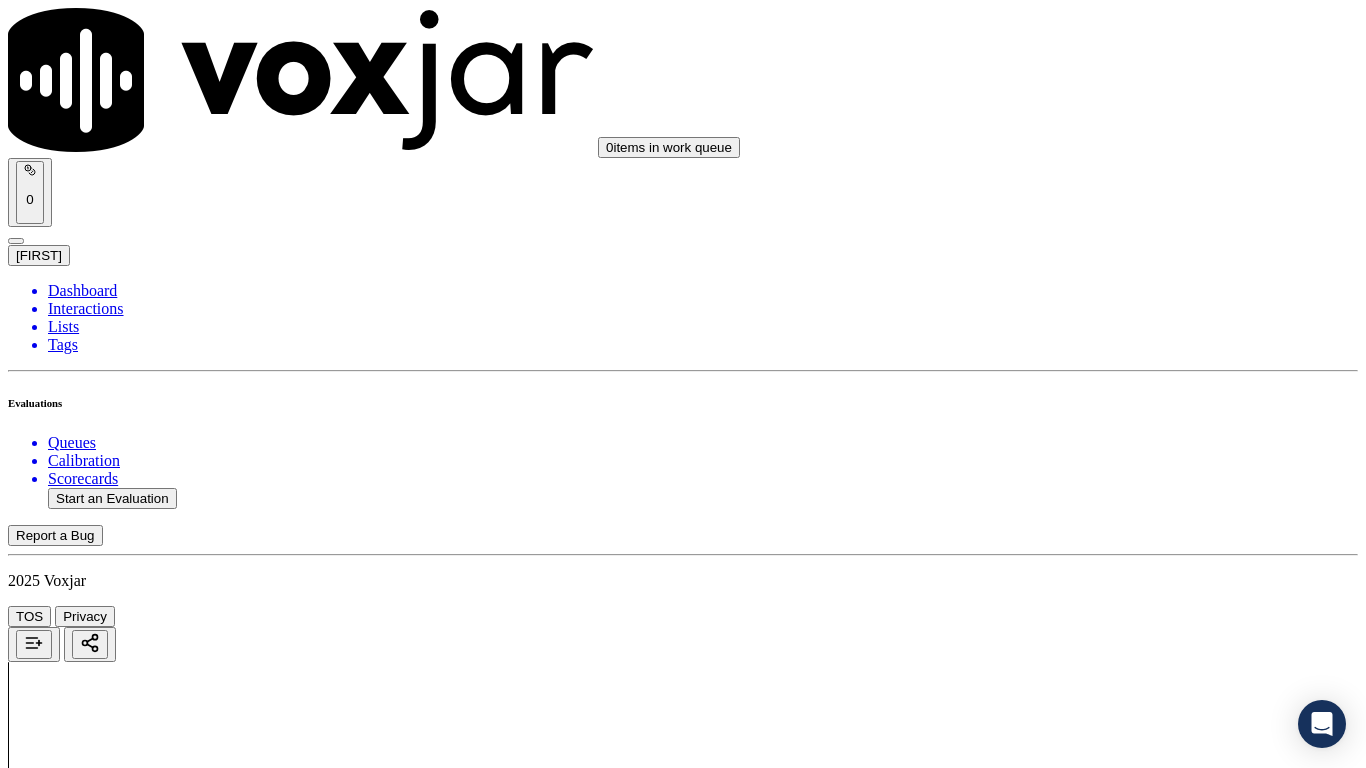 click on "Upload interaction to start evaluation" at bounding box center (124, 2728) 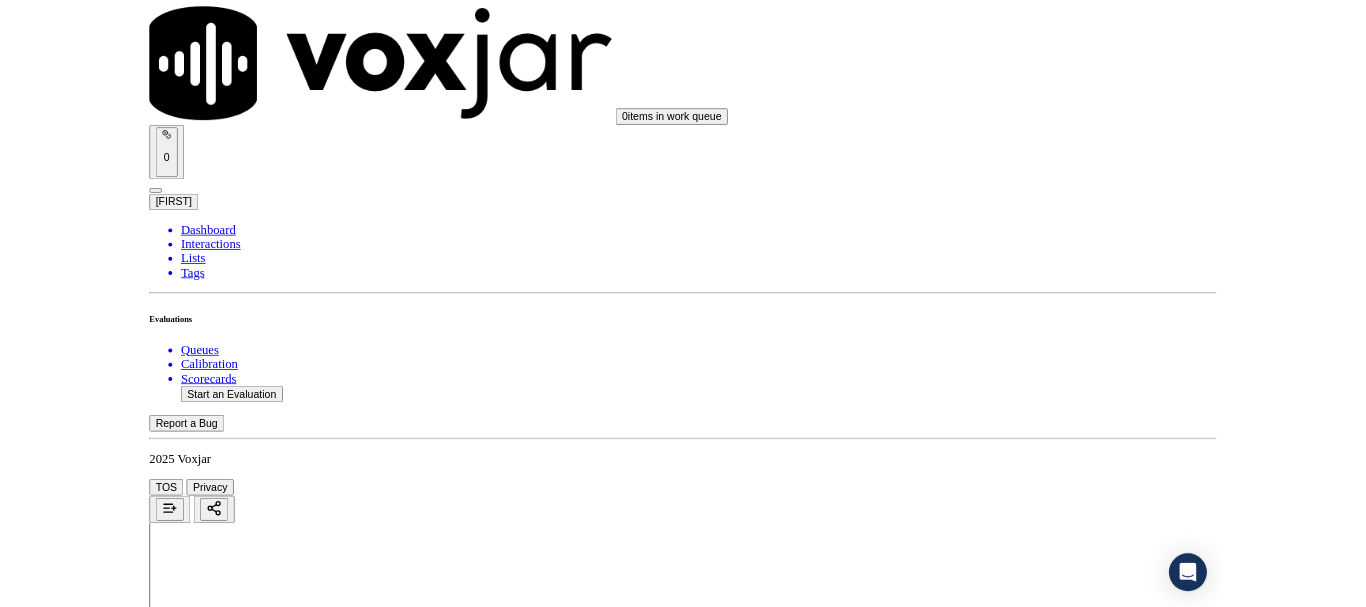 scroll, scrollTop: 300, scrollLeft: 0, axis: vertical 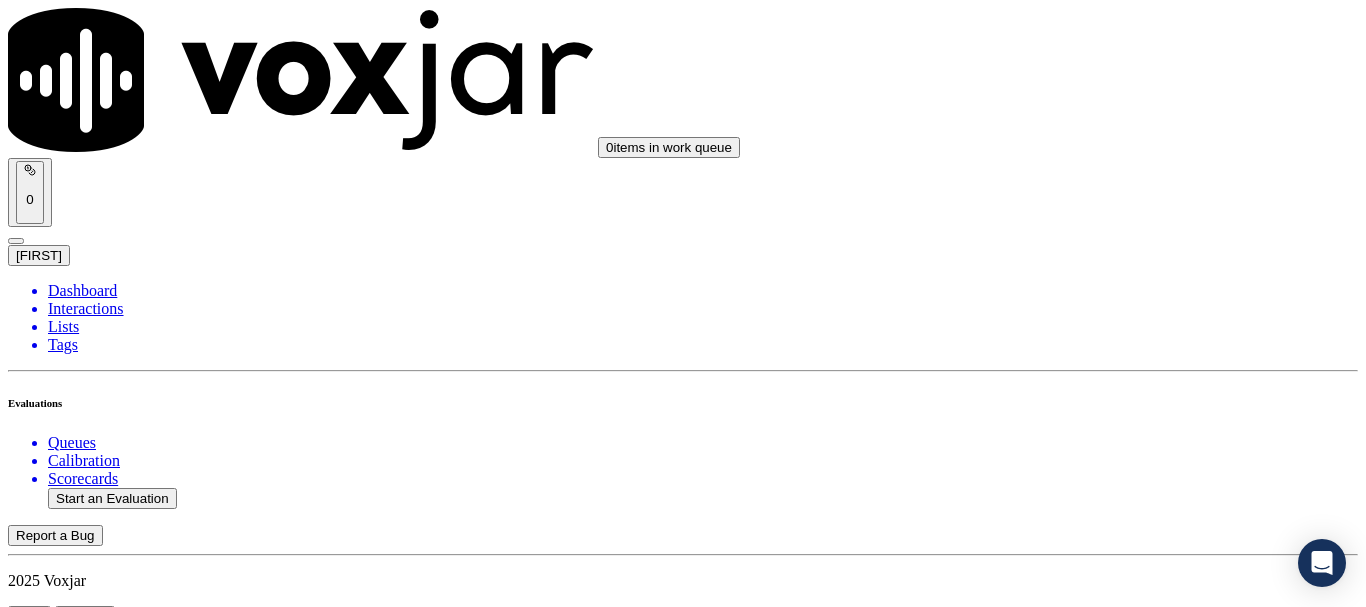 click 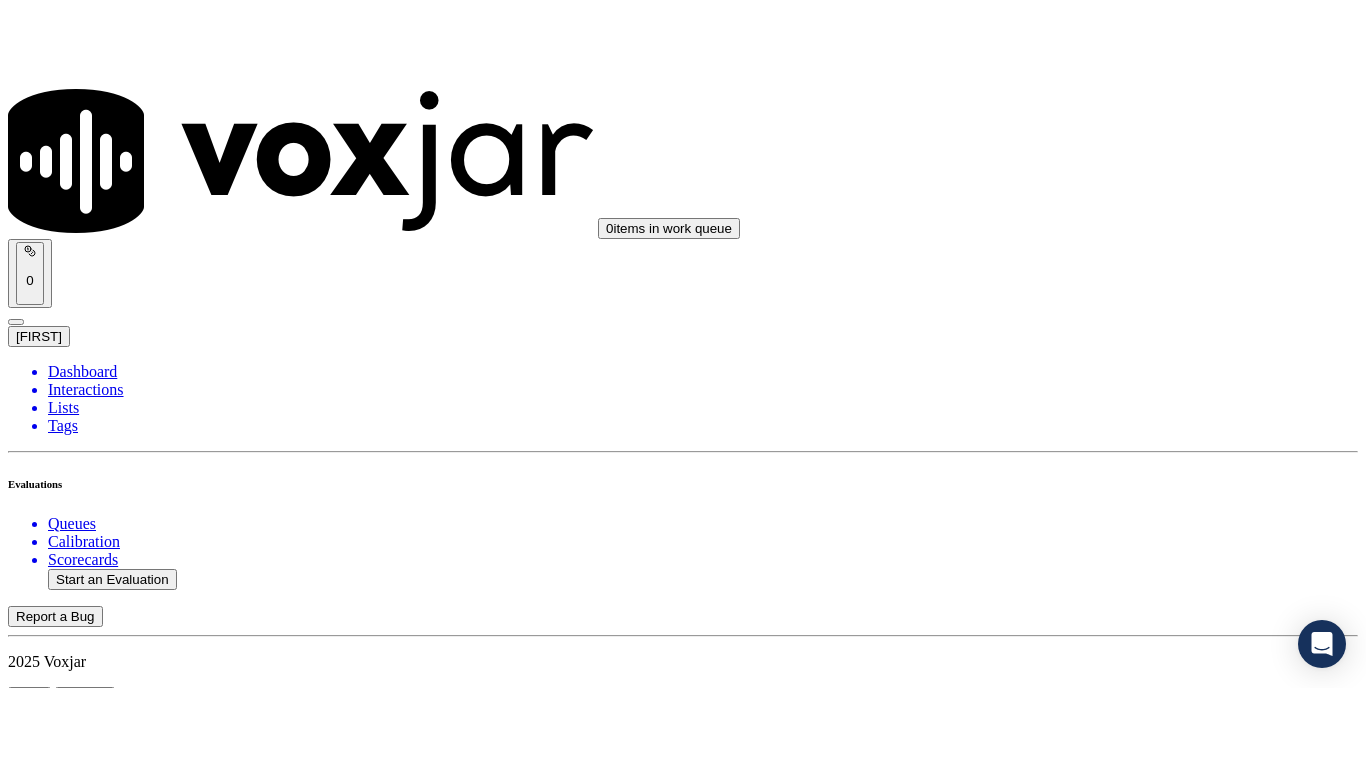 scroll, scrollTop: 0, scrollLeft: 0, axis: both 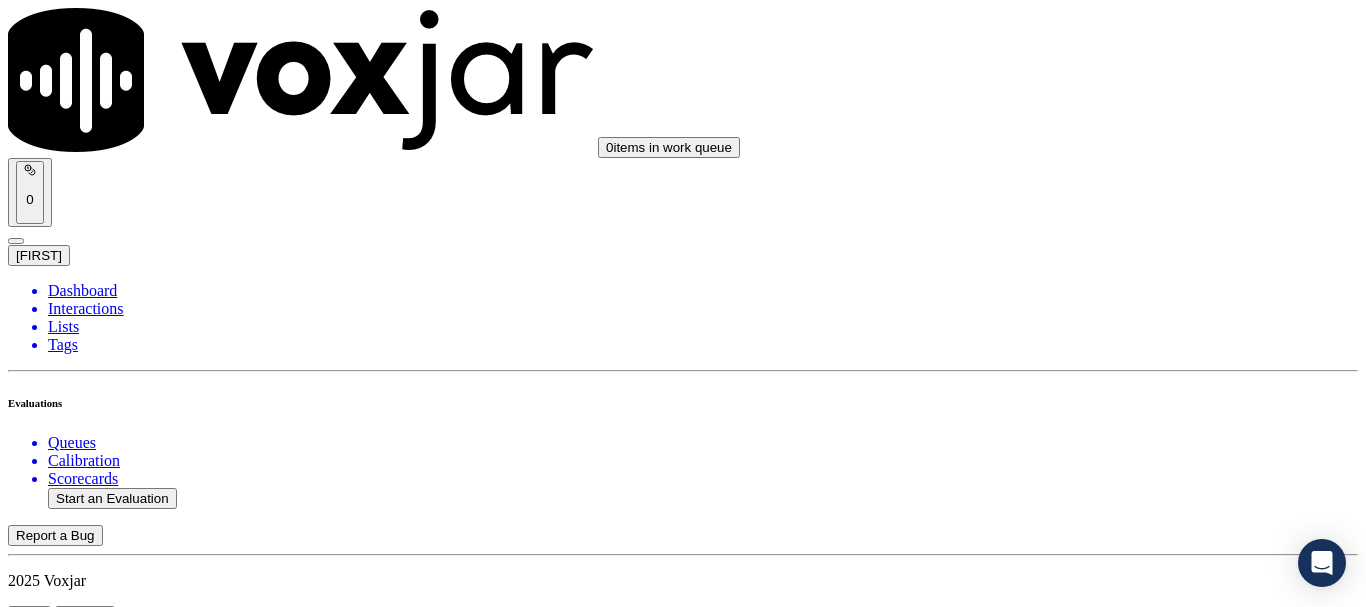 click on "Start a Manual Evaluation" 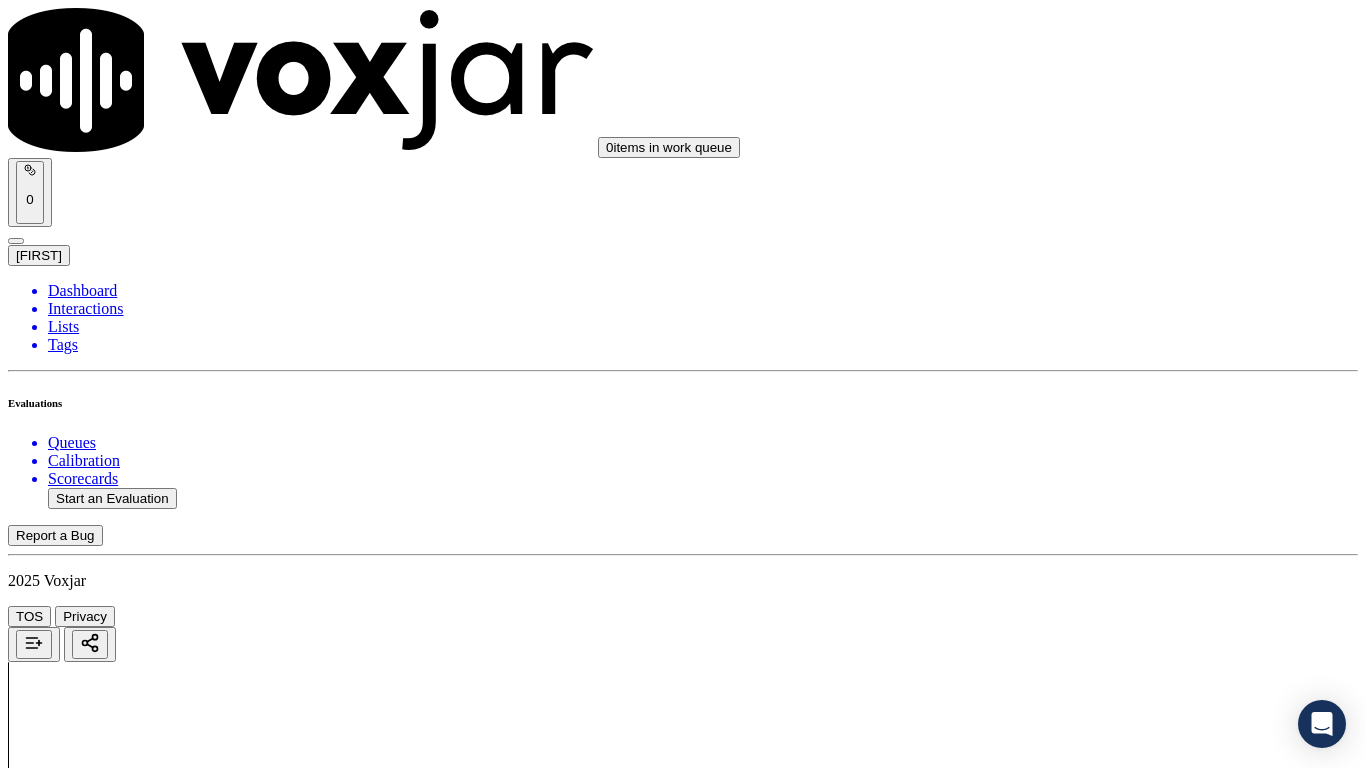 click on "Supplier Universal Scorecard (Colombia)" at bounding box center [683, 2427] 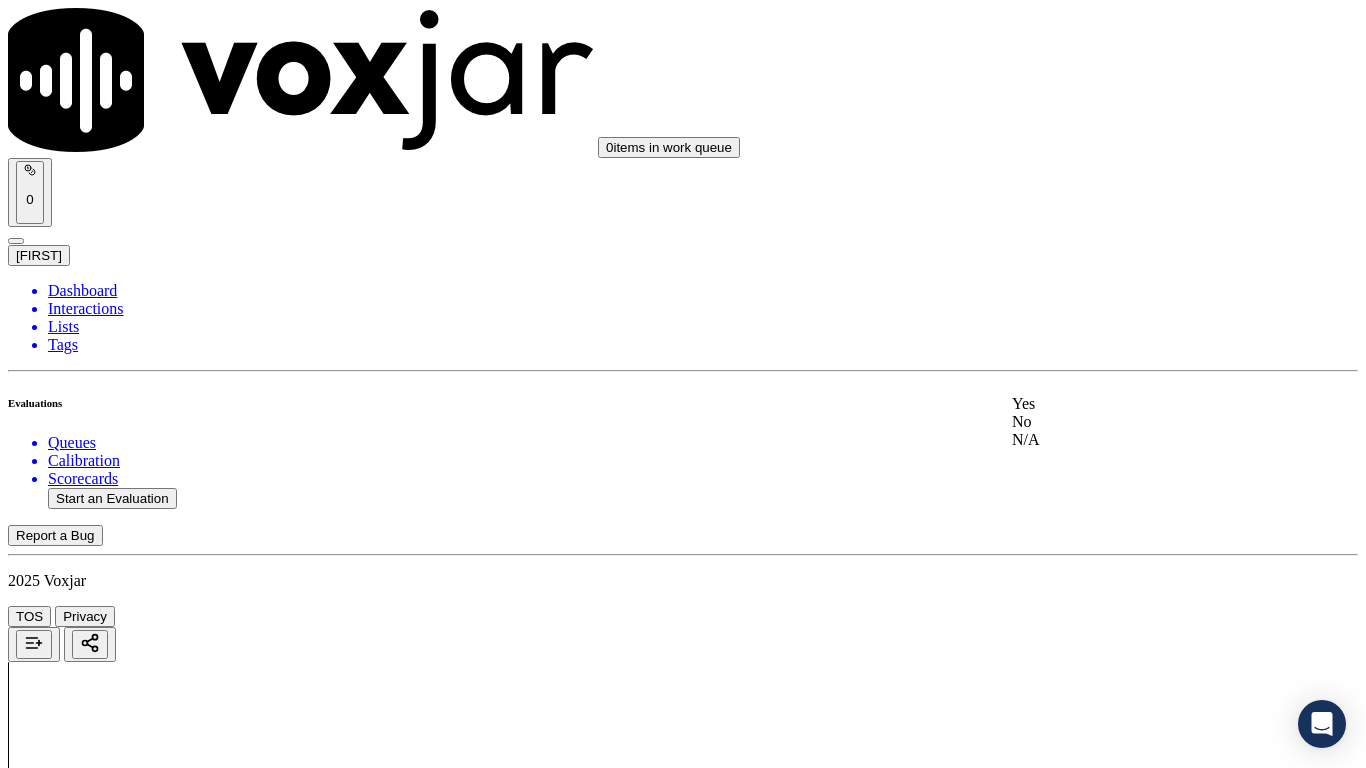 click on "Yes" at bounding box center [1139, 404] 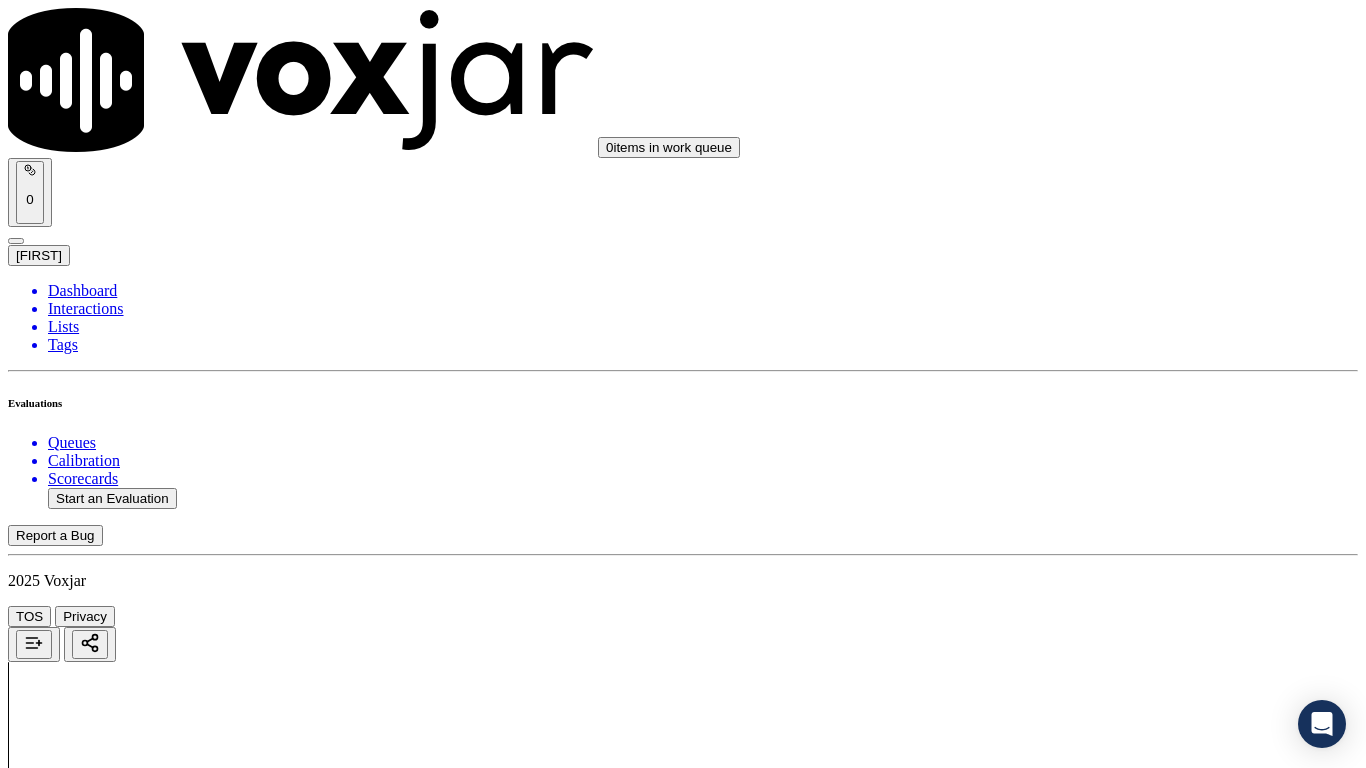 drag, startPoint x: 1151, startPoint y: 650, endPoint x: 1147, endPoint y: 667, distance: 17.464249 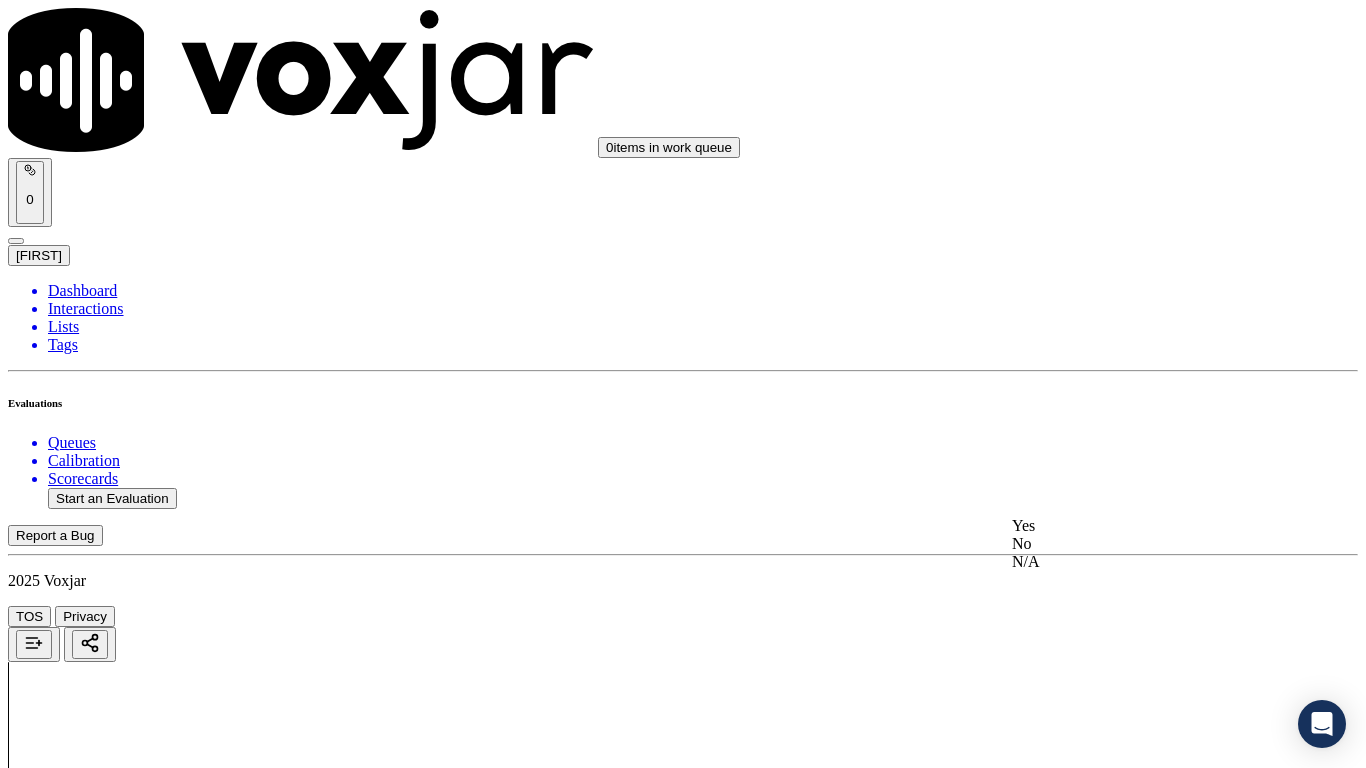 click on "Yes" at bounding box center [1139, 526] 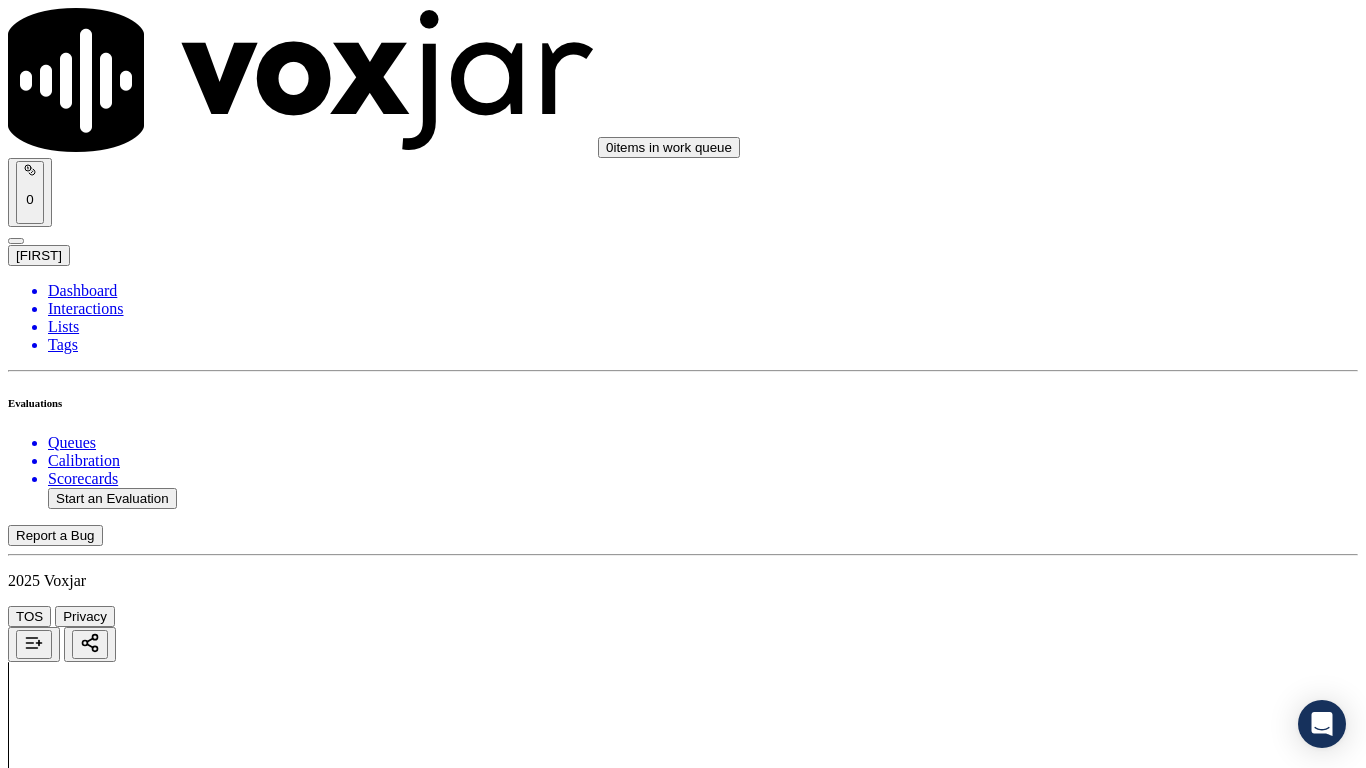 scroll, scrollTop: 600, scrollLeft: 0, axis: vertical 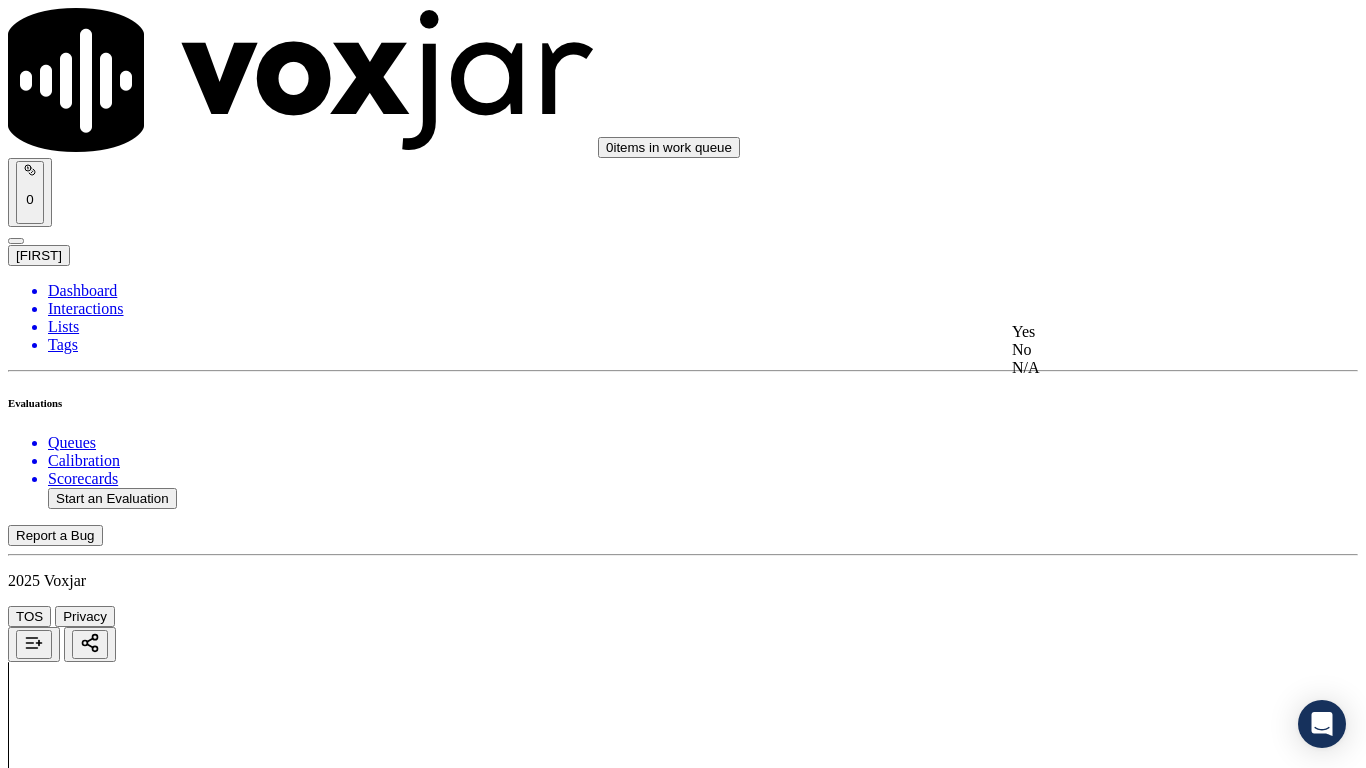 click on "Yes" at bounding box center [1139, 332] 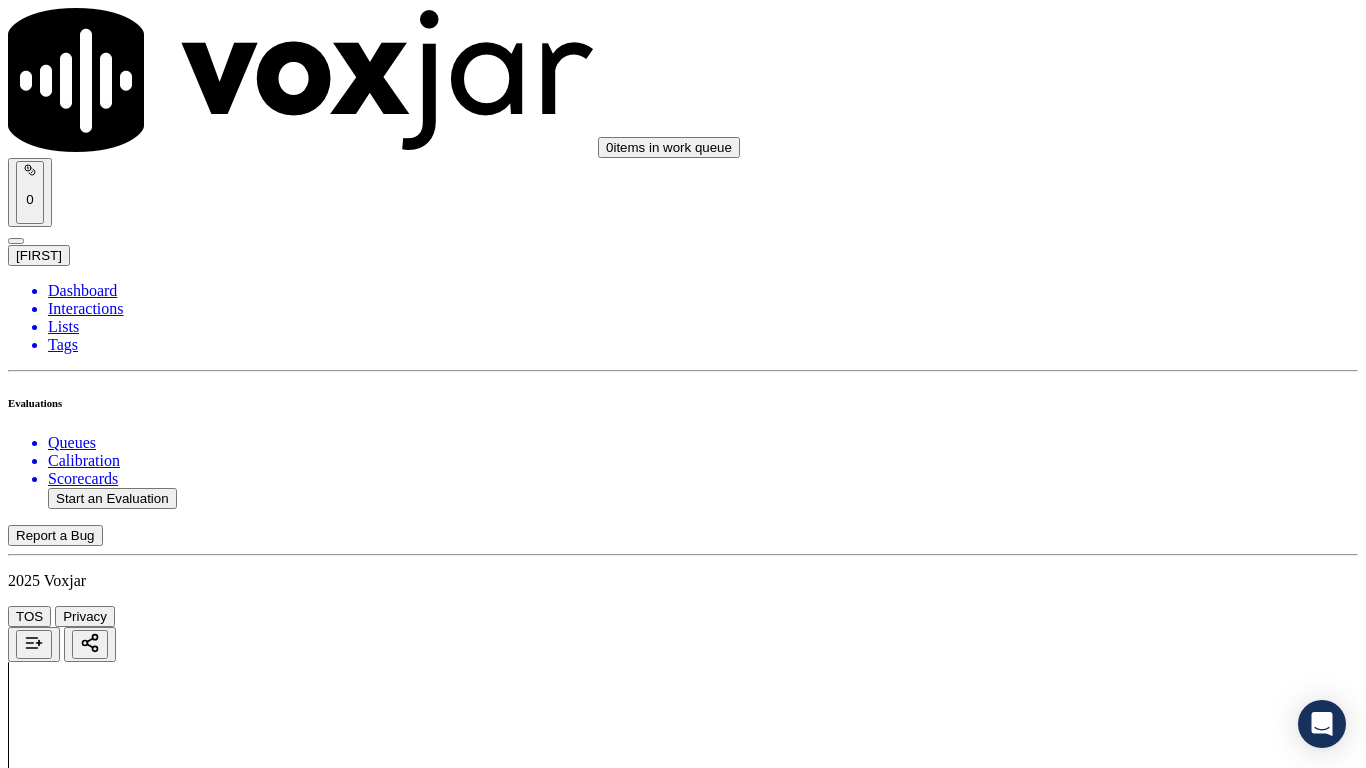 drag, startPoint x: 1147, startPoint y: 565, endPoint x: 1144, endPoint y: 587, distance: 22.203604 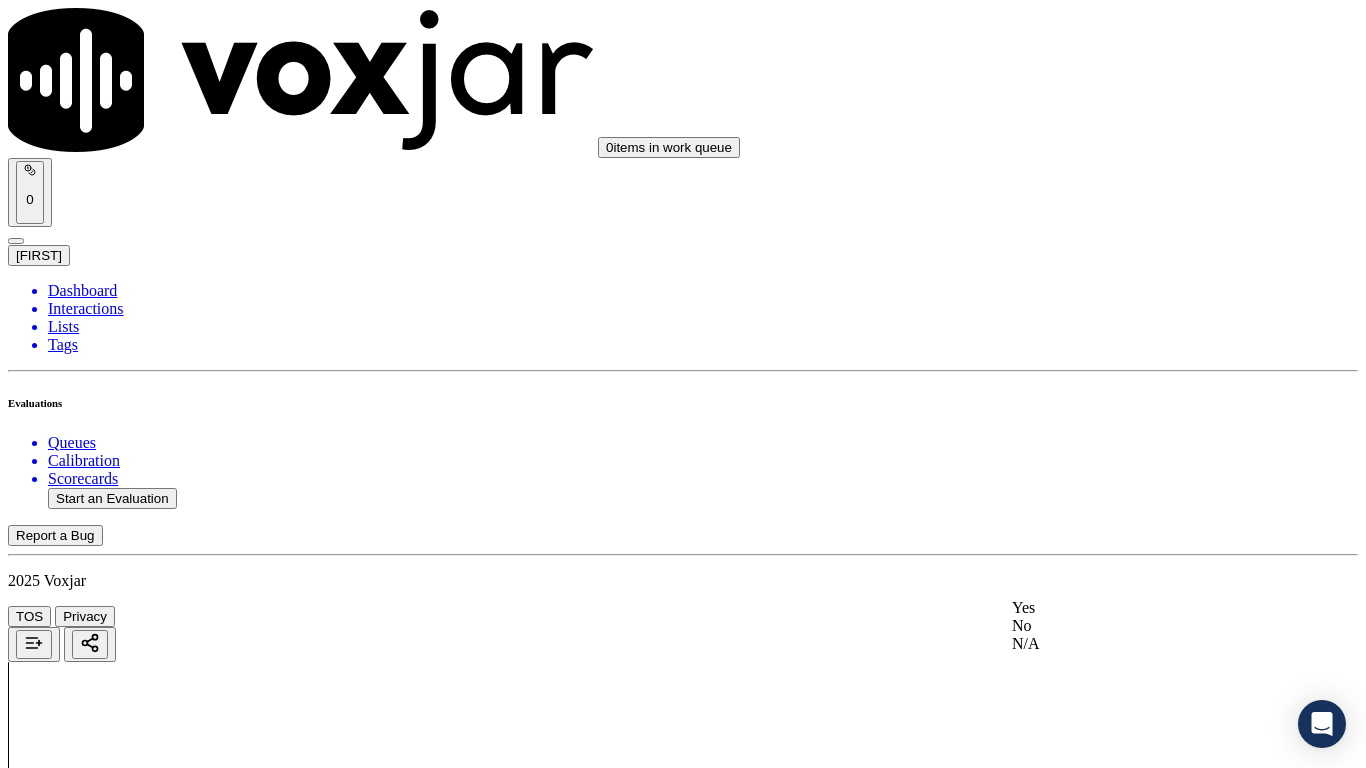 click on "N/A" 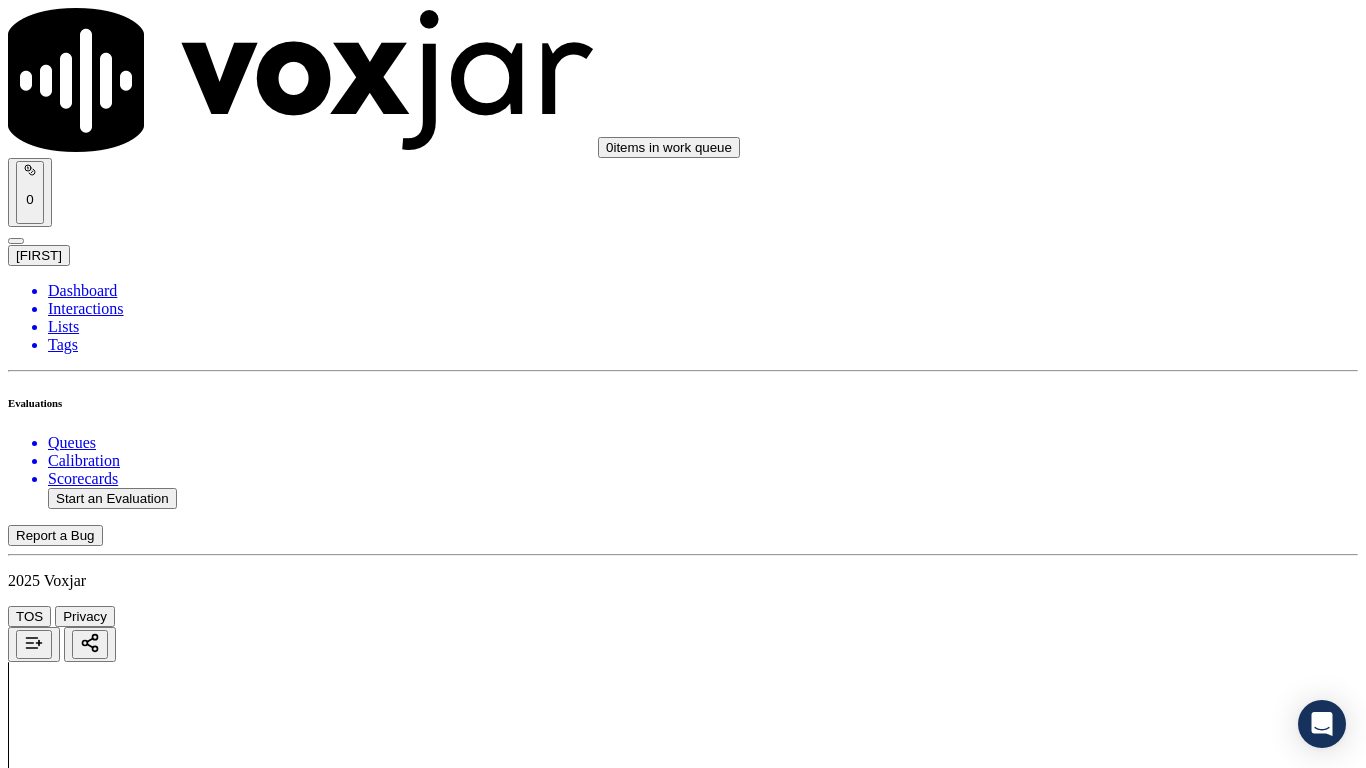 scroll, scrollTop: 1200, scrollLeft: 0, axis: vertical 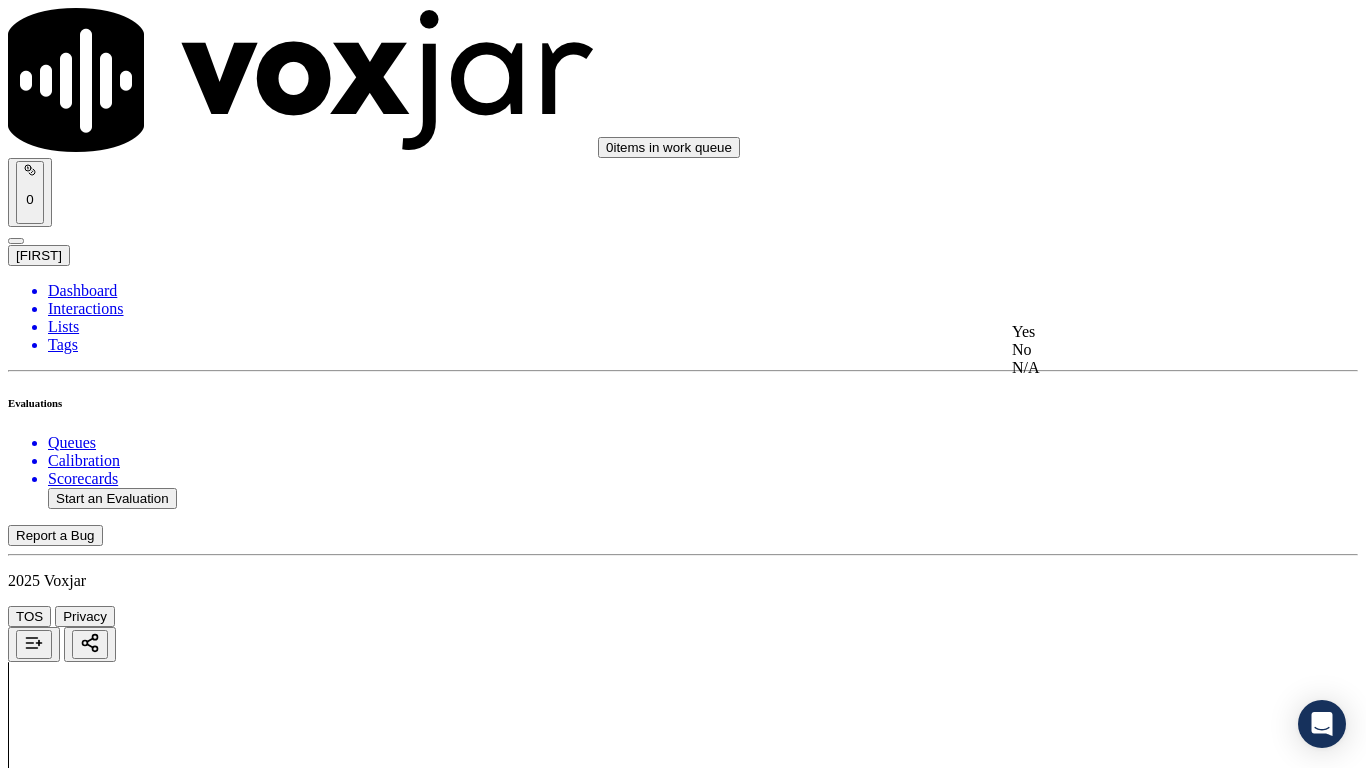 click on "N/A" 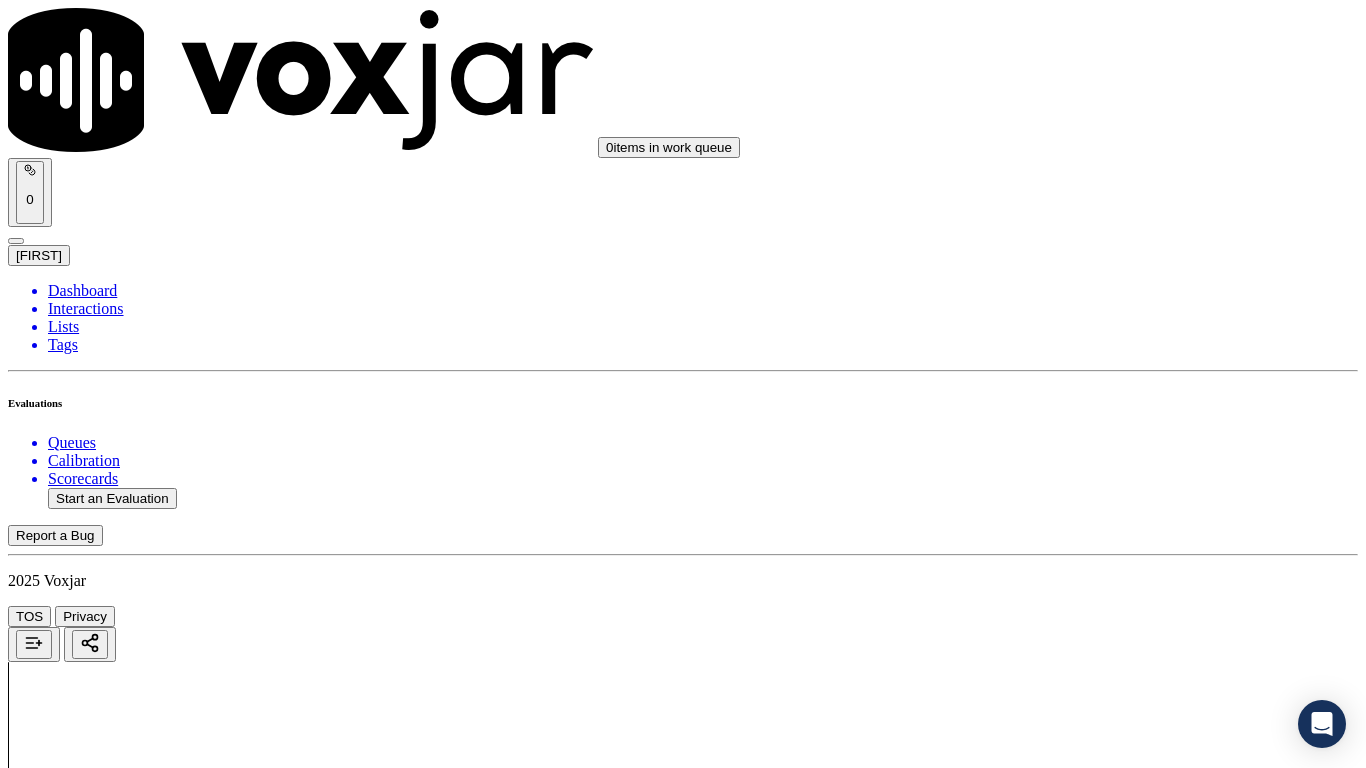 click on "Select an answer" at bounding box center [67, 3571] 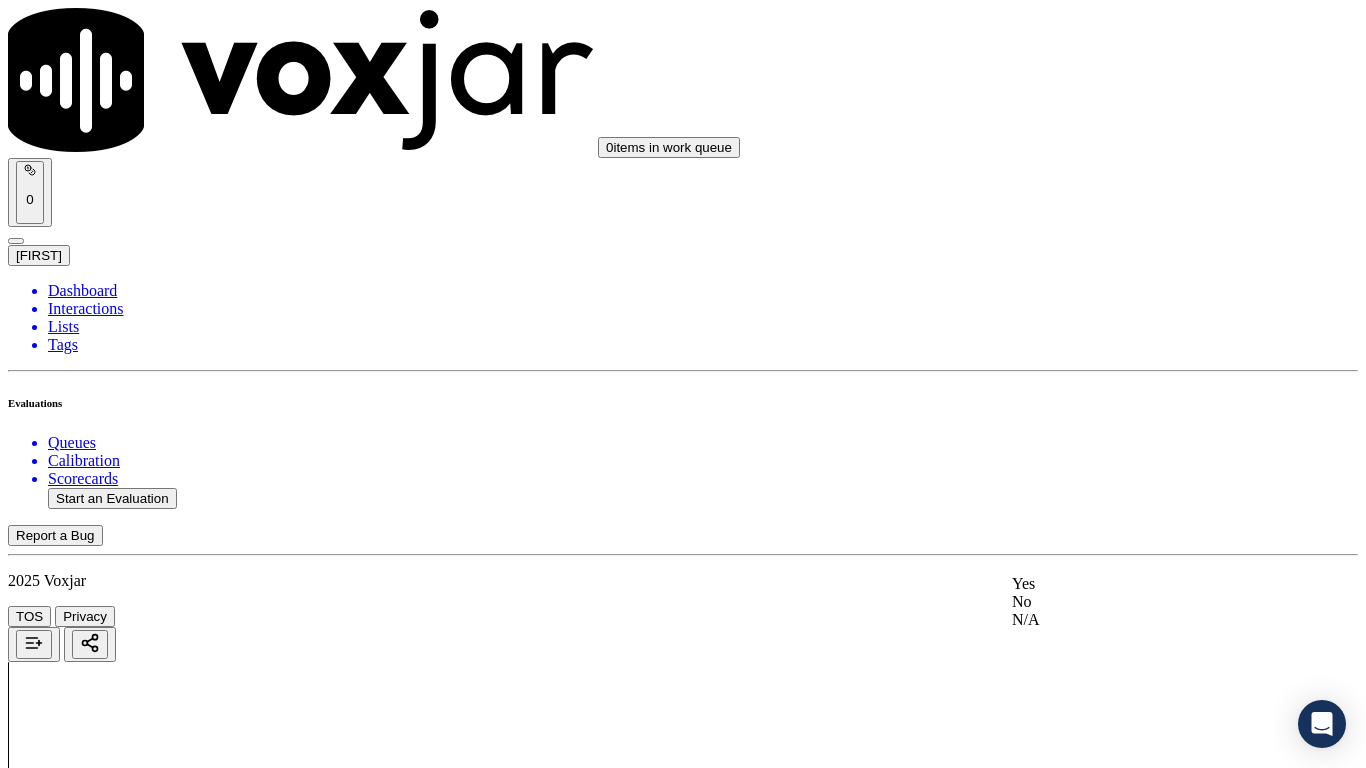 click on "Yes" at bounding box center [1139, 584] 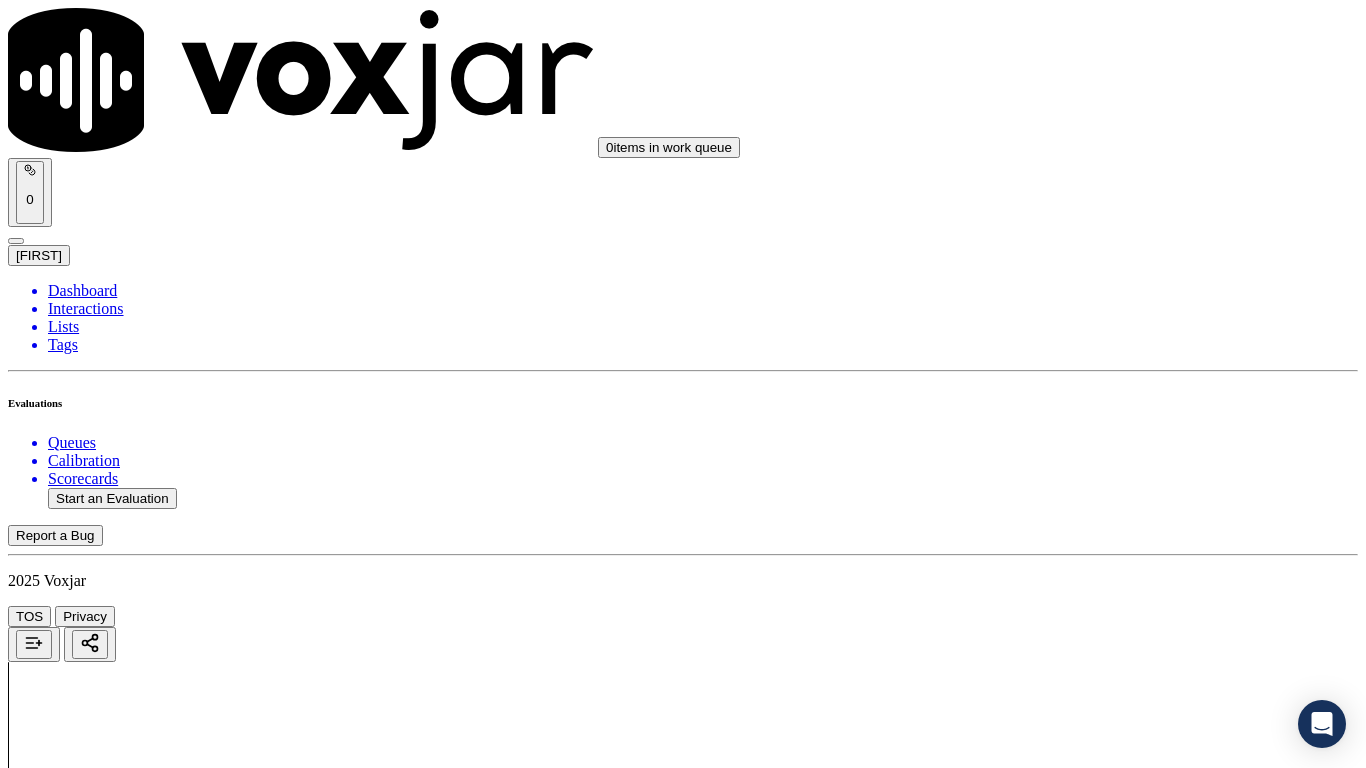 scroll, scrollTop: 1900, scrollLeft: 0, axis: vertical 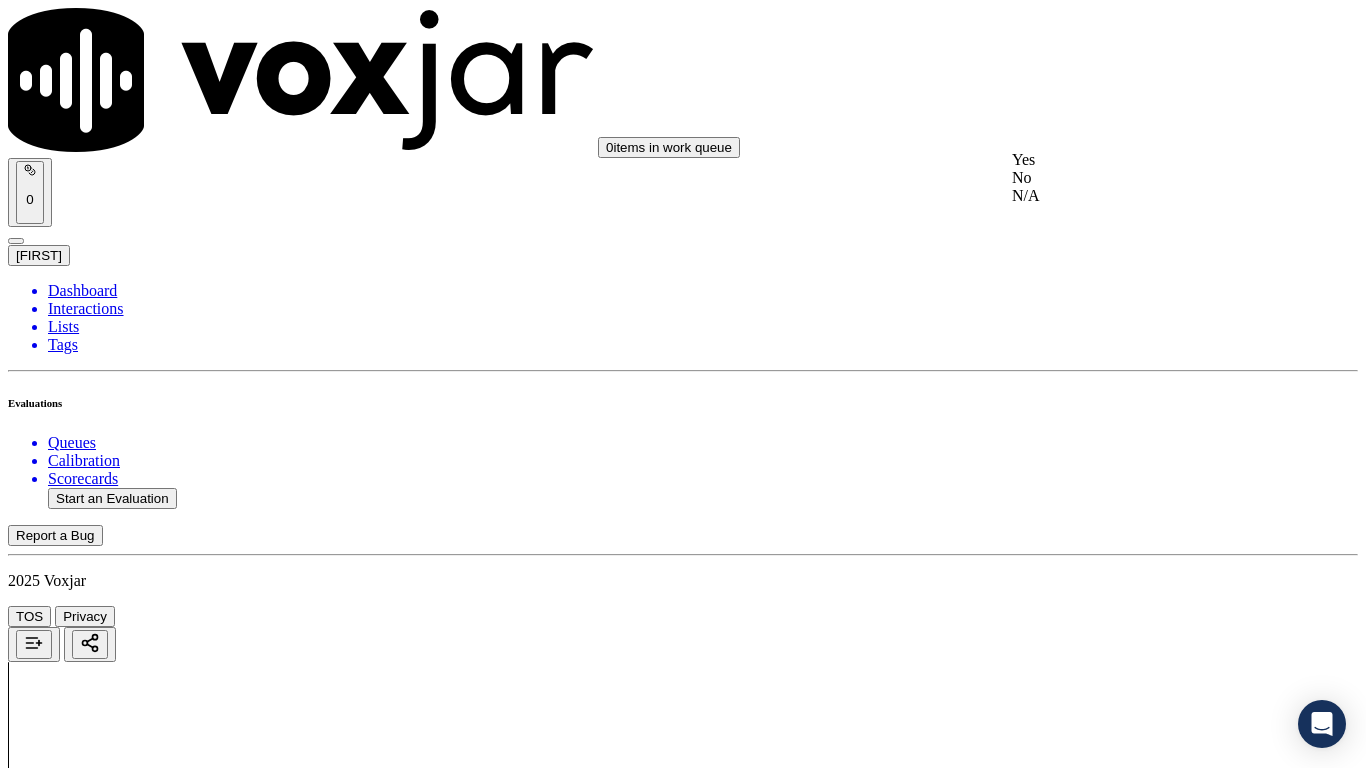 click on "Yes" at bounding box center [1139, 160] 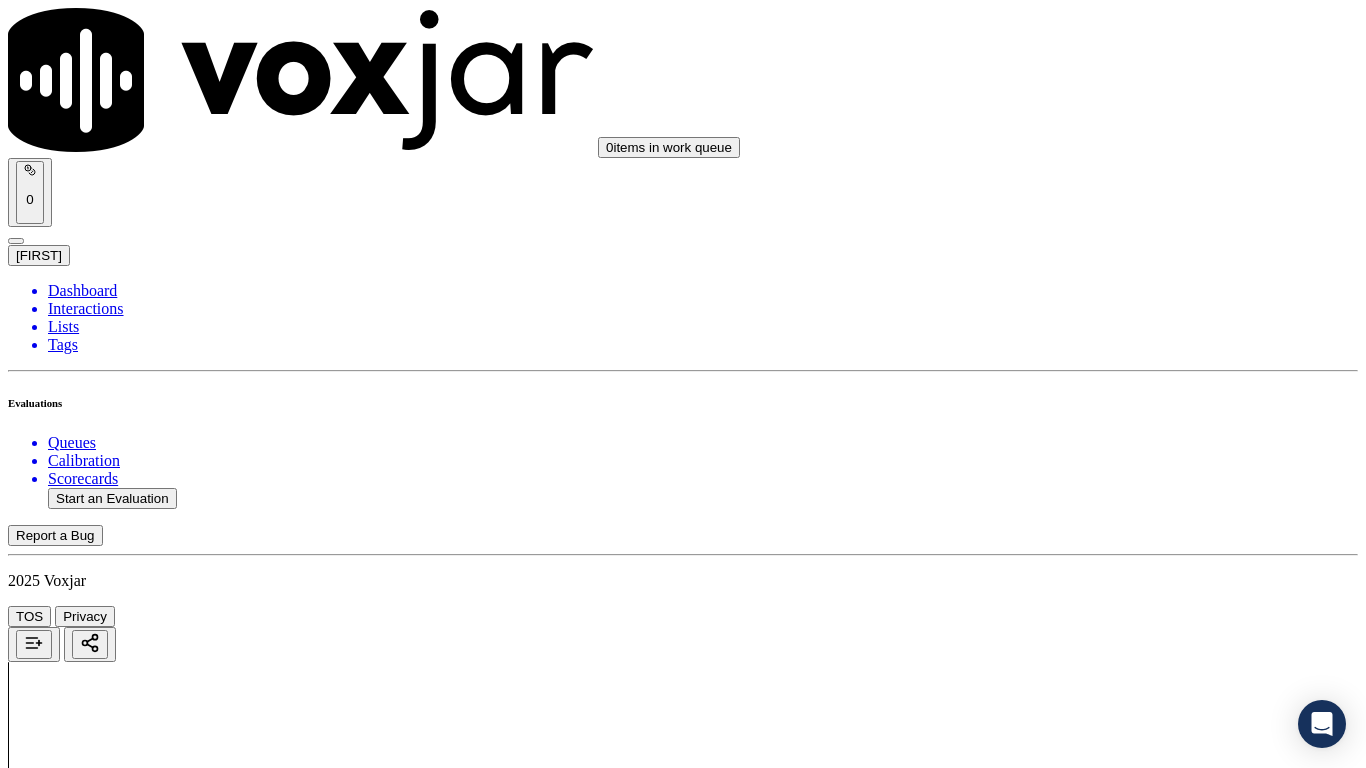 click on "Select an answer" at bounding box center [67, 4044] 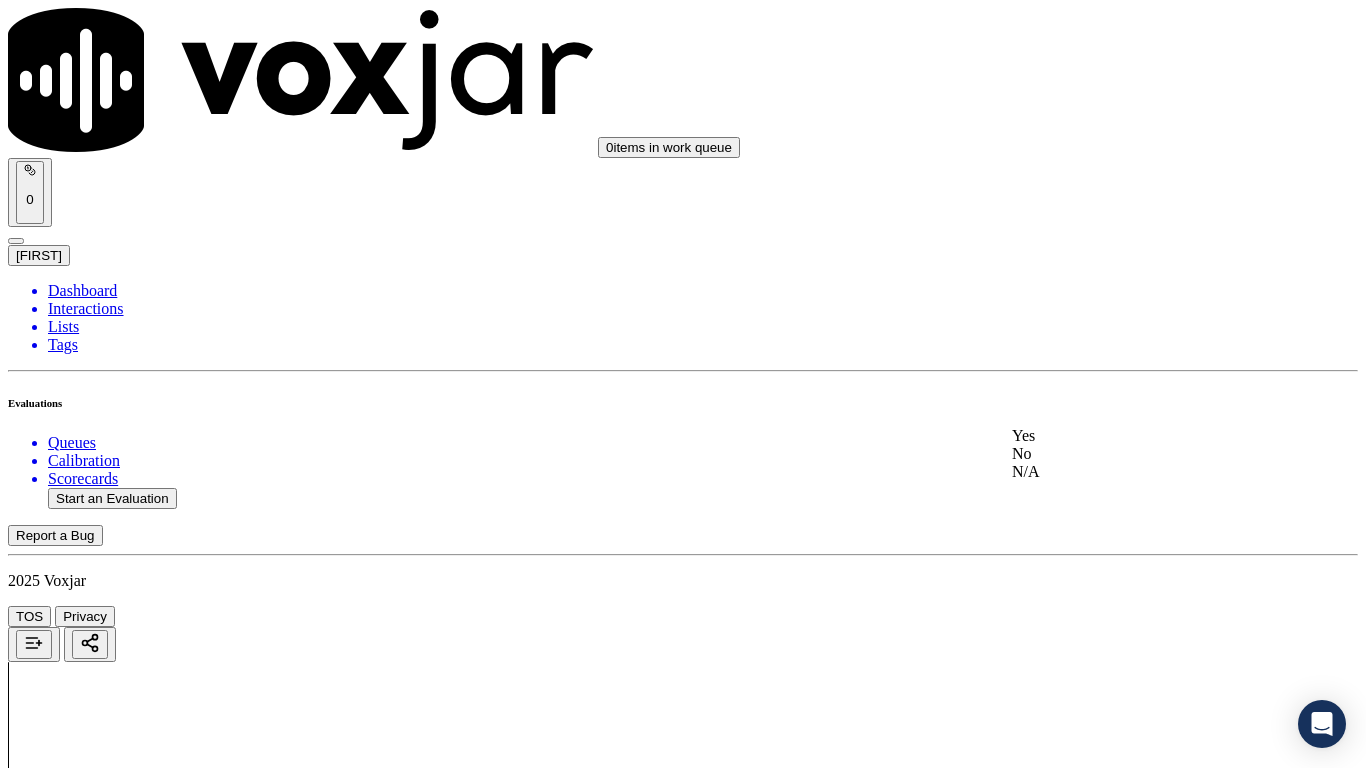 click on "Yes" at bounding box center (1139, 436) 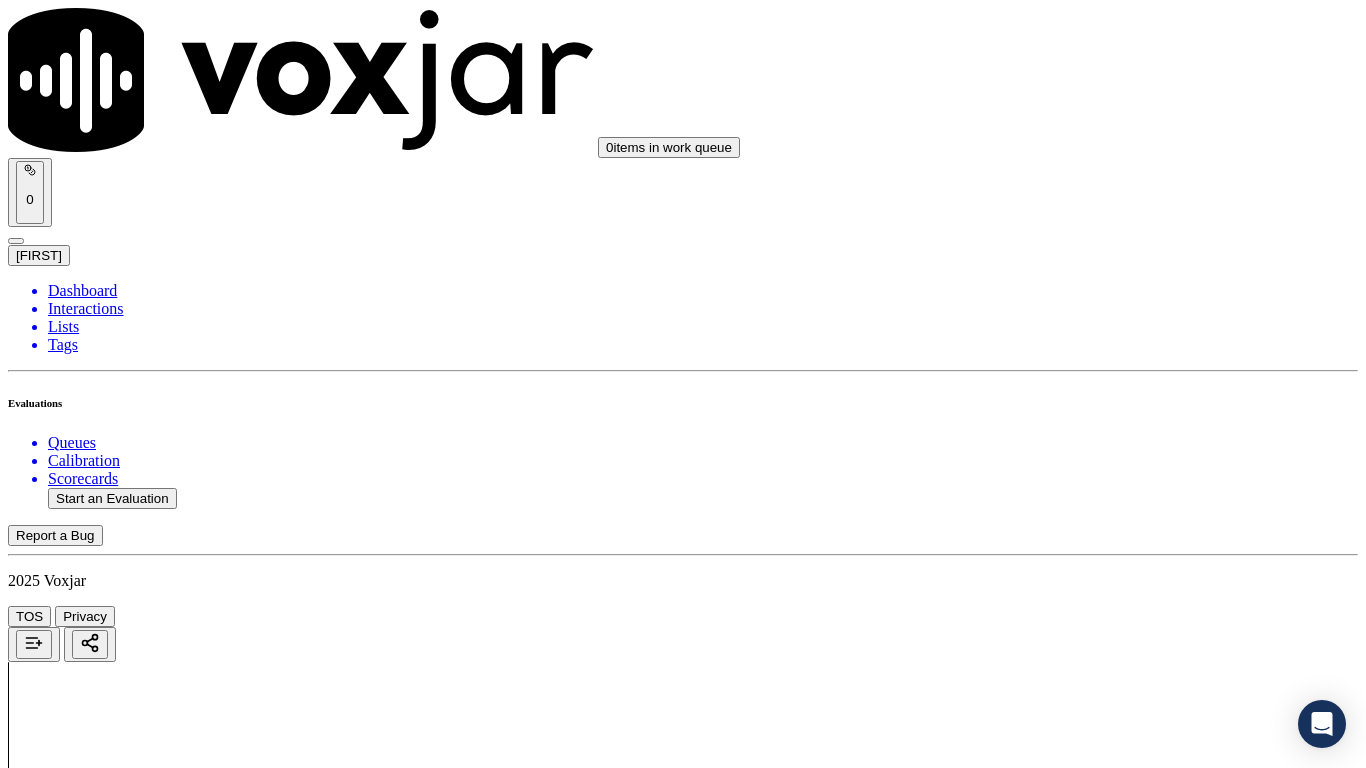 click on "Select an answer" at bounding box center [67, 4280] 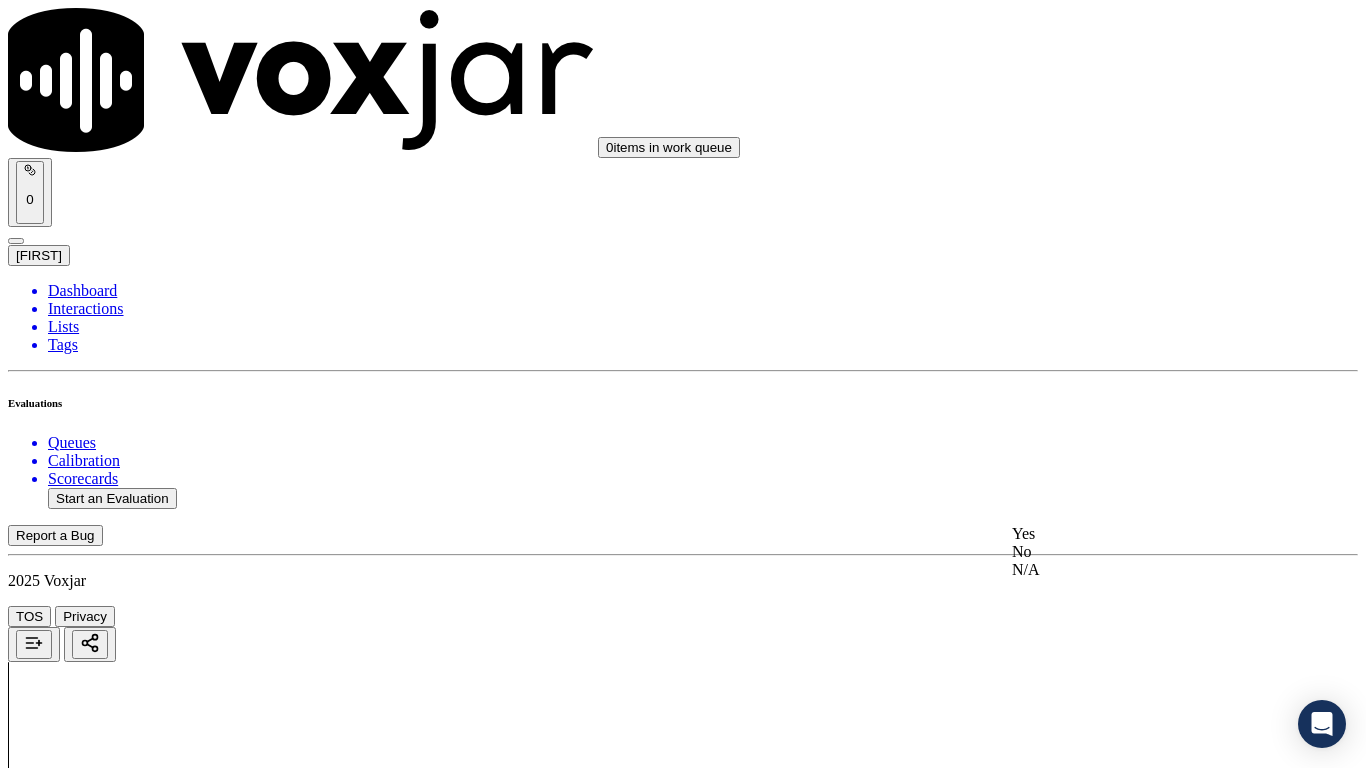 click on "Yes" at bounding box center [1139, 534] 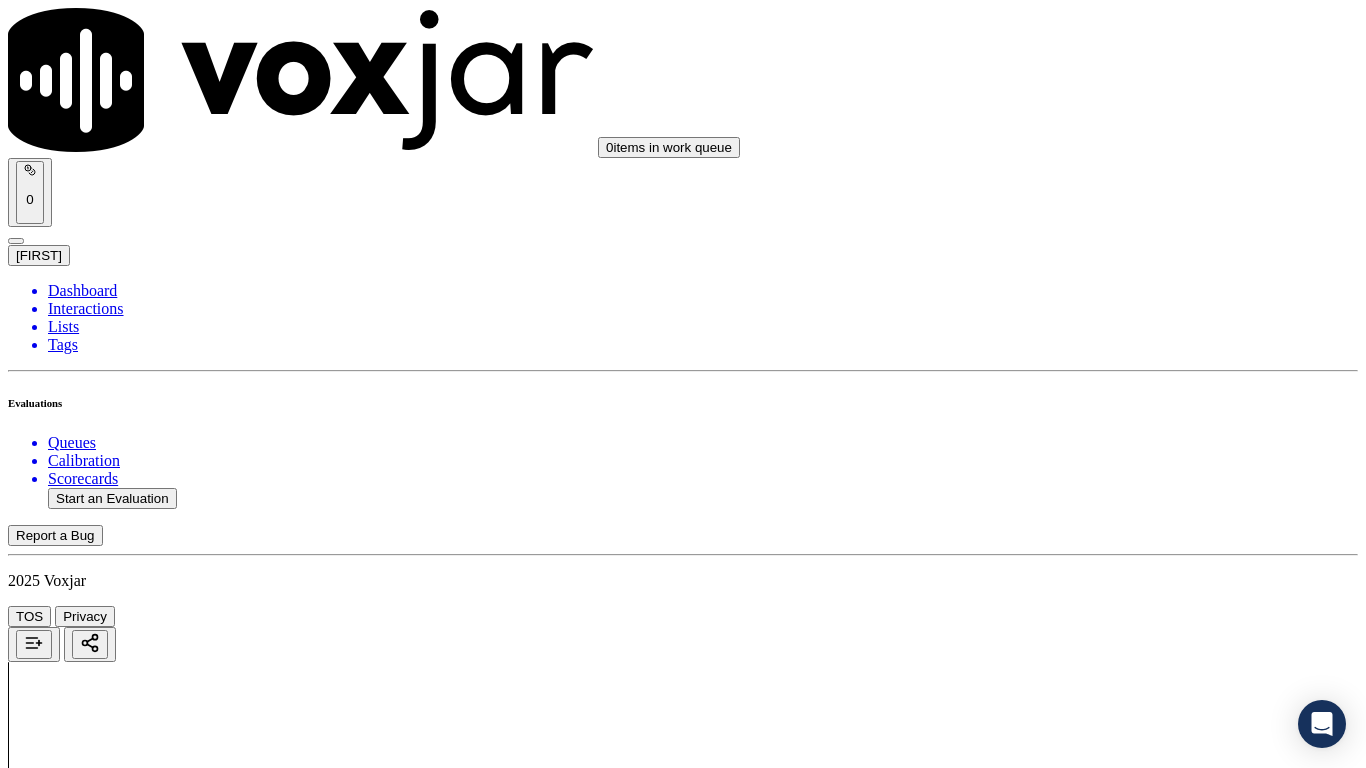 scroll, scrollTop: 2500, scrollLeft: 0, axis: vertical 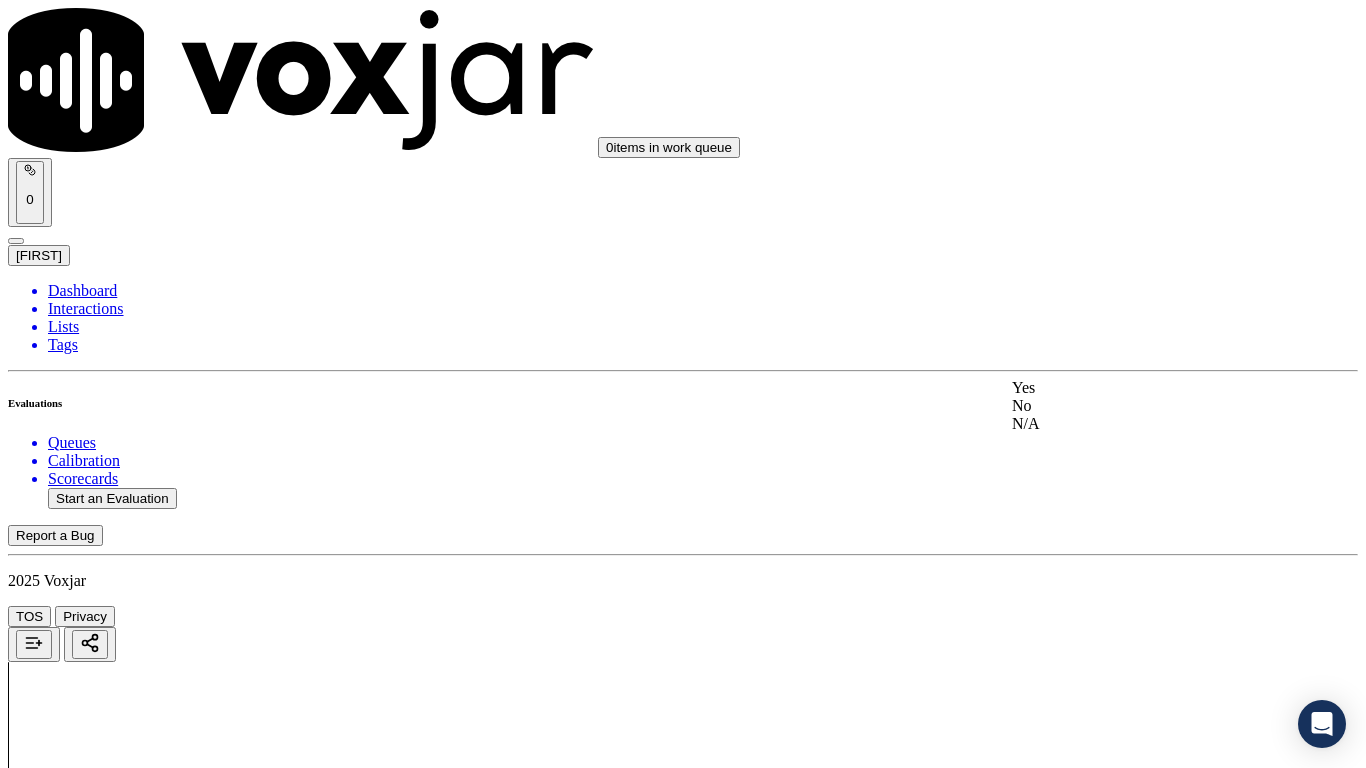click on "Yes" at bounding box center (1139, 388) 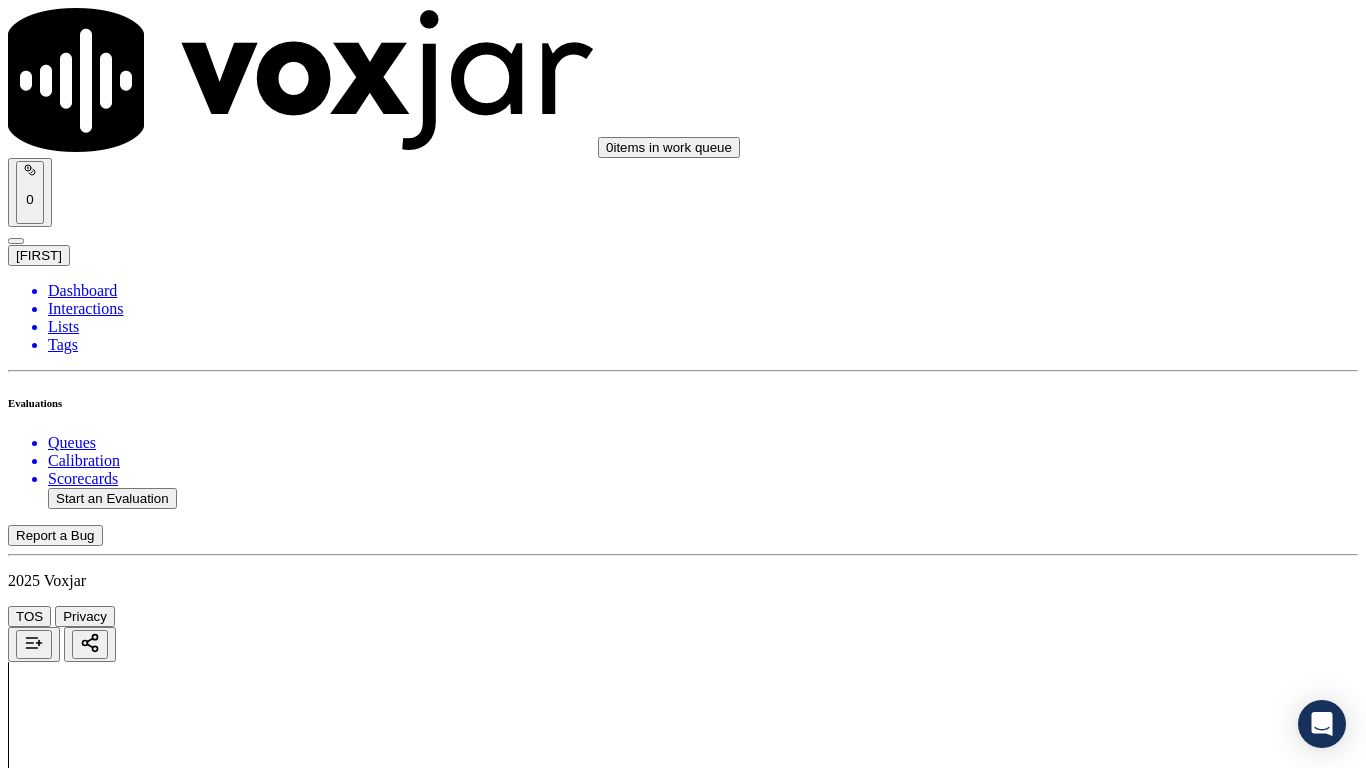 scroll, scrollTop: 3100, scrollLeft: 0, axis: vertical 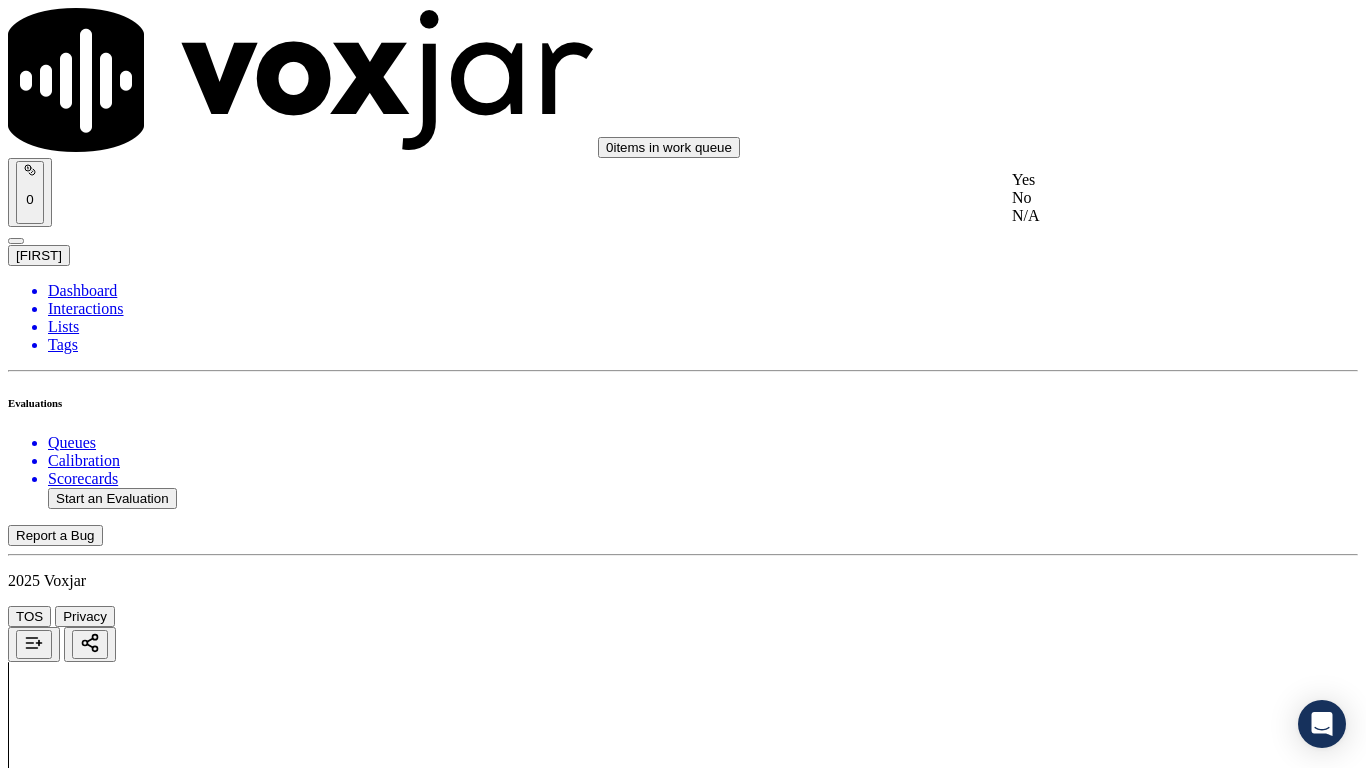 click on "Yes" at bounding box center [1139, 180] 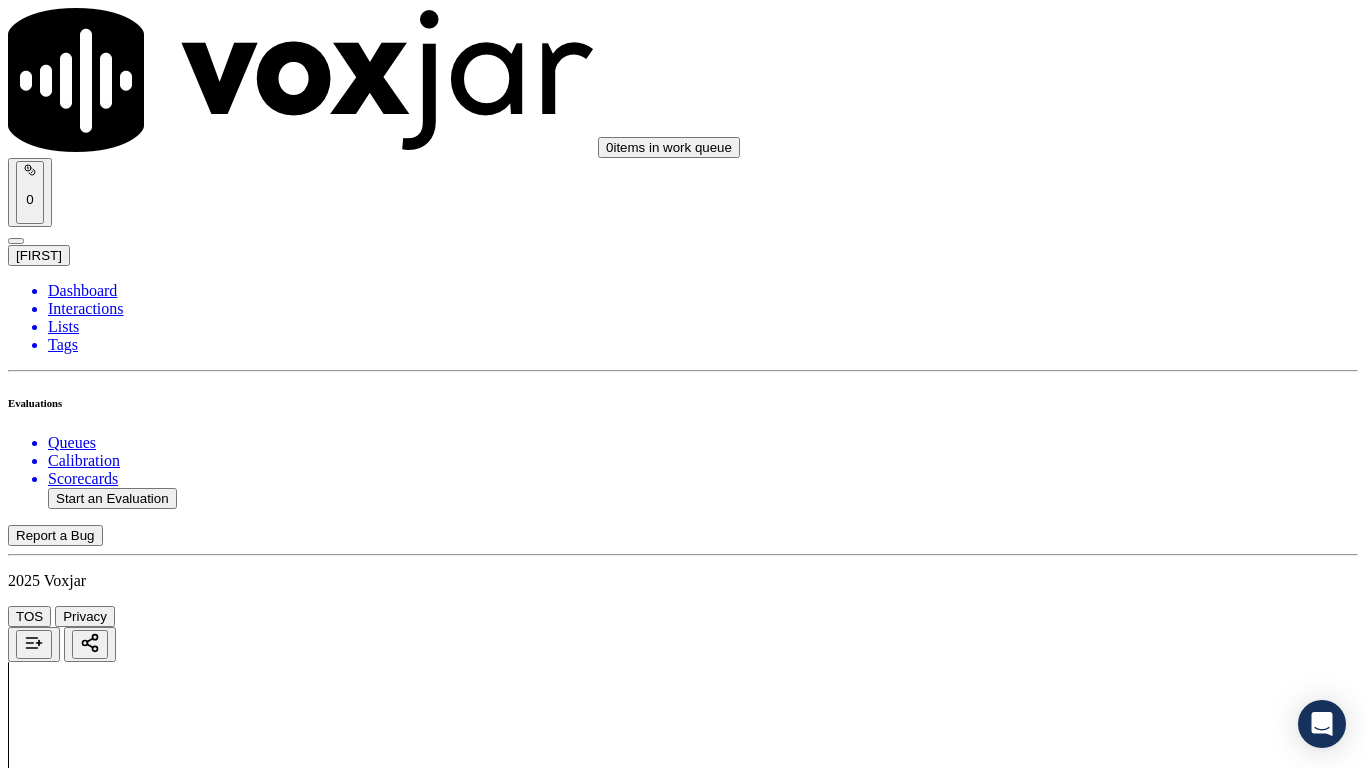 click on "Select an answer" at bounding box center [67, 5067] 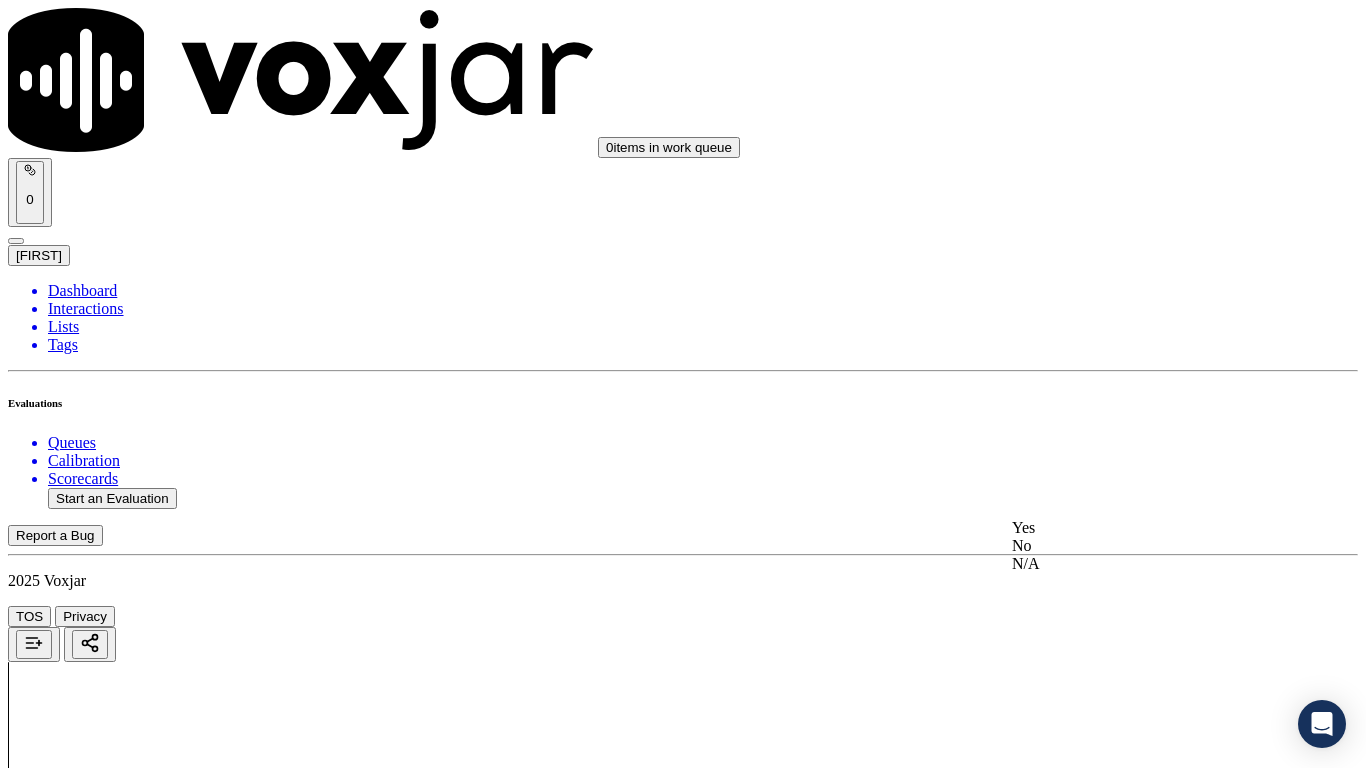 click on "Yes" at bounding box center (1139, 528) 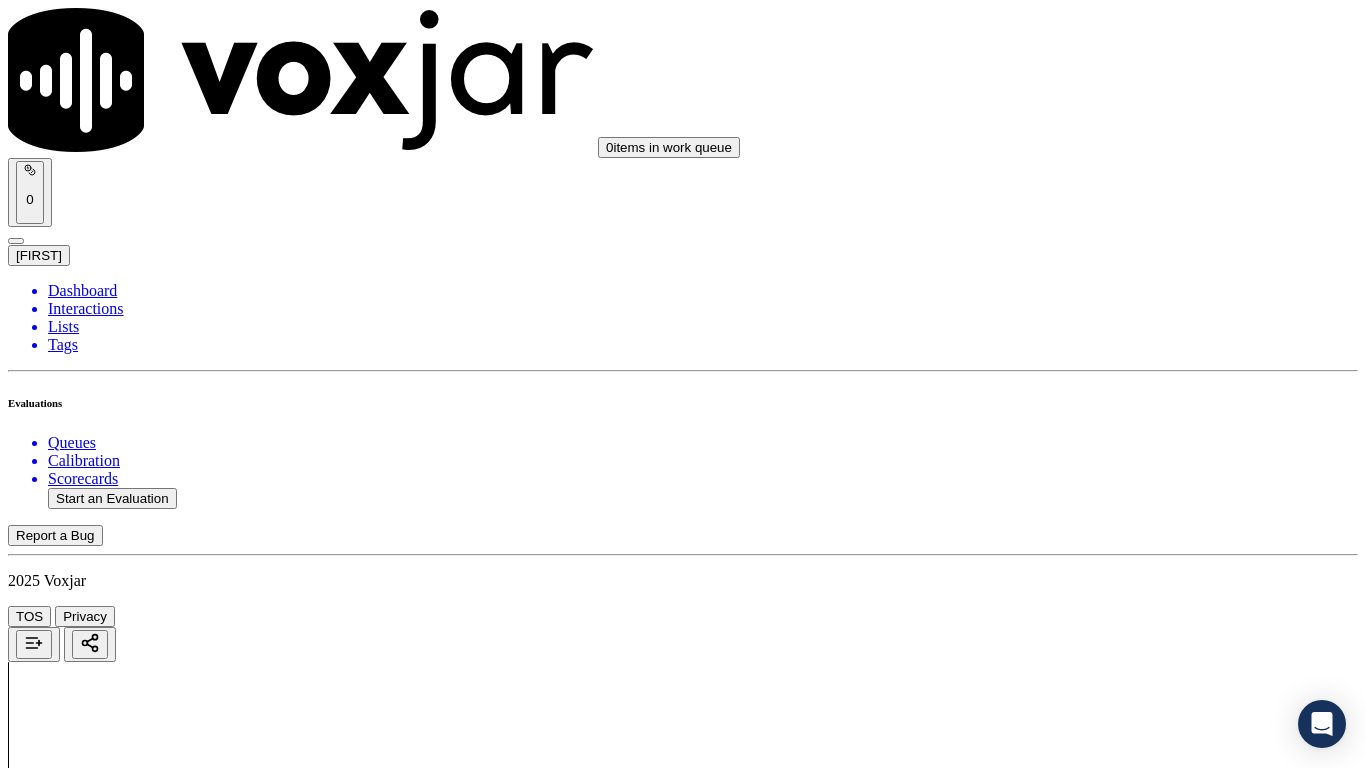 scroll, scrollTop: 3700, scrollLeft: 0, axis: vertical 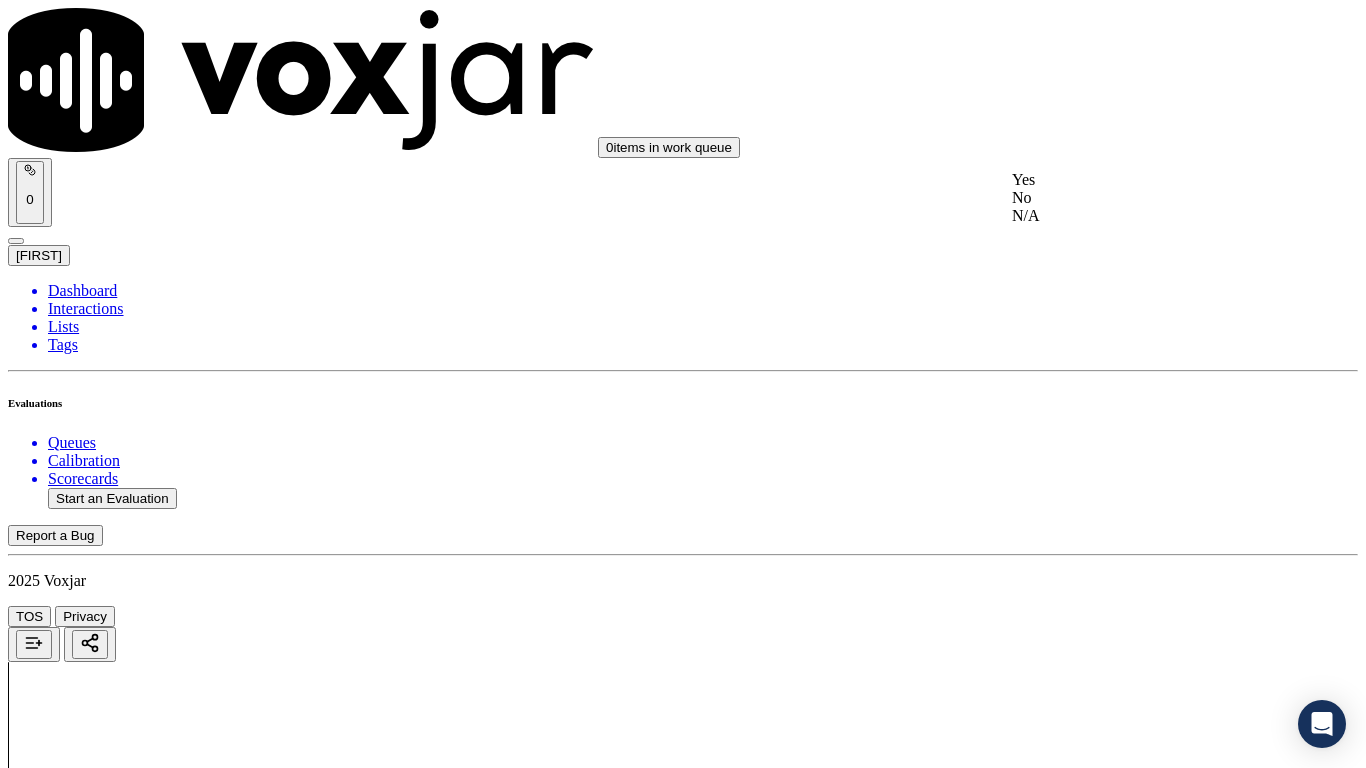 drag, startPoint x: 1076, startPoint y: 196, endPoint x: 1096, endPoint y: 308, distance: 113.7717 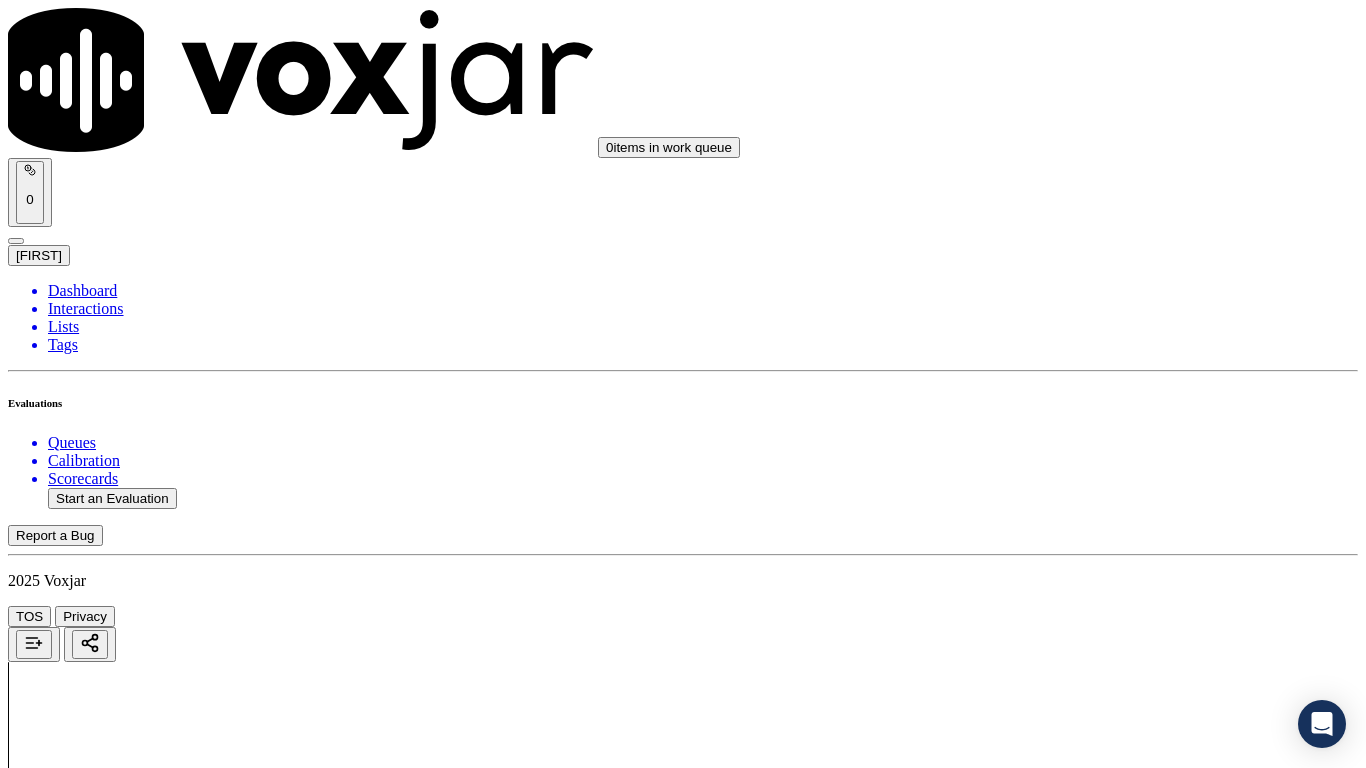 click on "Select an answer" at bounding box center [67, 5554] 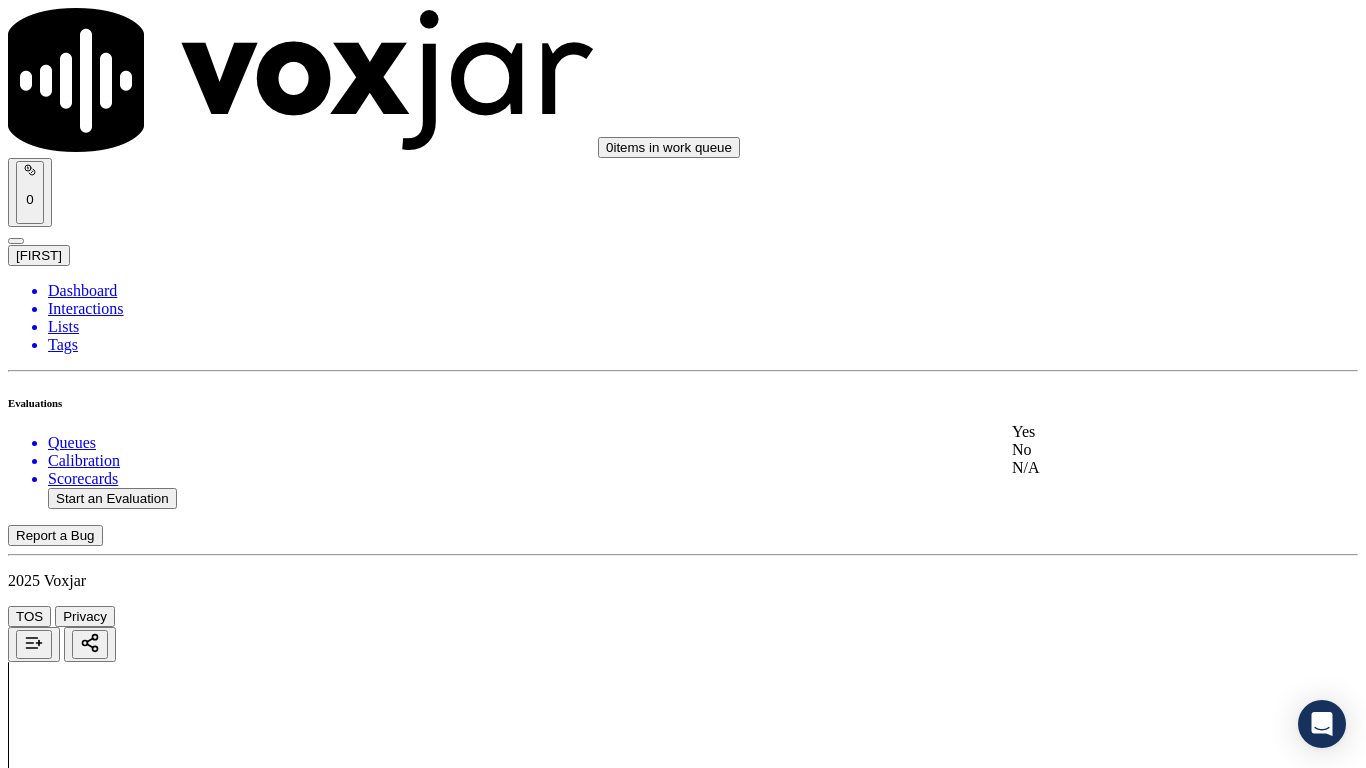 click on "Yes" at bounding box center [1139, 432] 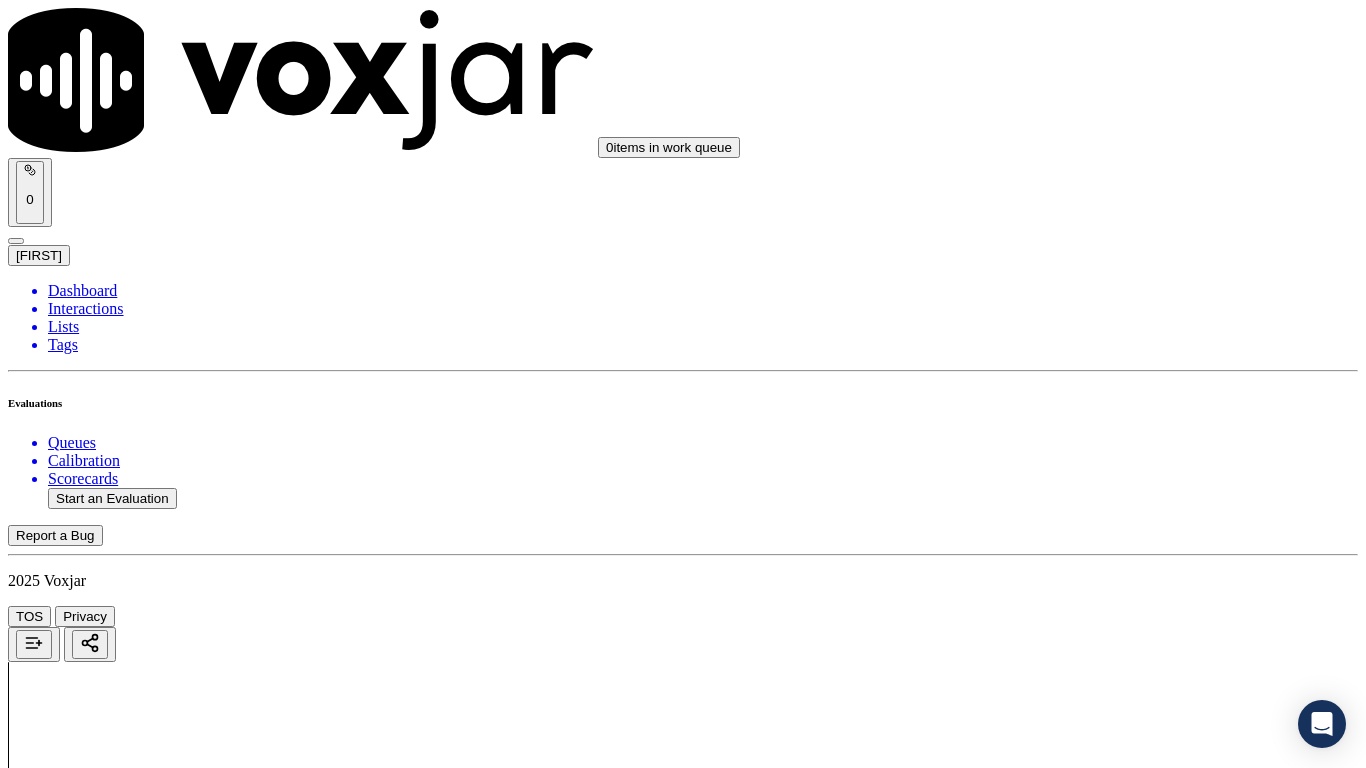 click on "Select an answer" at bounding box center [67, 5776] 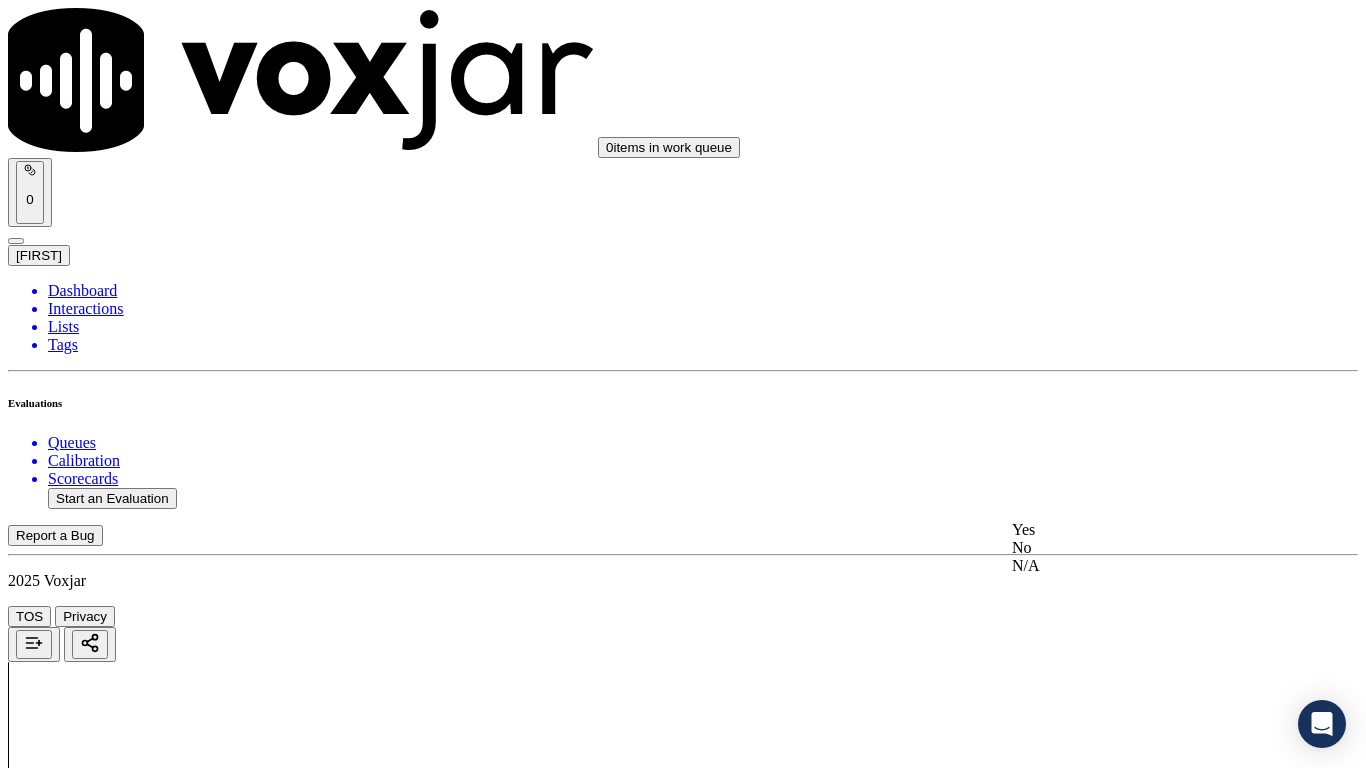 click on "Yes" at bounding box center (1139, 530) 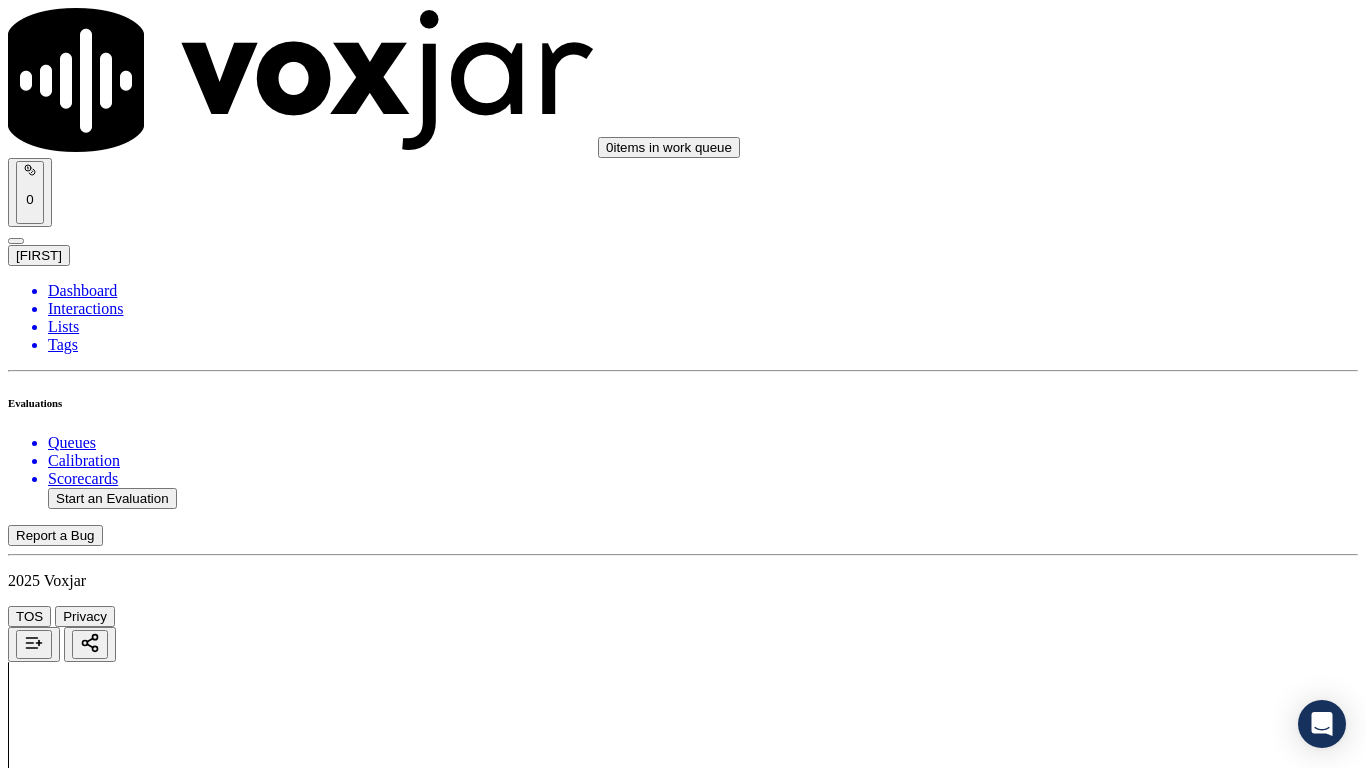 scroll, scrollTop: 4300, scrollLeft: 0, axis: vertical 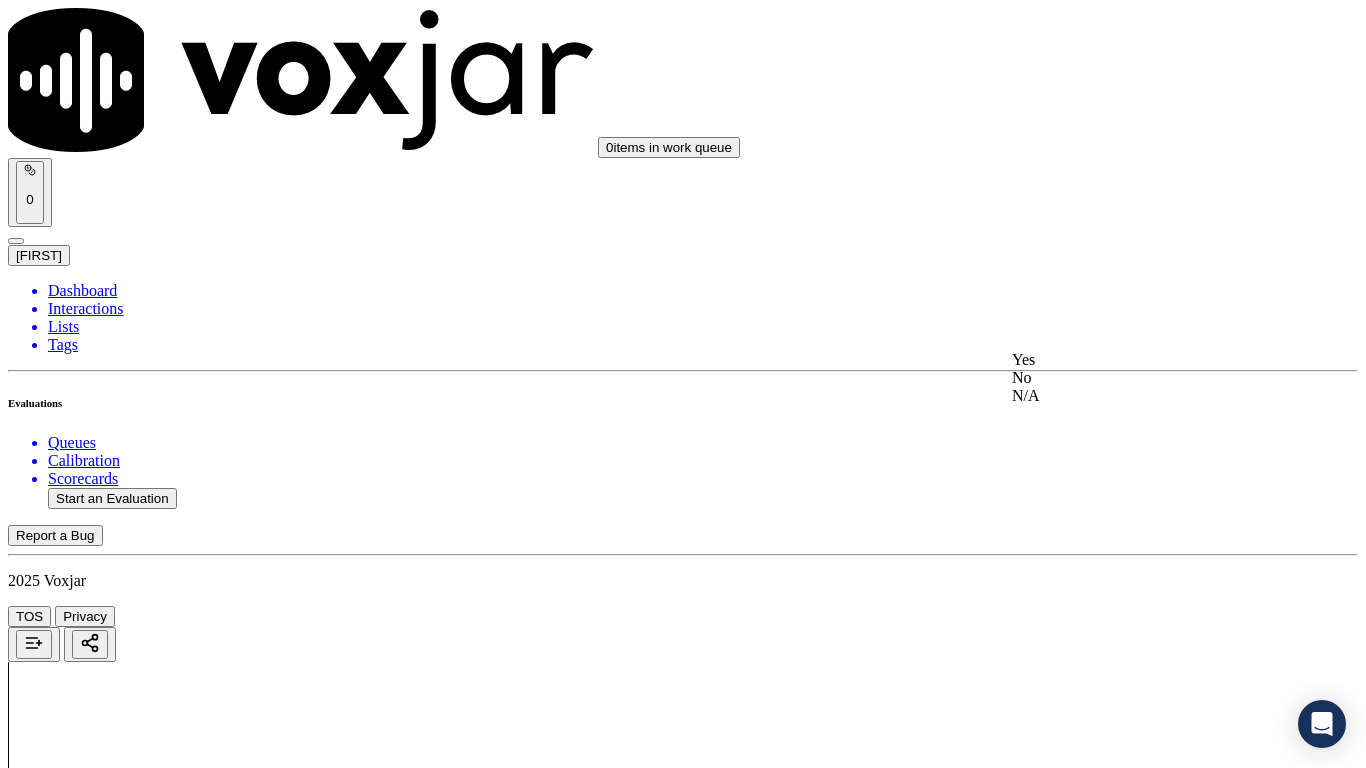click on "Yes" at bounding box center [1139, 360] 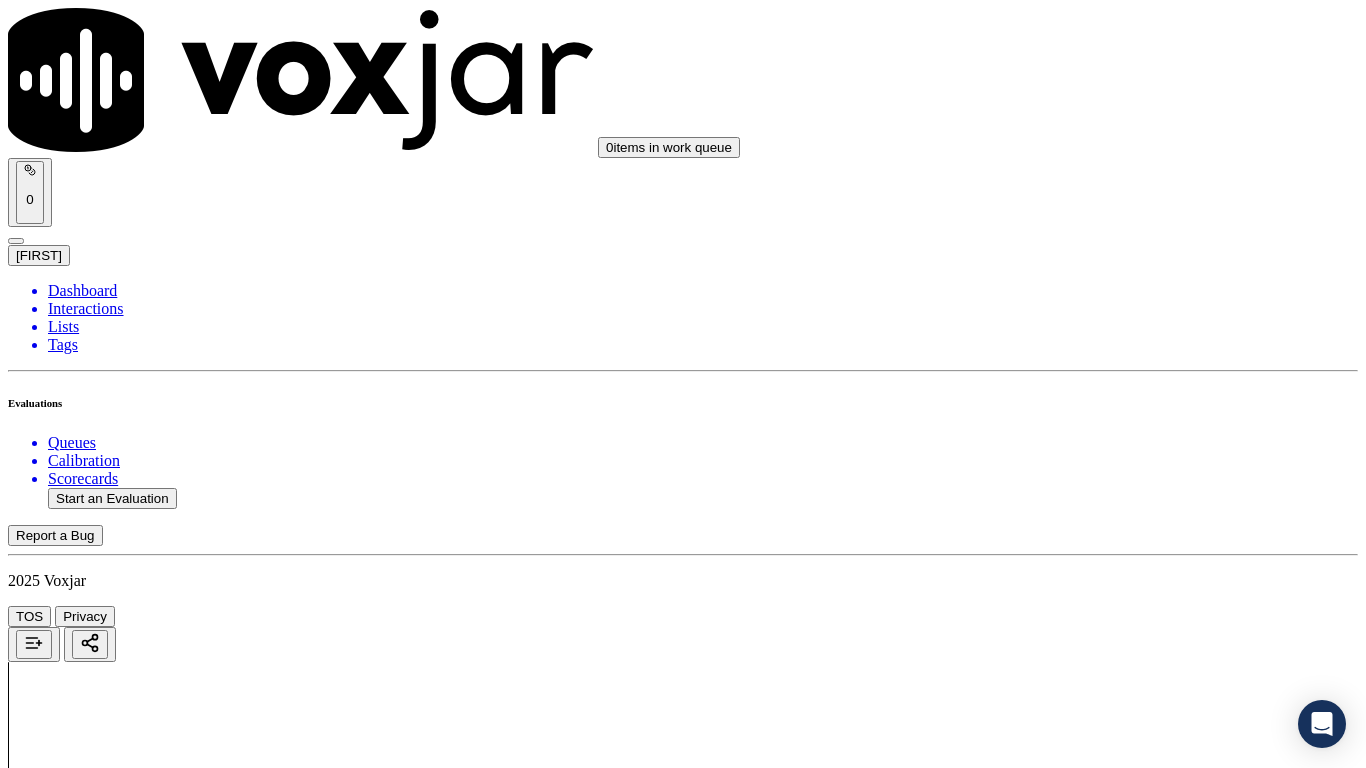 click on "Select an answer" at bounding box center [67, 6249] 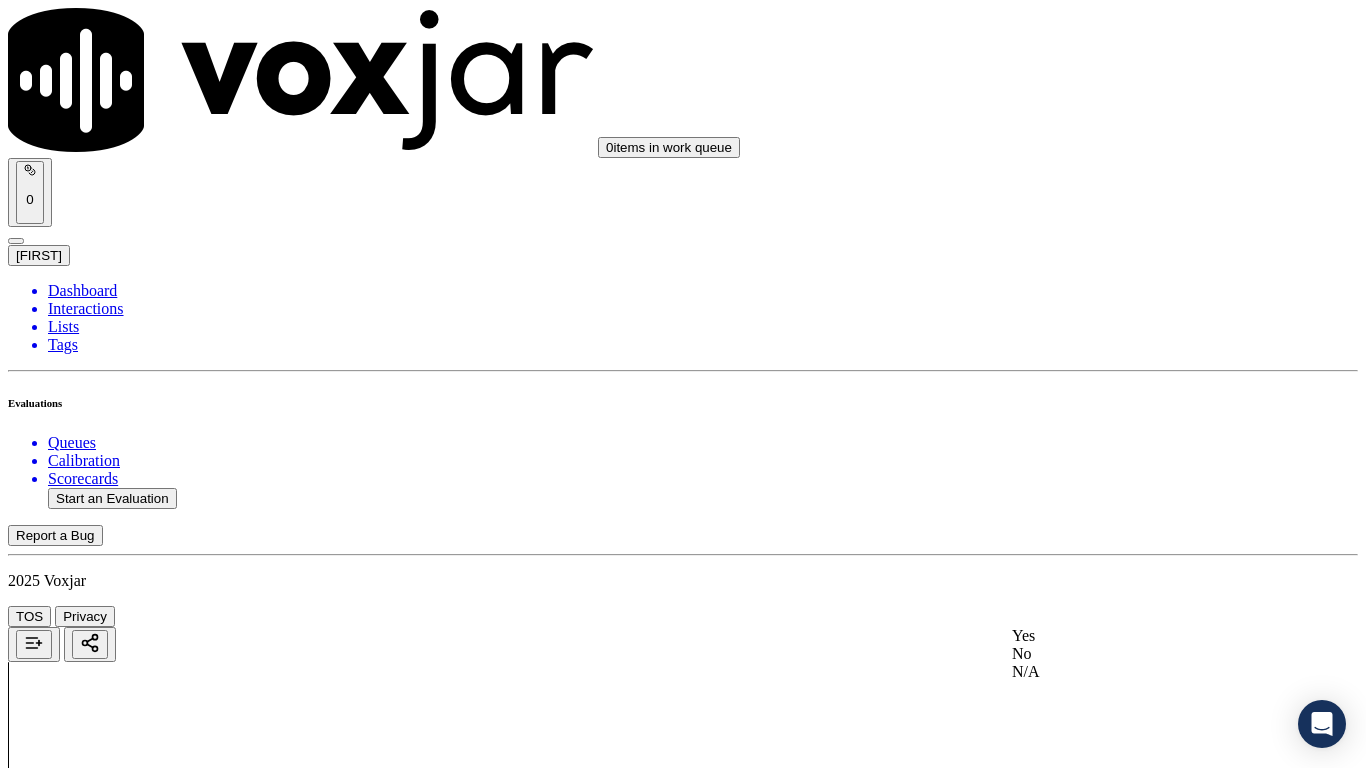 click on "Yes" at bounding box center [1139, 636] 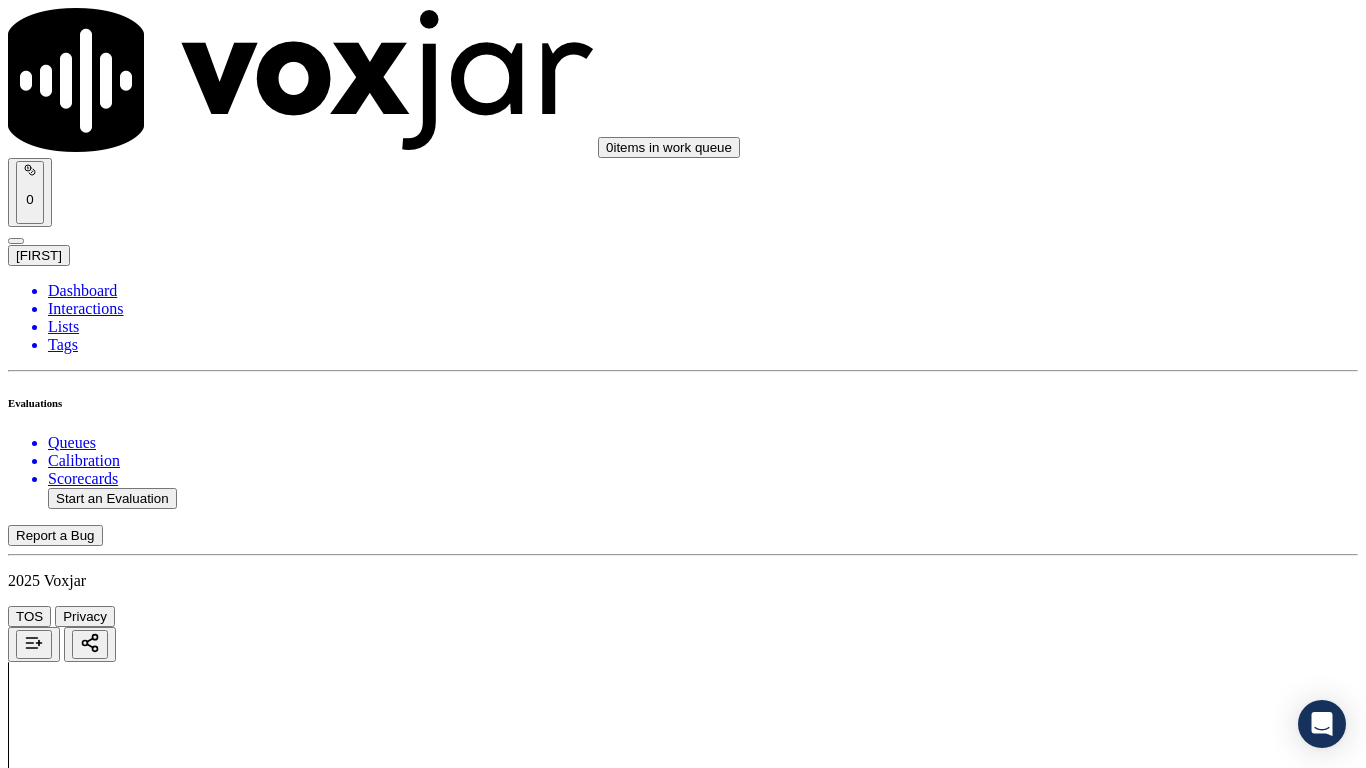 scroll, scrollTop: 4900, scrollLeft: 0, axis: vertical 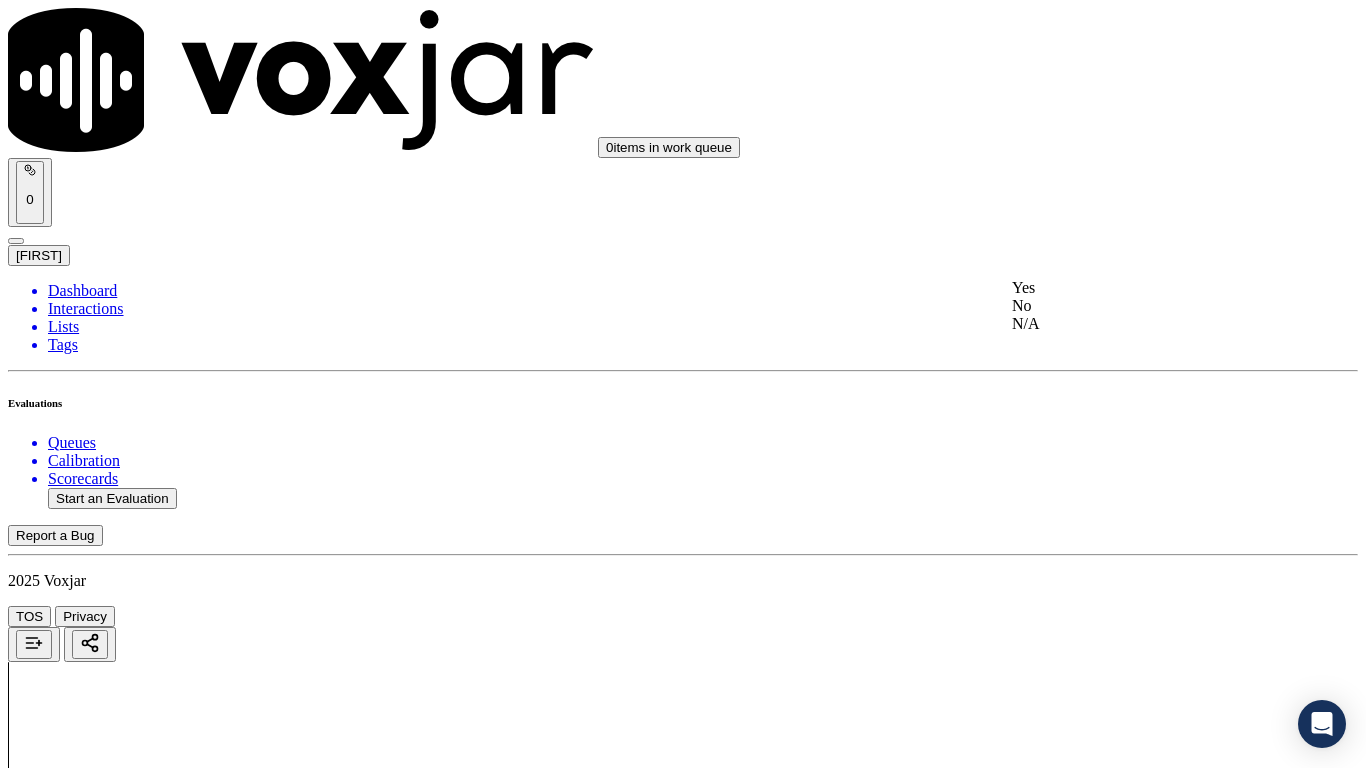 click on "Yes" at bounding box center [1139, 288] 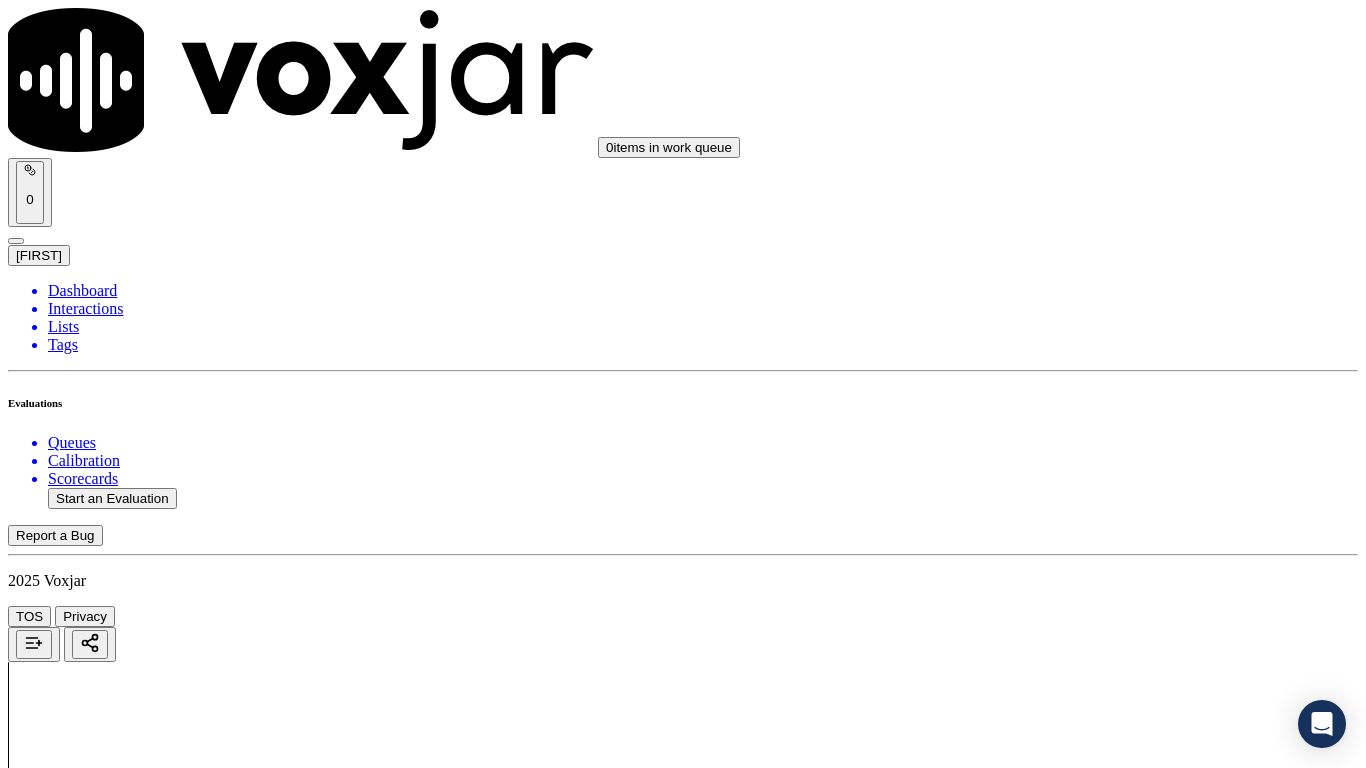 click on "Select an answer" at bounding box center [67, 6799] 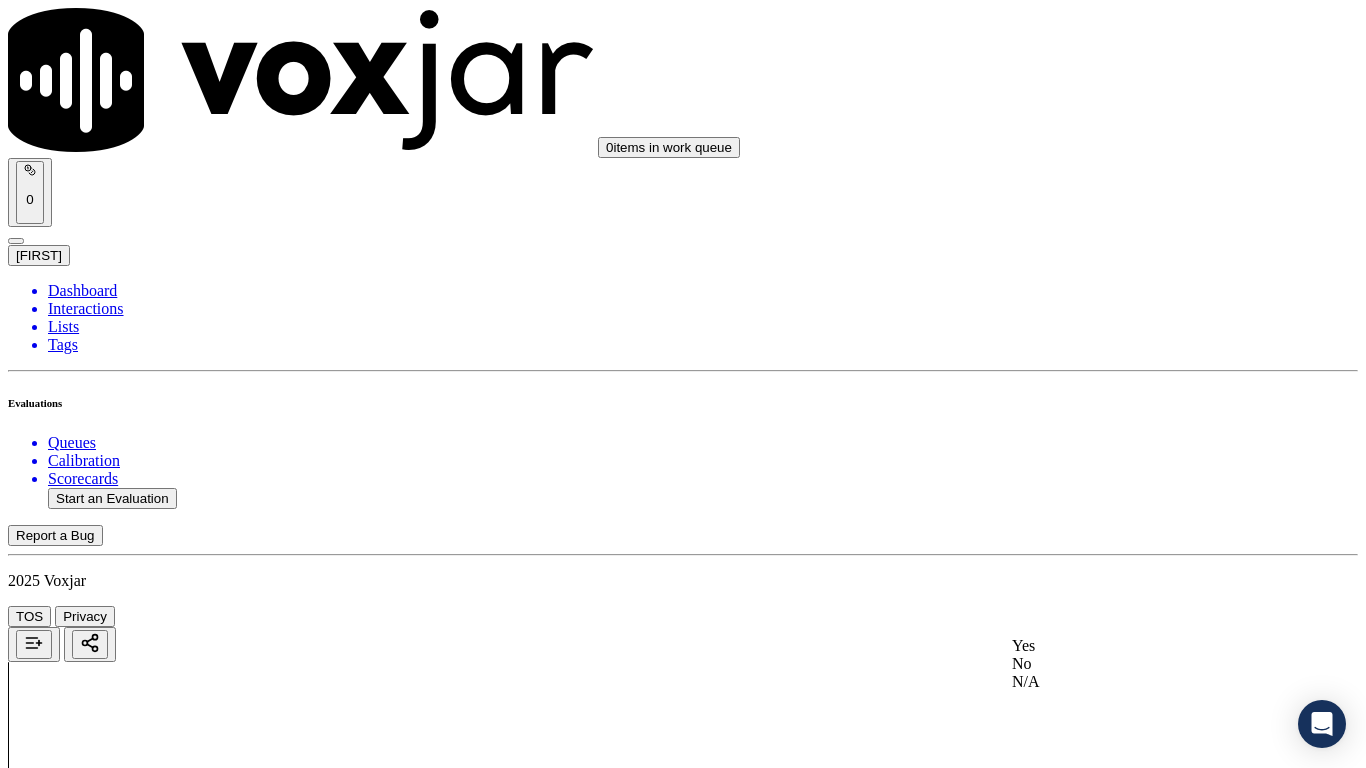 click on "Yes   No     N/A" at bounding box center [1139, 664] 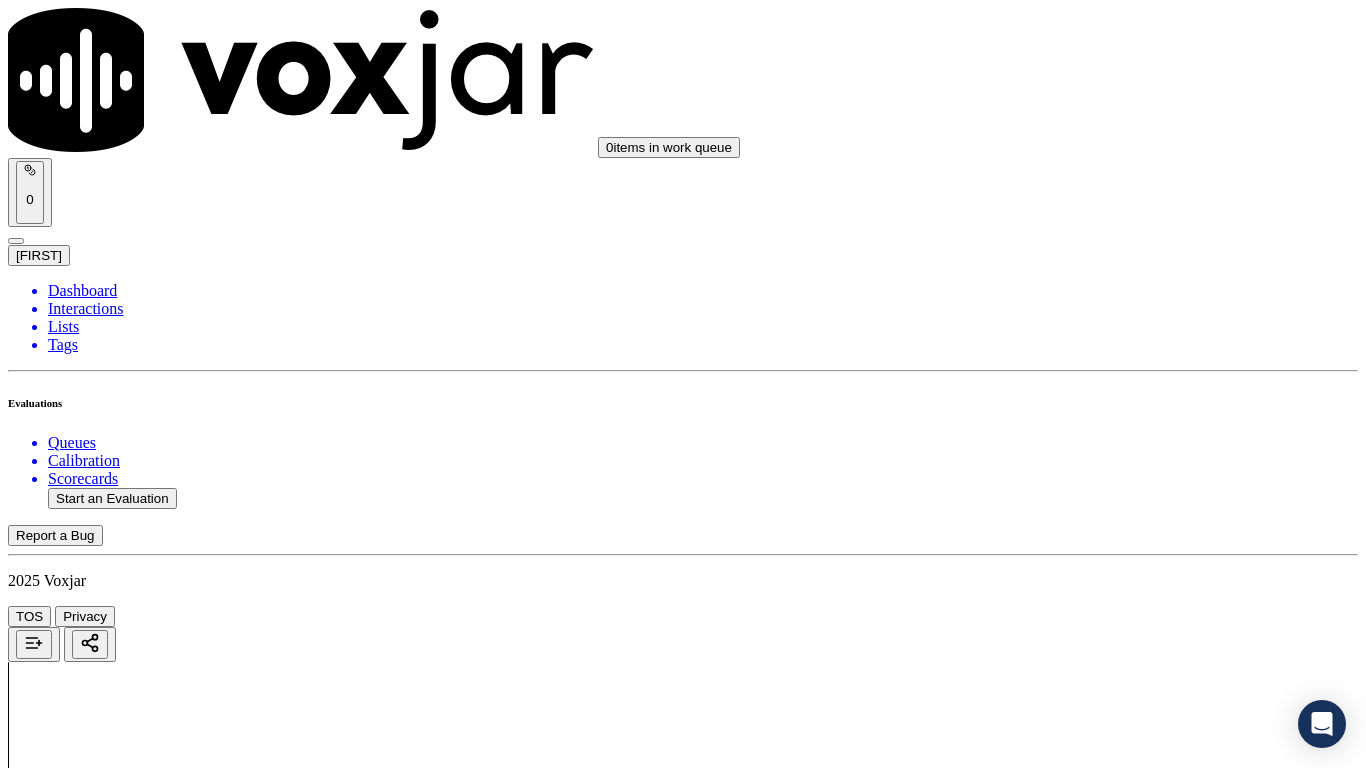 scroll, scrollTop: 5500, scrollLeft: 0, axis: vertical 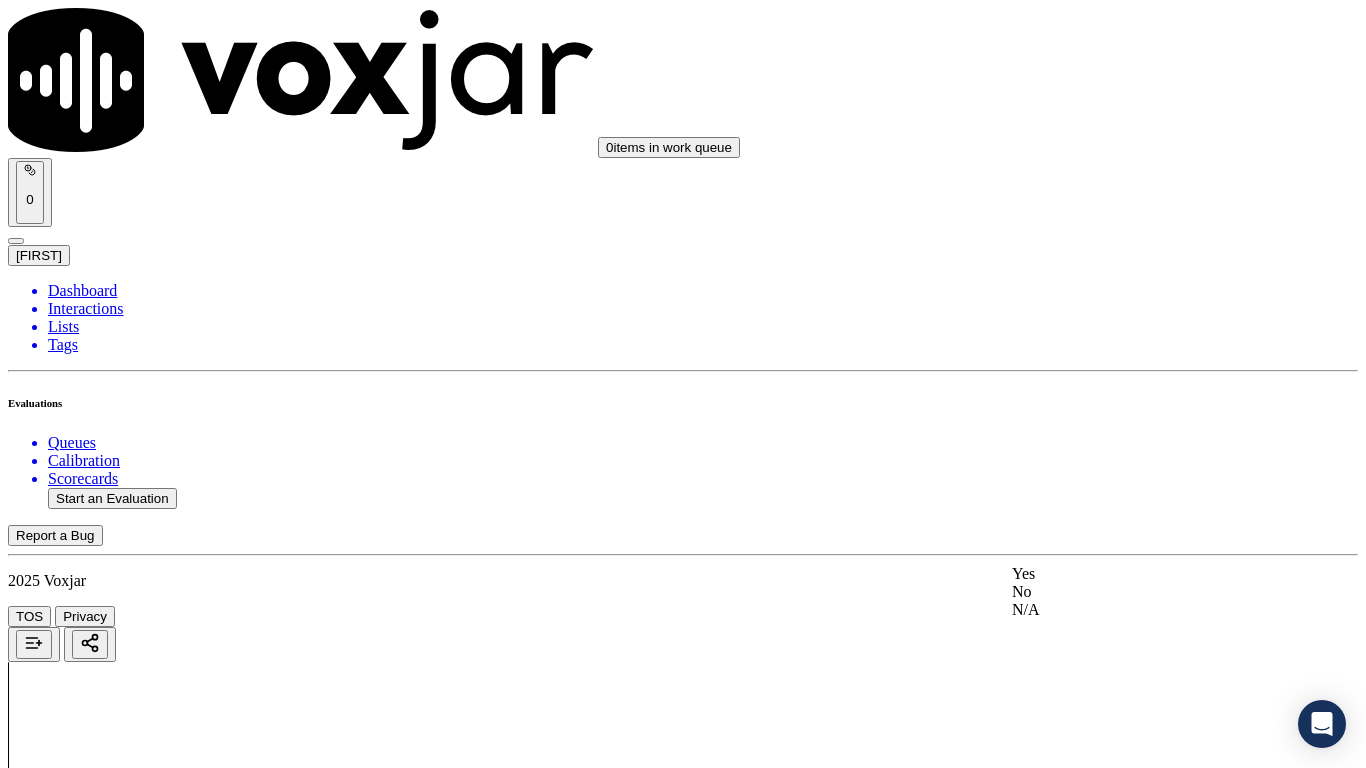 click on "Yes" at bounding box center [1139, 574] 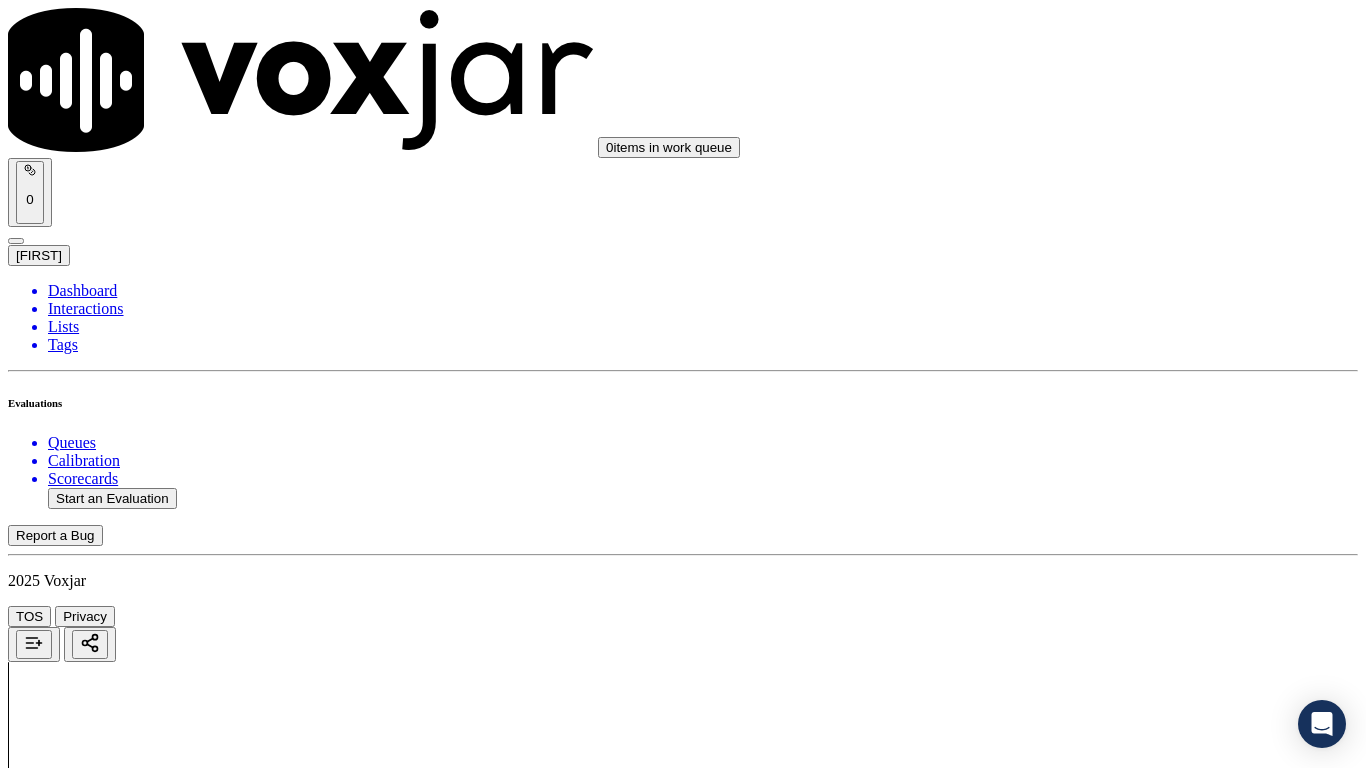 click on "Select an answer" at bounding box center [683, 7050] 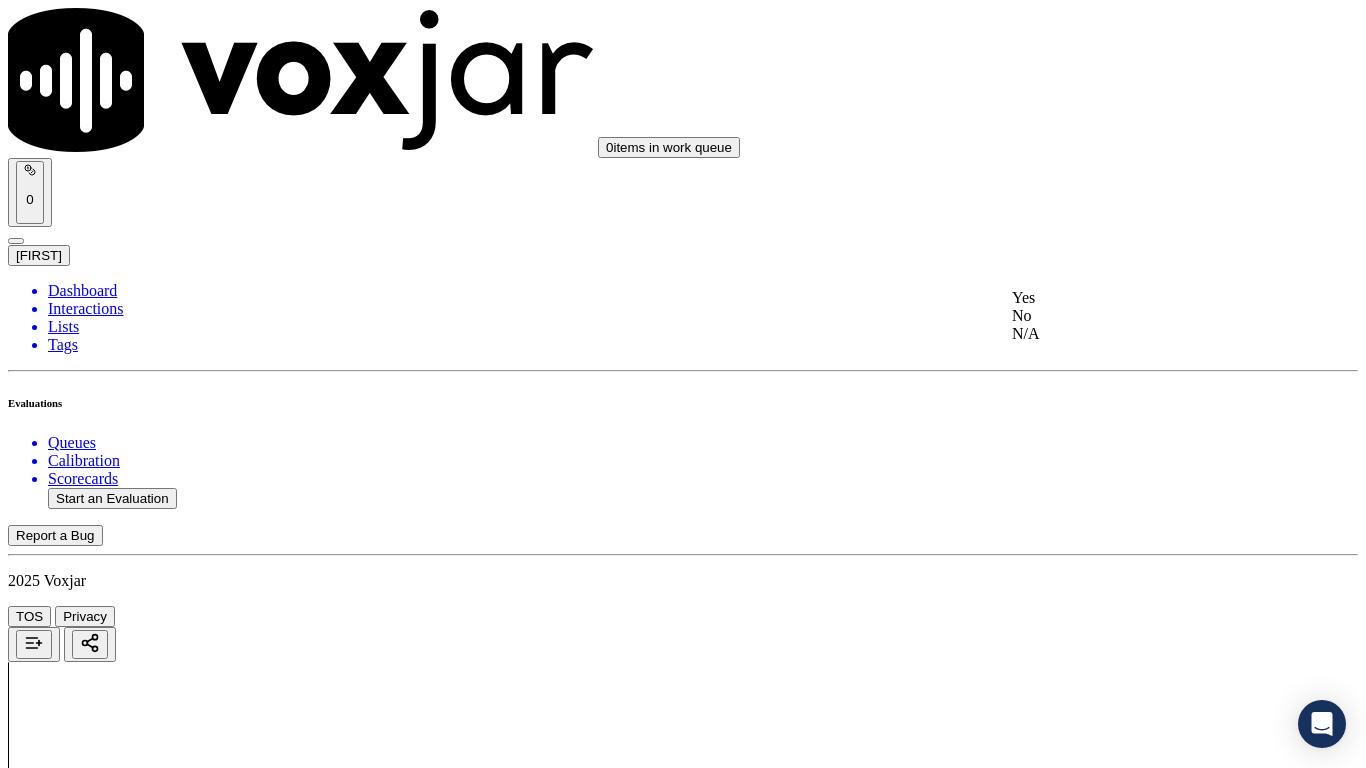 click on "Yes" at bounding box center [1139, 298] 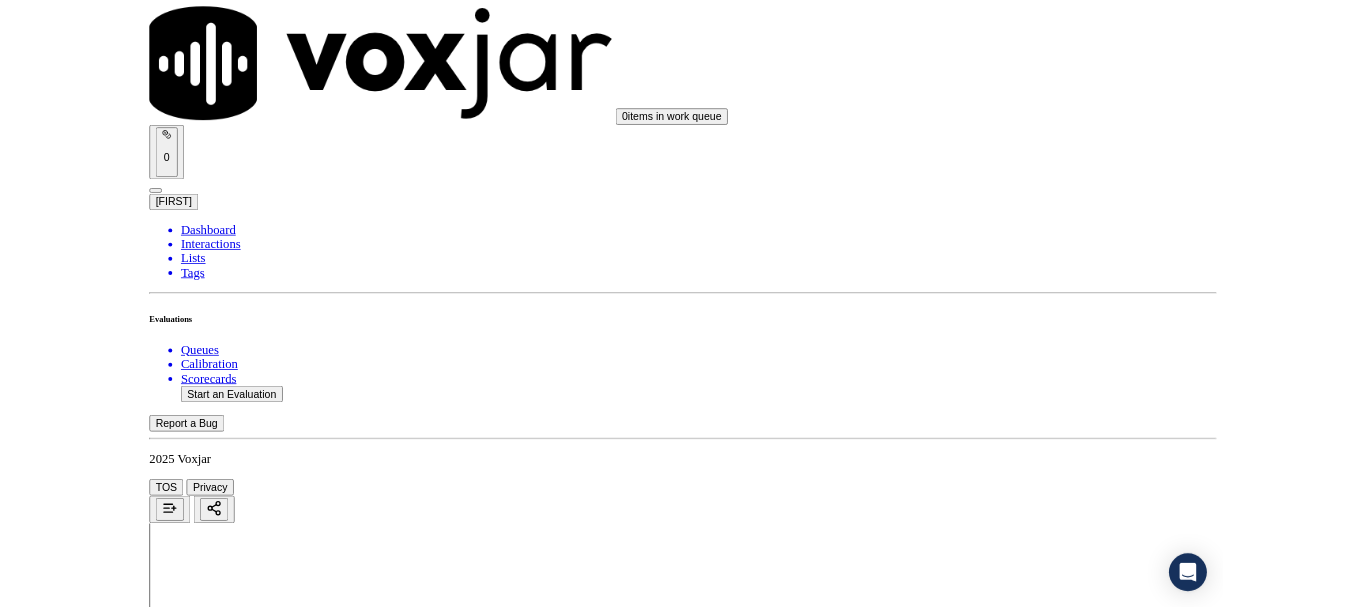 scroll, scrollTop: 5533, scrollLeft: 0, axis: vertical 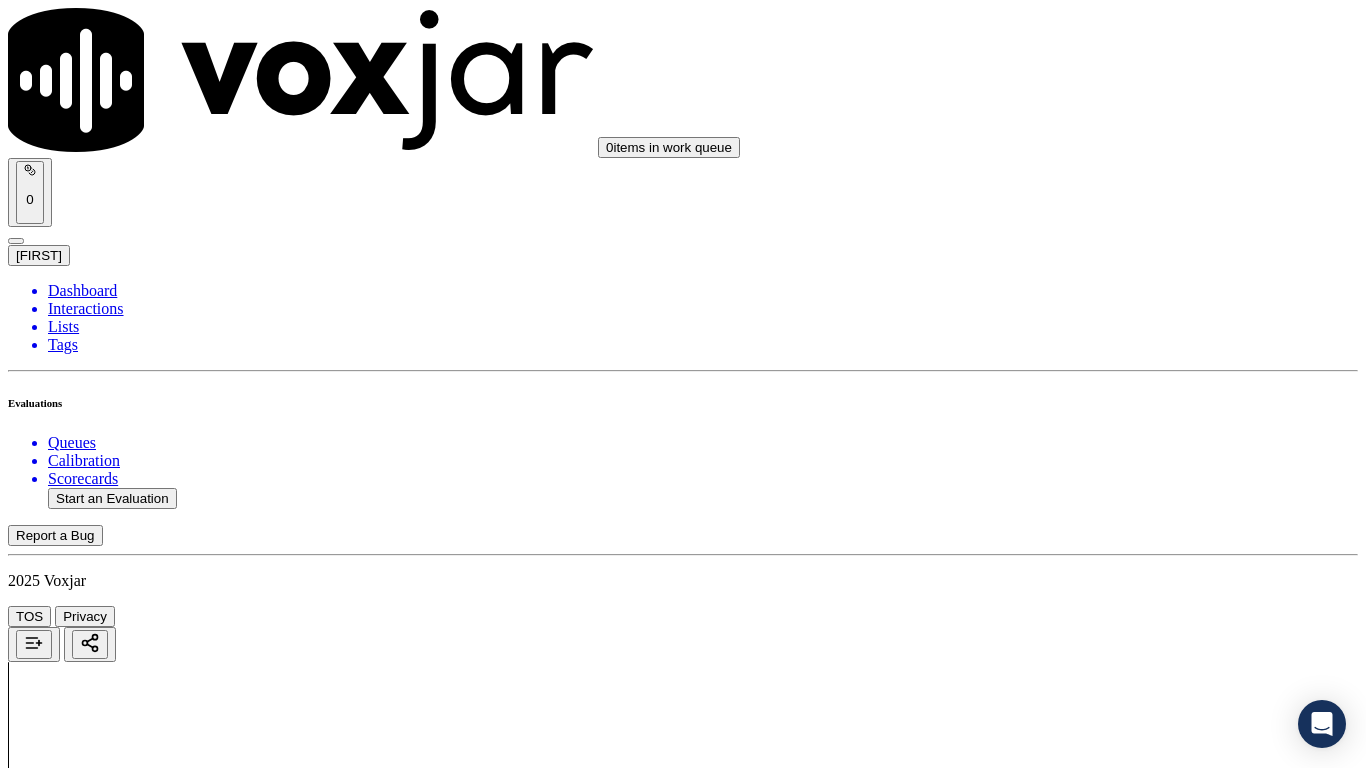 click on "Submit Scores" at bounding box center [59, 7345] 